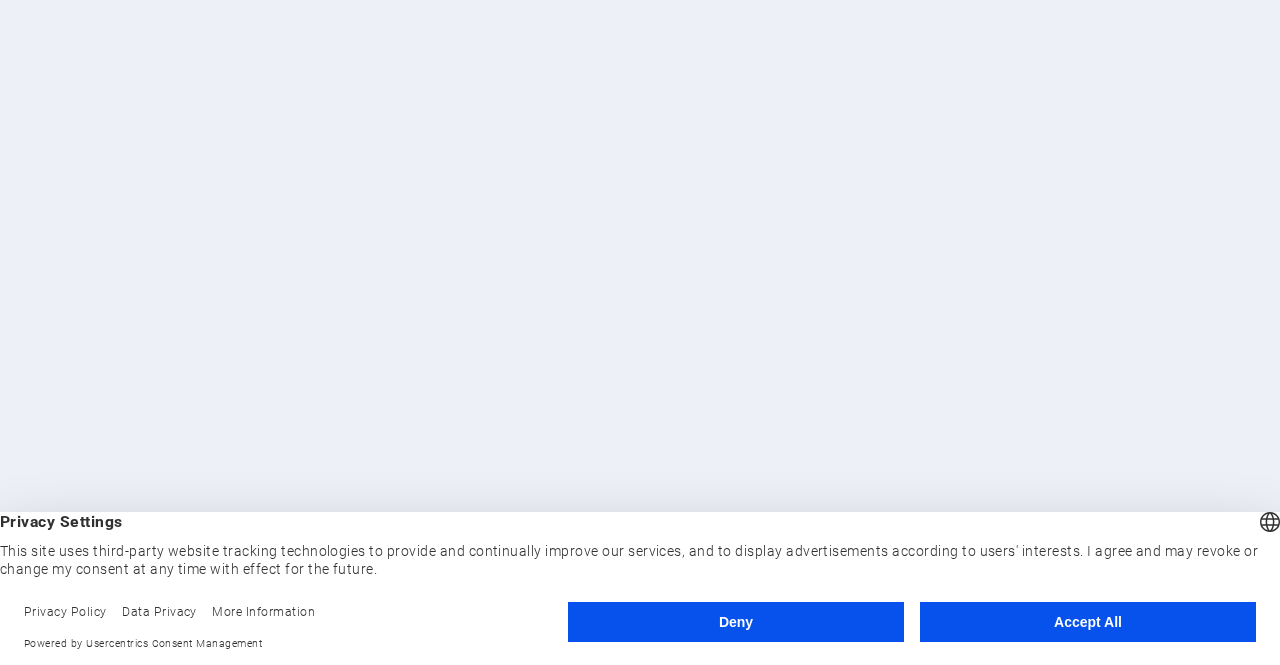 scroll, scrollTop: 0, scrollLeft: 0, axis: both 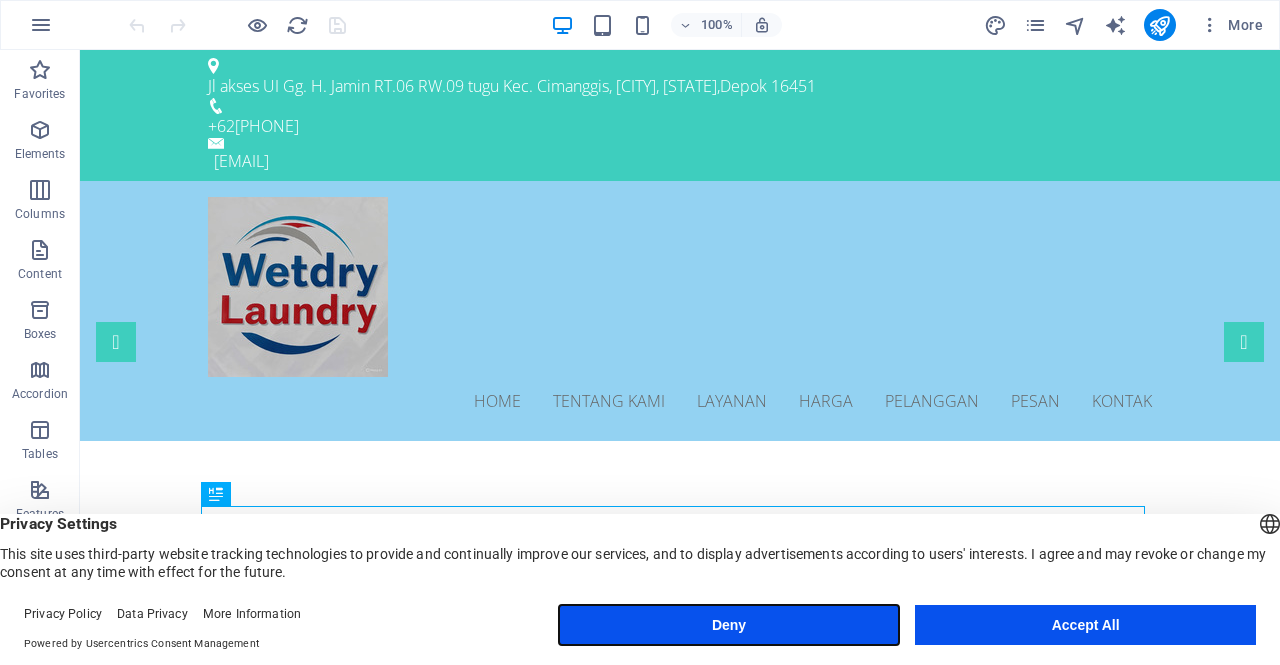 click on "Deny" at bounding box center (729, 625) 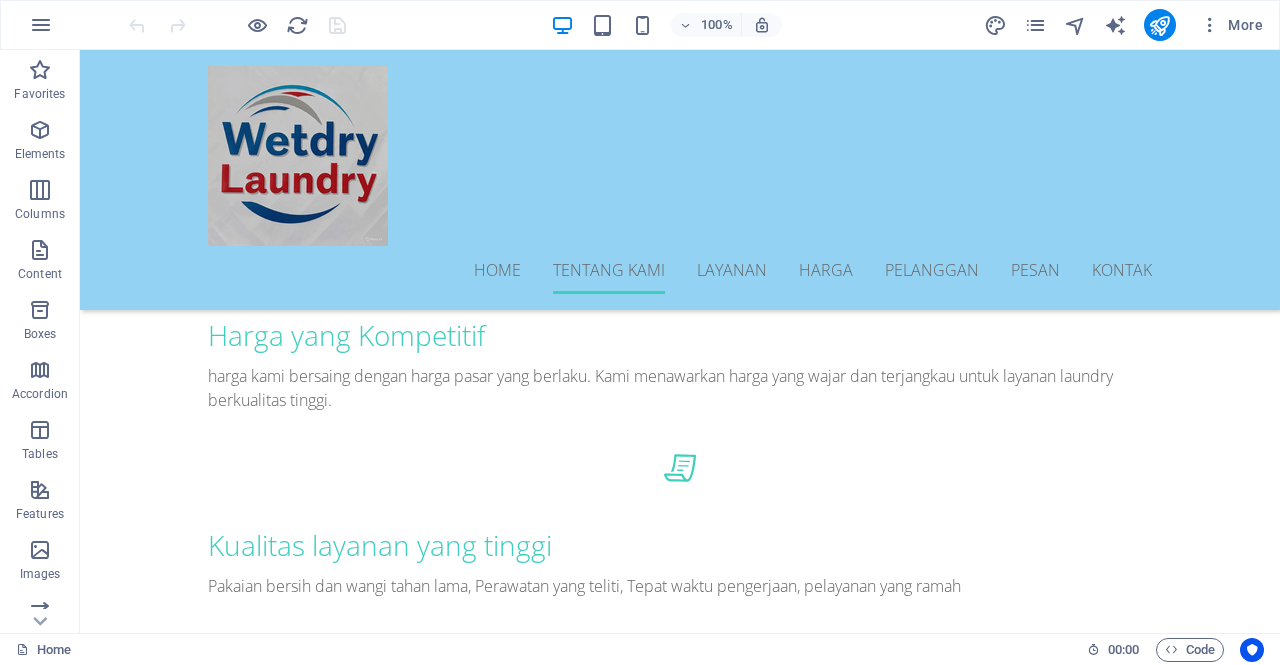 scroll, scrollTop: 1100, scrollLeft: 0, axis: vertical 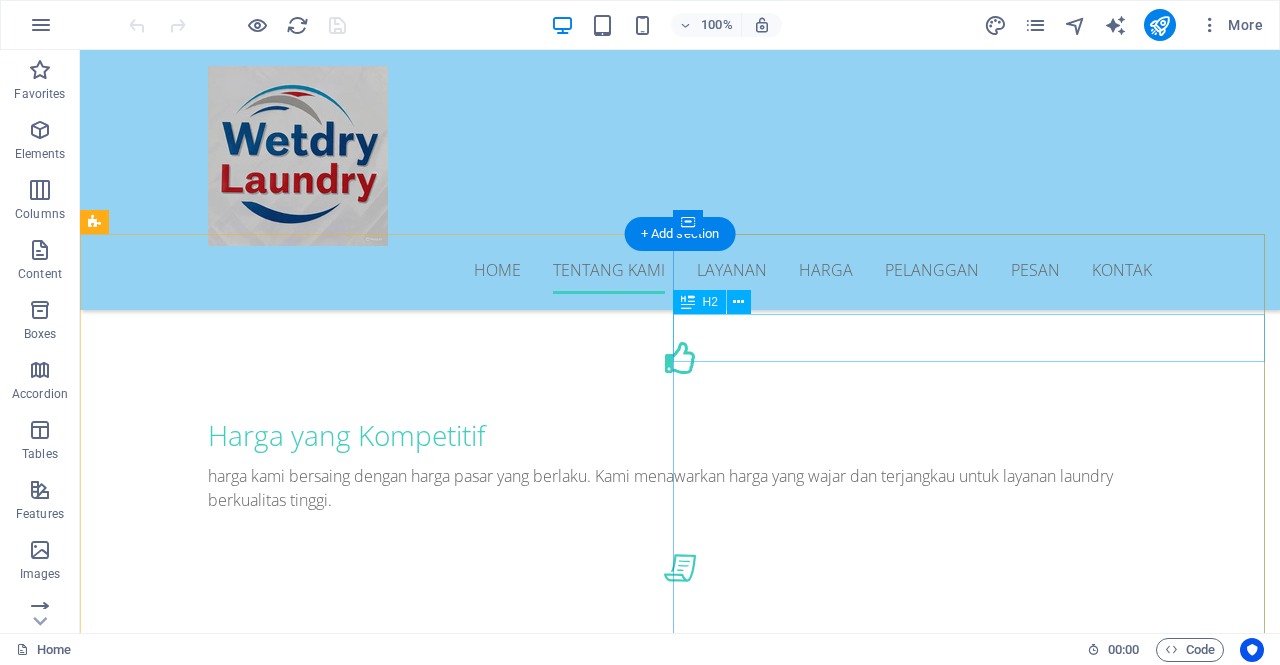click on "How we work" at bounding box center (680, 2030) 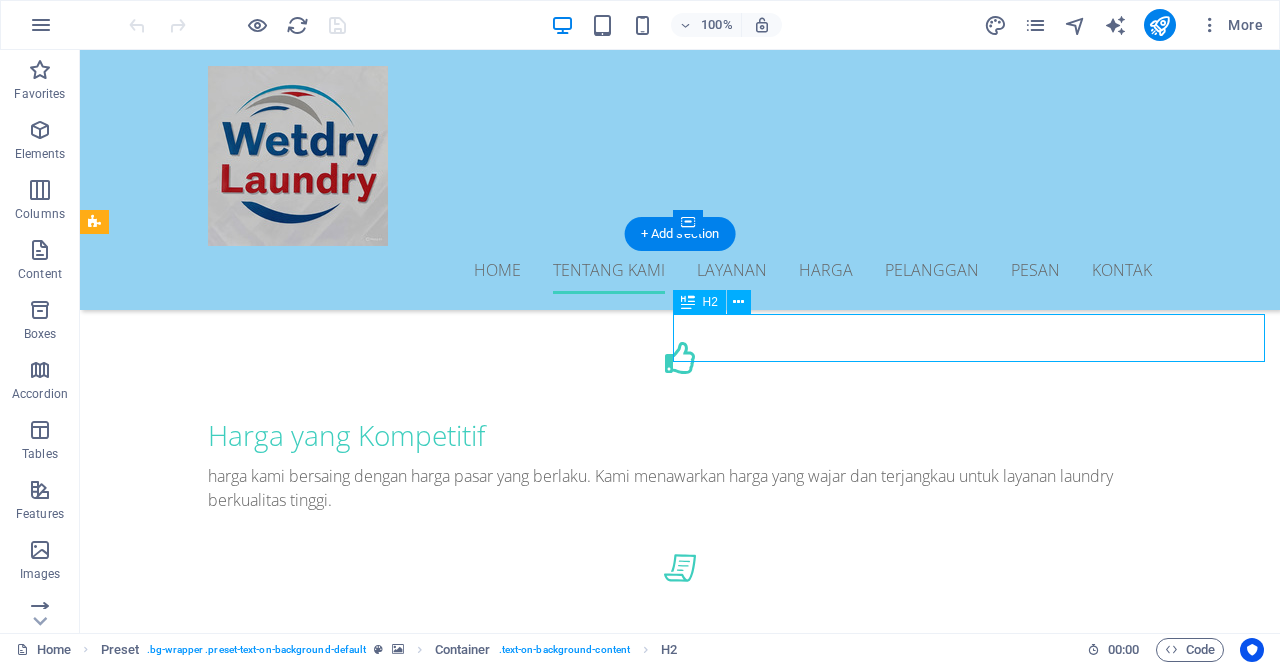 click on "How we work" at bounding box center (680, 2030) 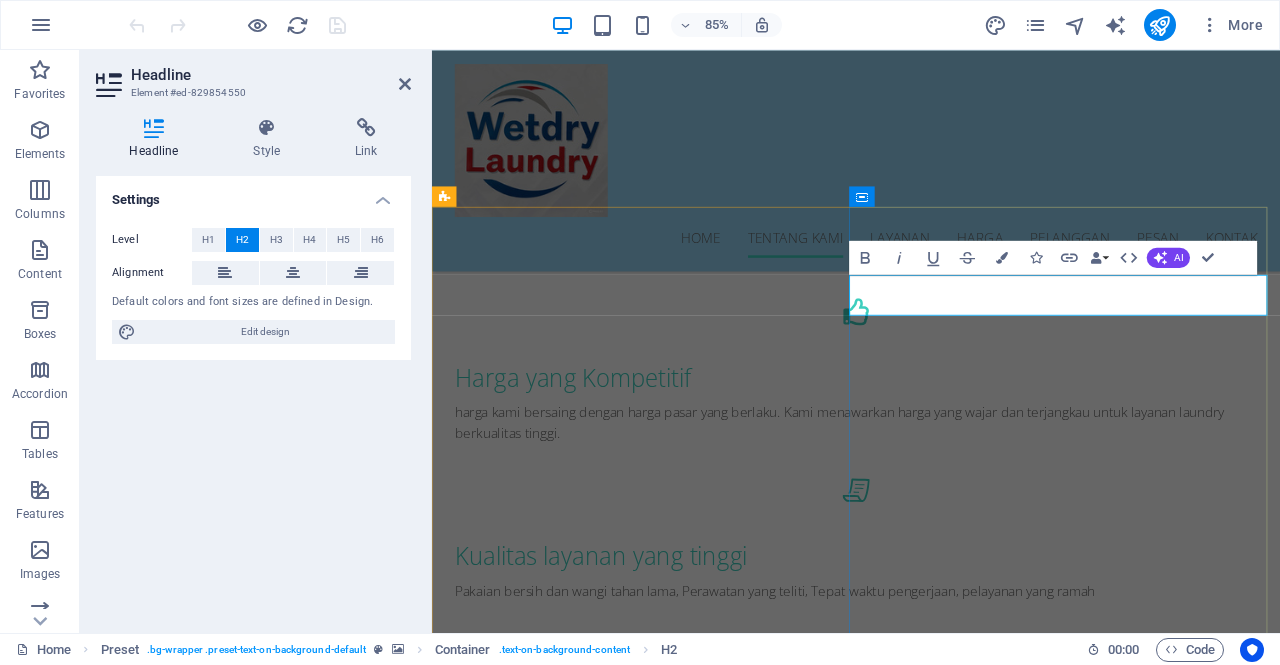 type 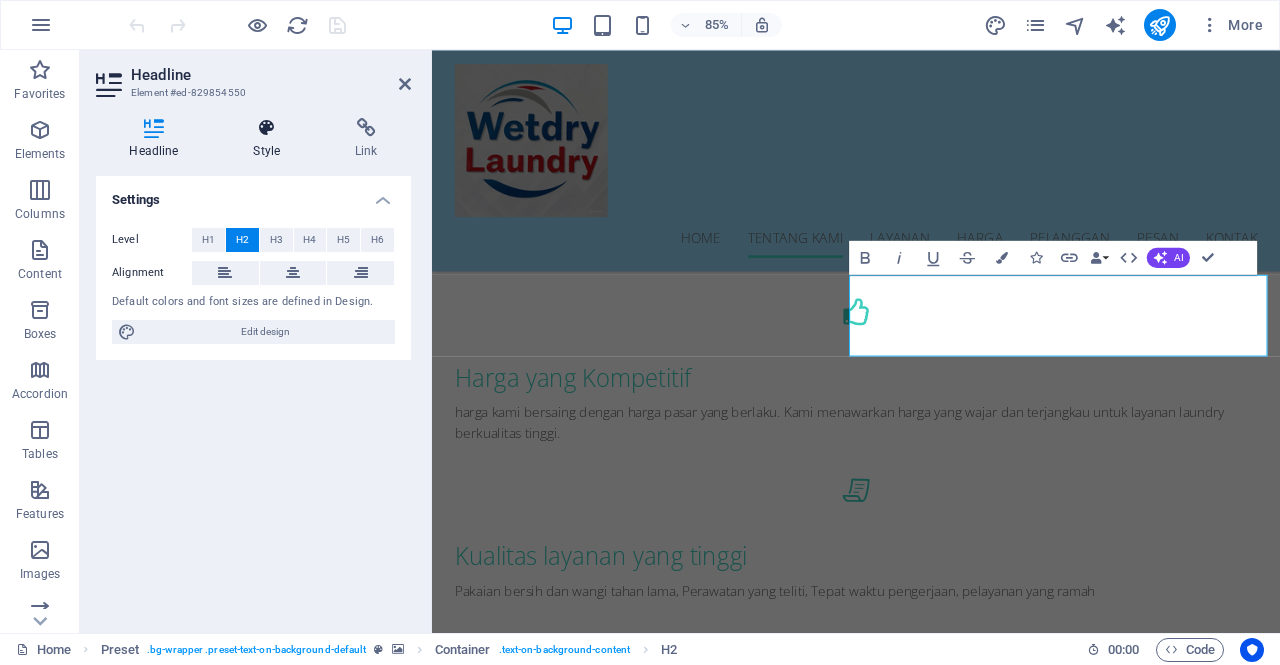 click on "Style" at bounding box center [271, 139] 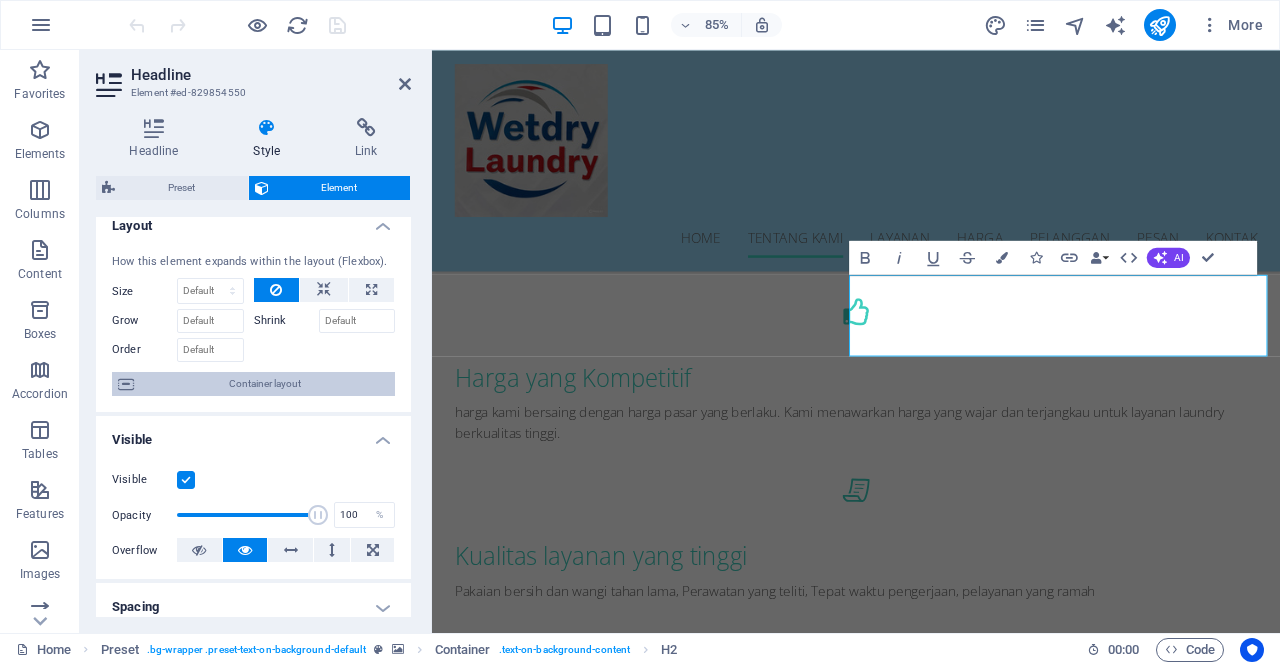 scroll, scrollTop: 0, scrollLeft: 0, axis: both 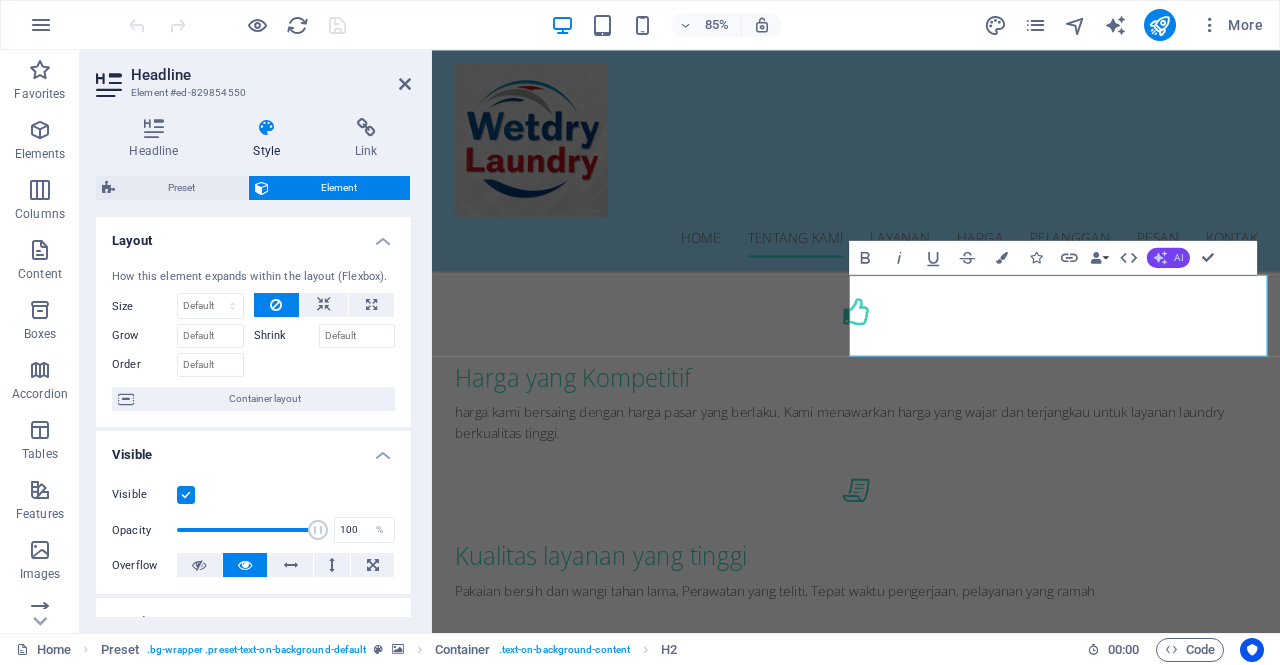 click on "AI" at bounding box center (1178, 257) 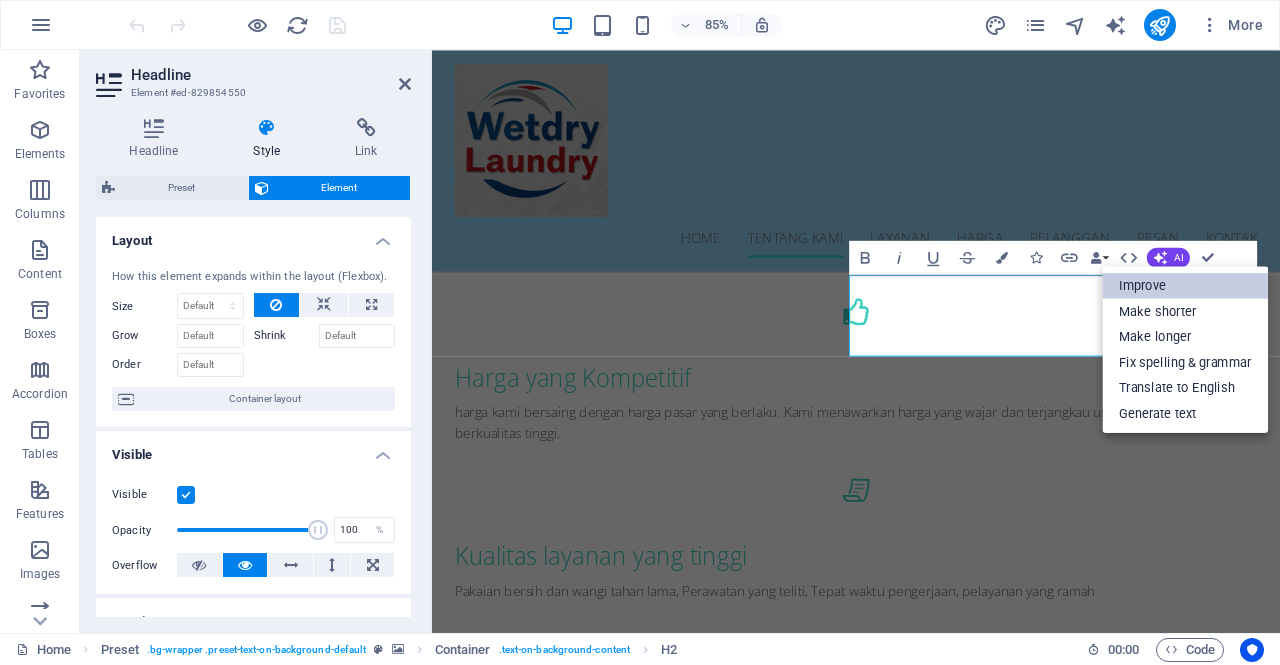 click on "Improve" at bounding box center [1185, 285] 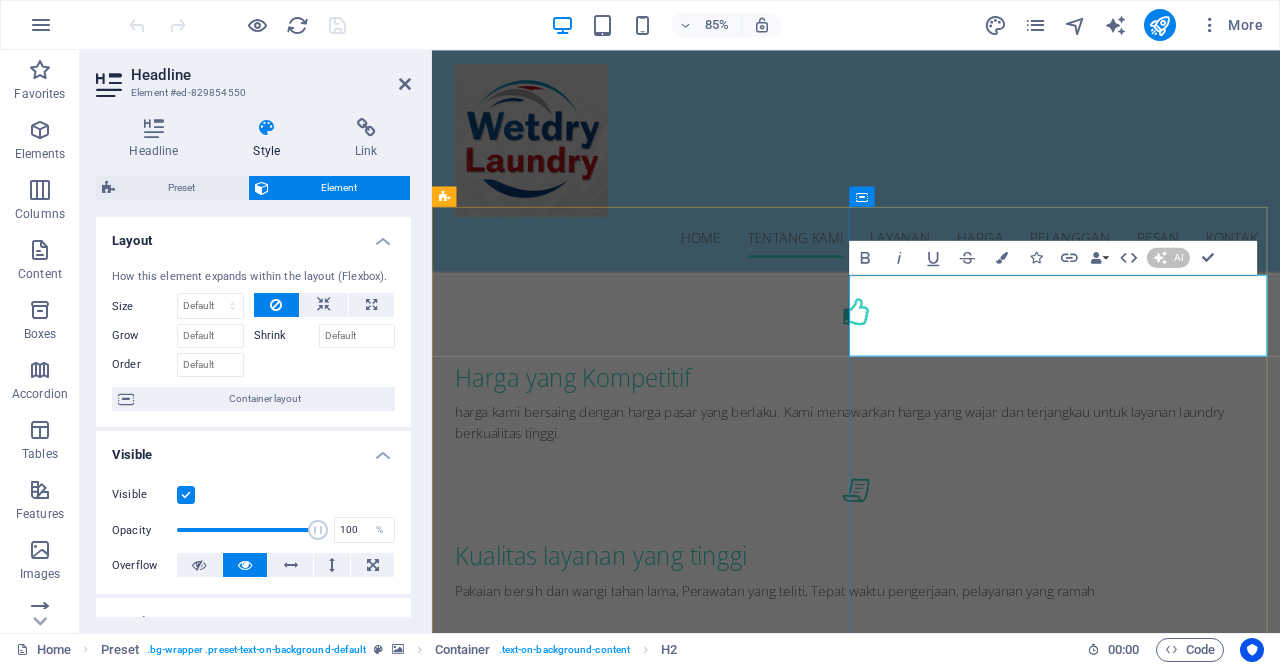 type 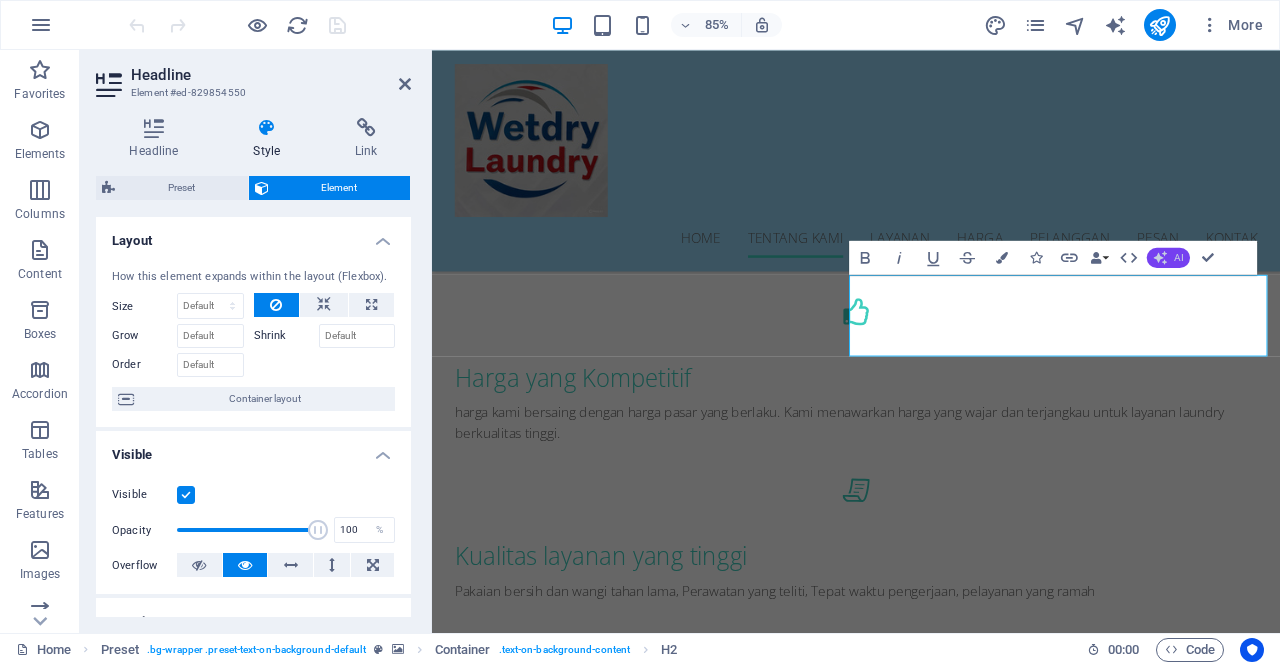 click on "AI" at bounding box center (1168, 257) 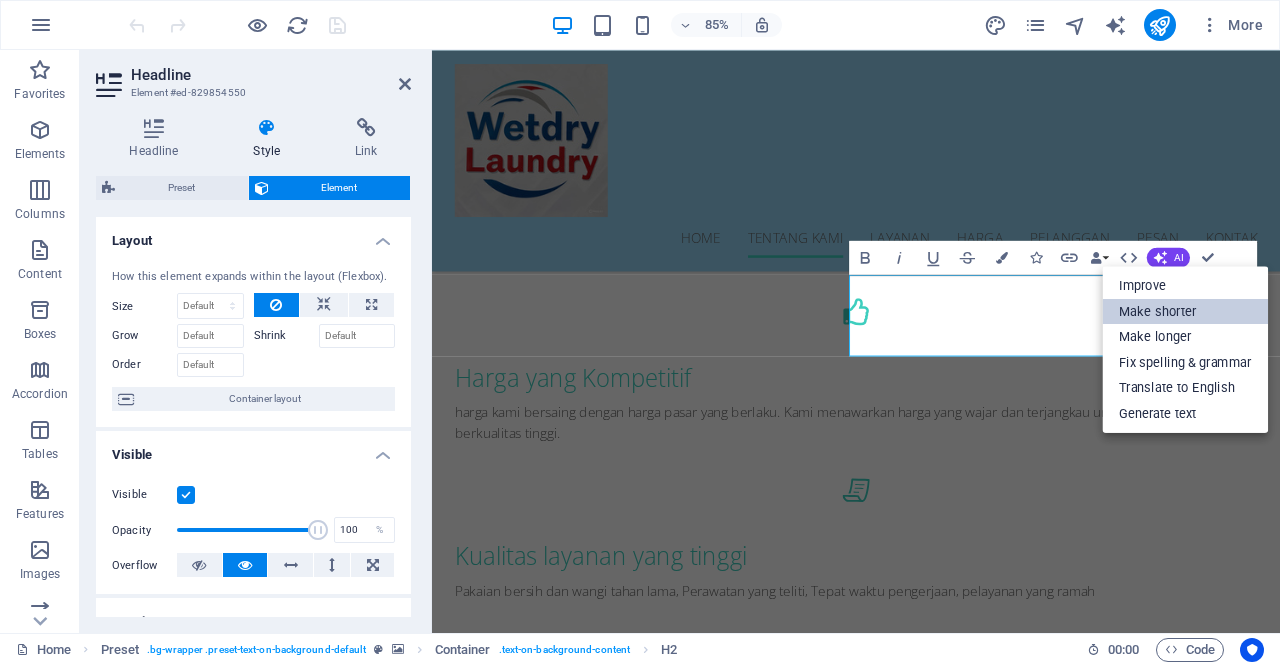 click on "Make shorter" at bounding box center [1185, 311] 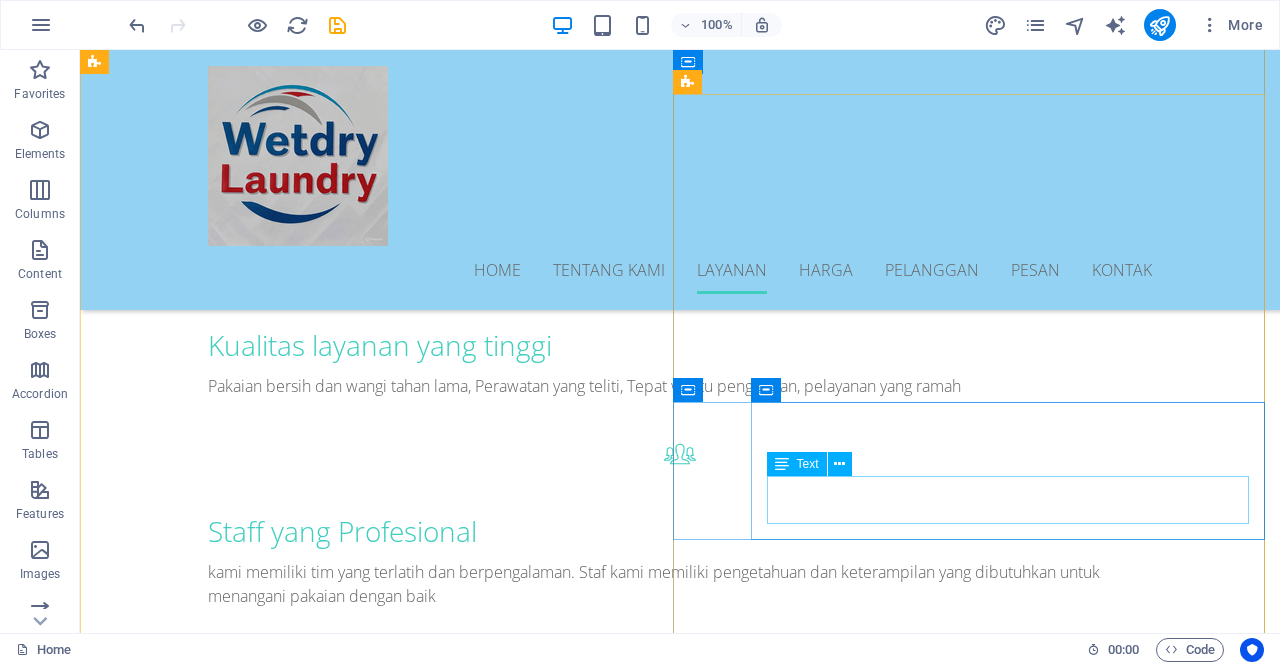 scroll, scrollTop: 1200, scrollLeft: 0, axis: vertical 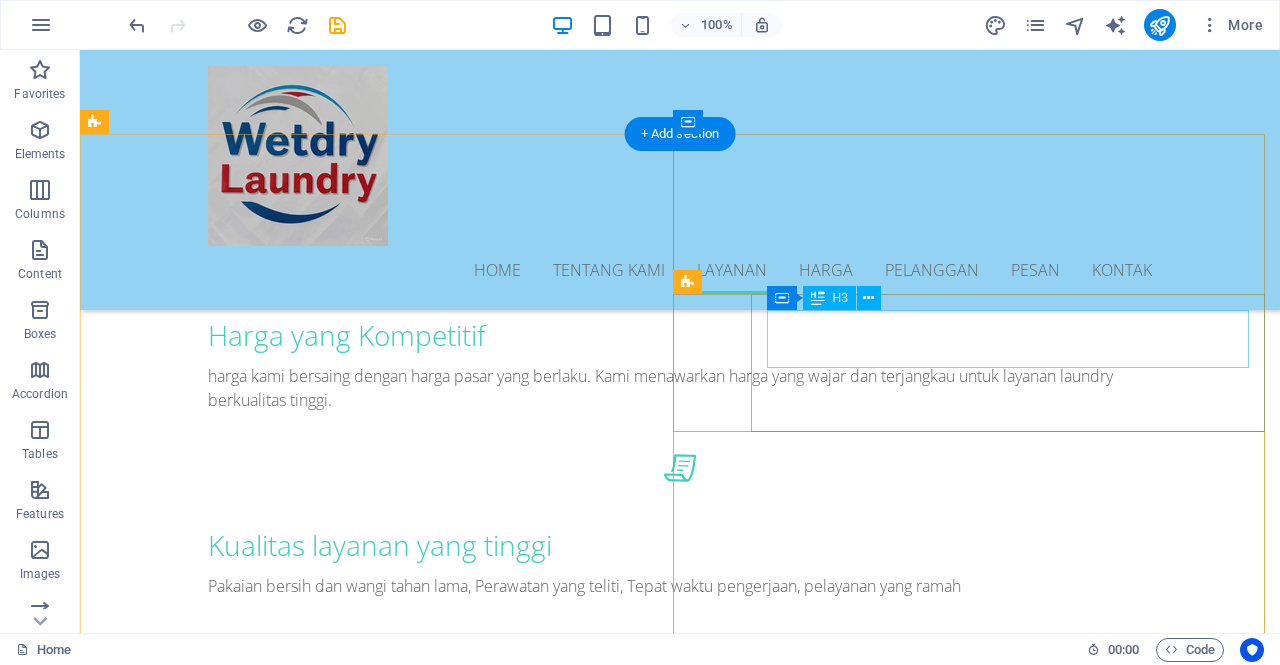 click on "Choose your plan" at bounding box center [680, 2109] 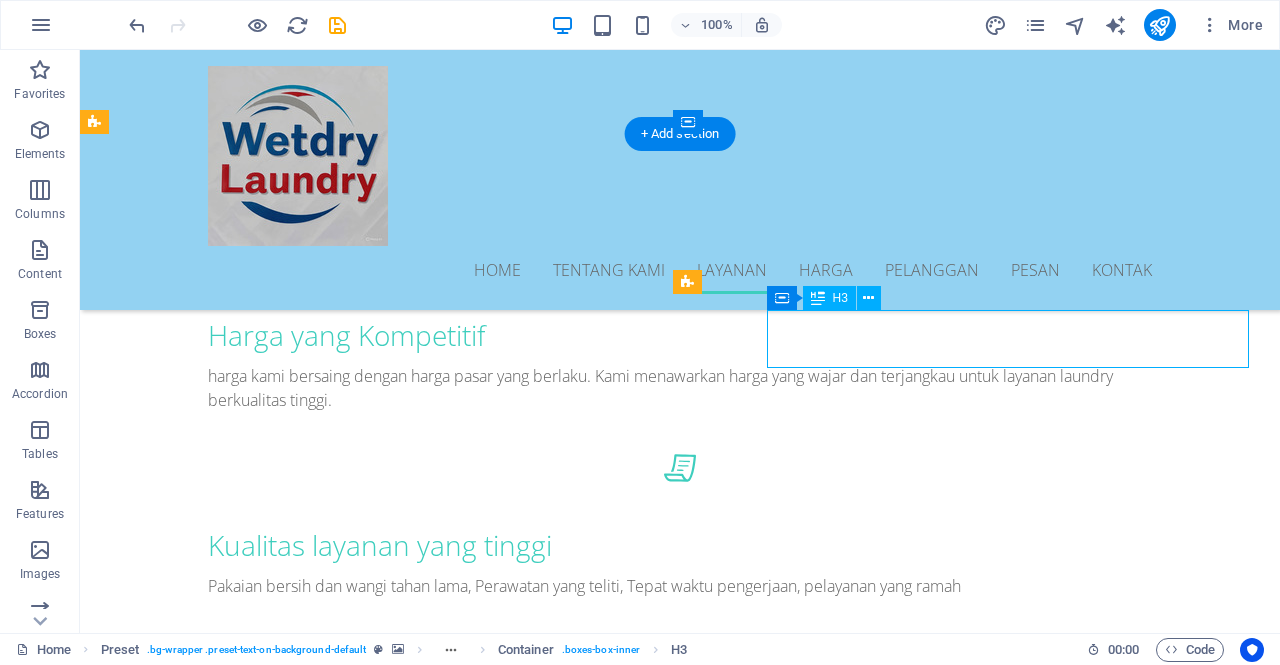 click on "Choose your plan" at bounding box center (680, 2109) 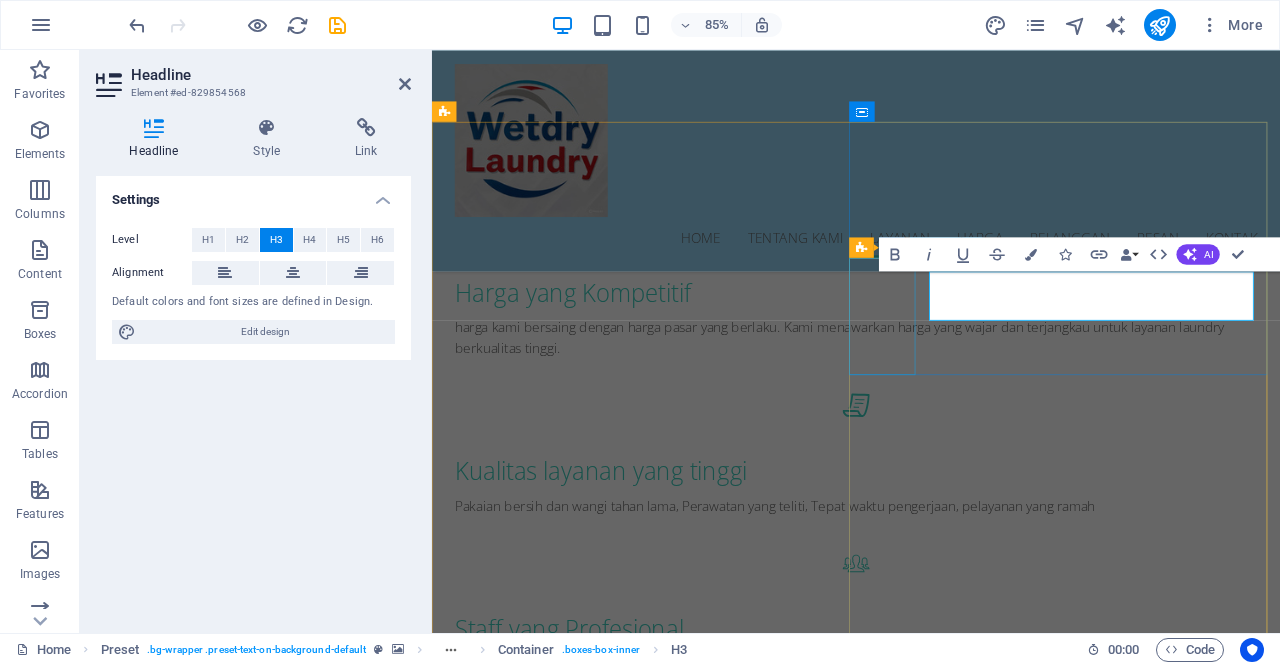 type 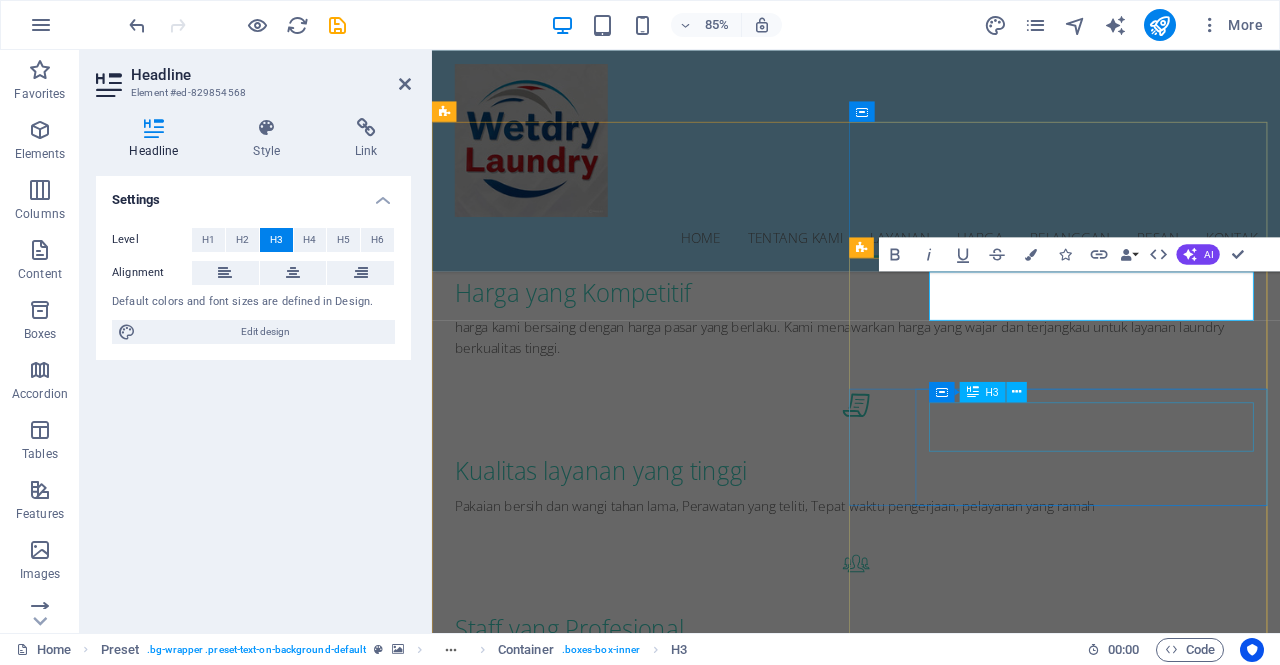 click on "Fix your time" at bounding box center (931, 2360) 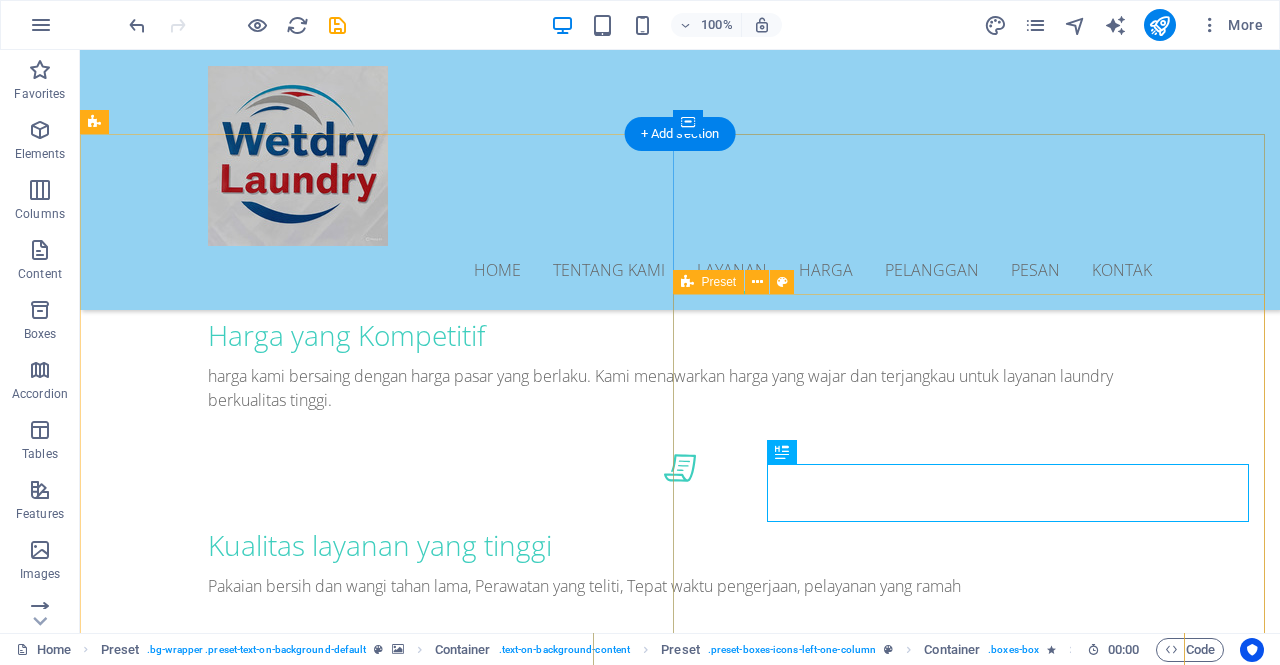 click on "Pilih layanan kami Lorem ipsum dolor sit amet, consectetur adipisicing elit. Veritatis, dolorem! Fix your time Lorem ipsum dolor sit amet, consectetur adipisicing elit. Veritatis, dolorem! We Clean Lorem ipsum dolor sit amet, consectetur adipisicing elit. Veritatis, dolorem! You enjoy Lorem ipsum dolor sit amet, consectetur adipisicing elit. Veritatis, dolorem!" at bounding box center (680, 2382) 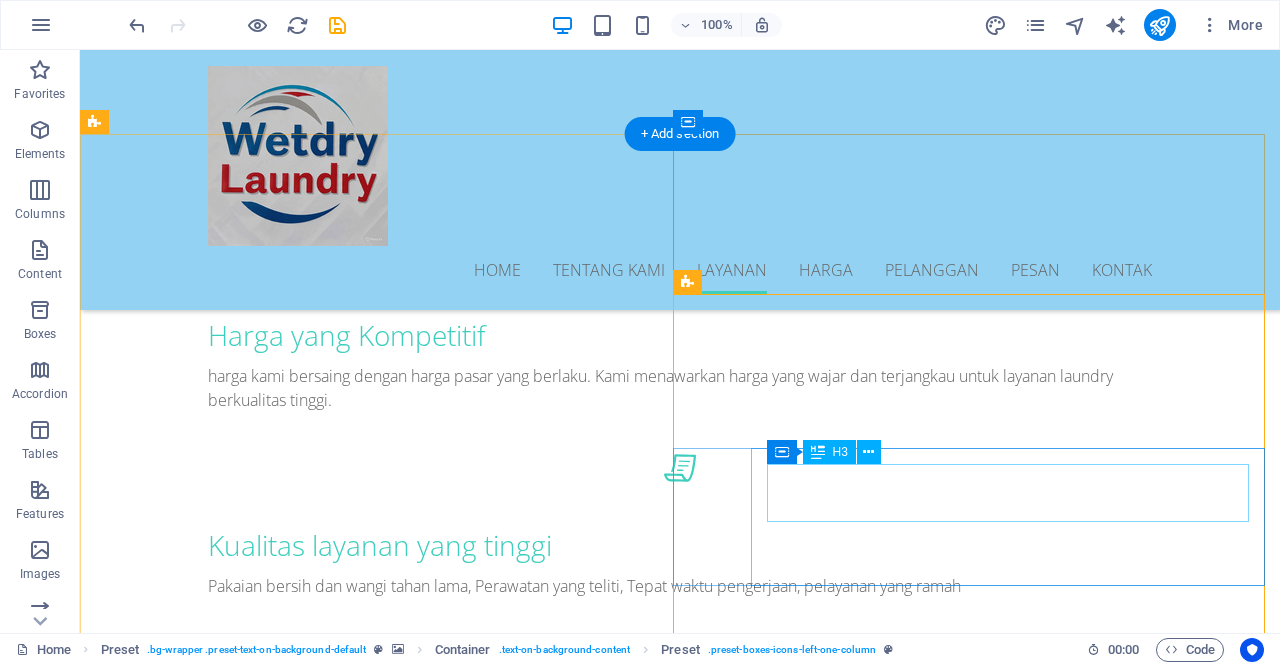 click on "Fix your time" at bounding box center [680, 2309] 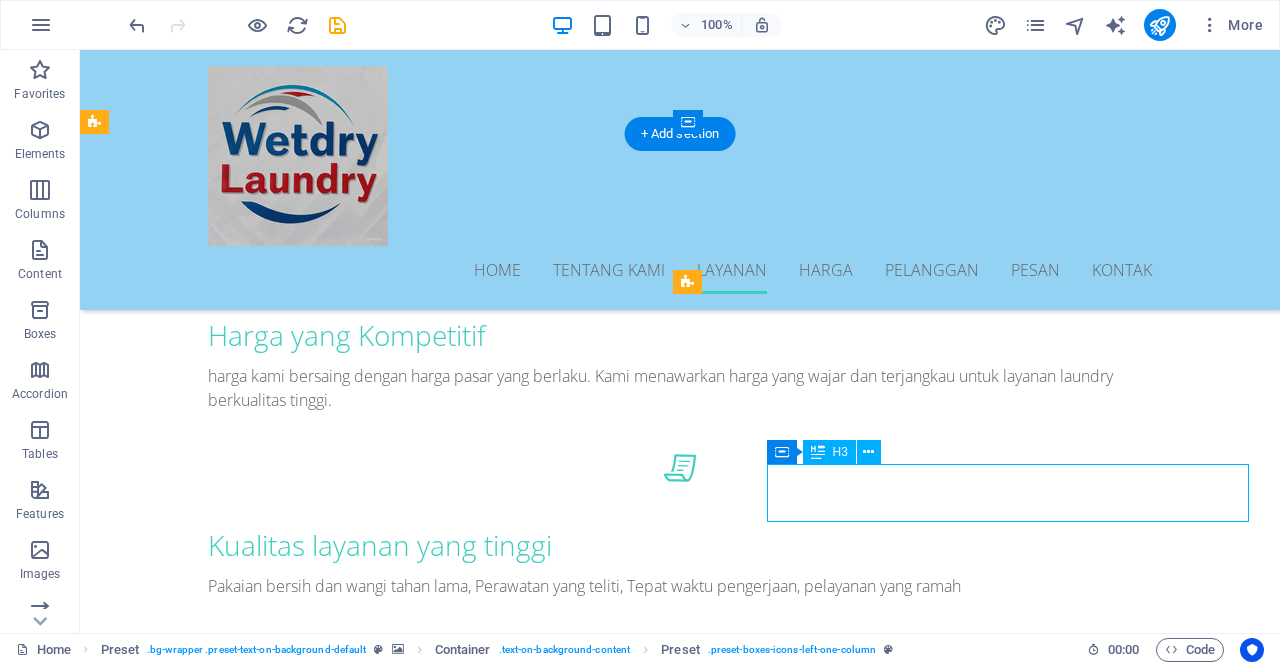 click on "Fix your time" at bounding box center (680, 2309) 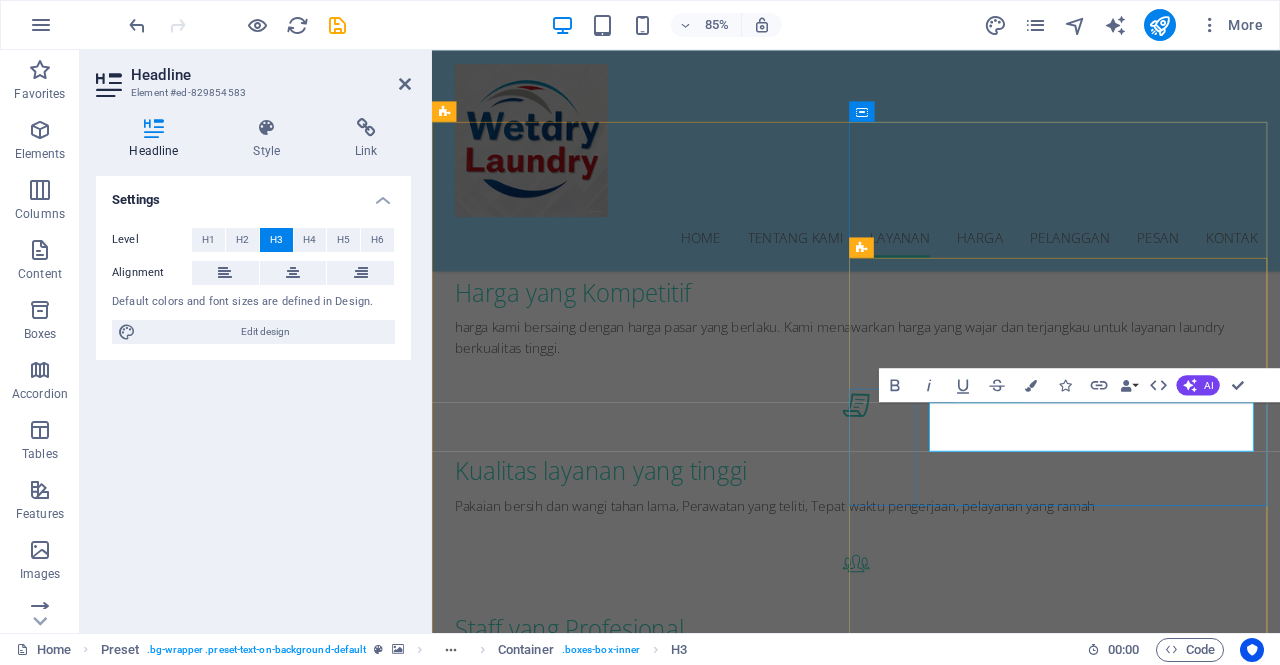 type 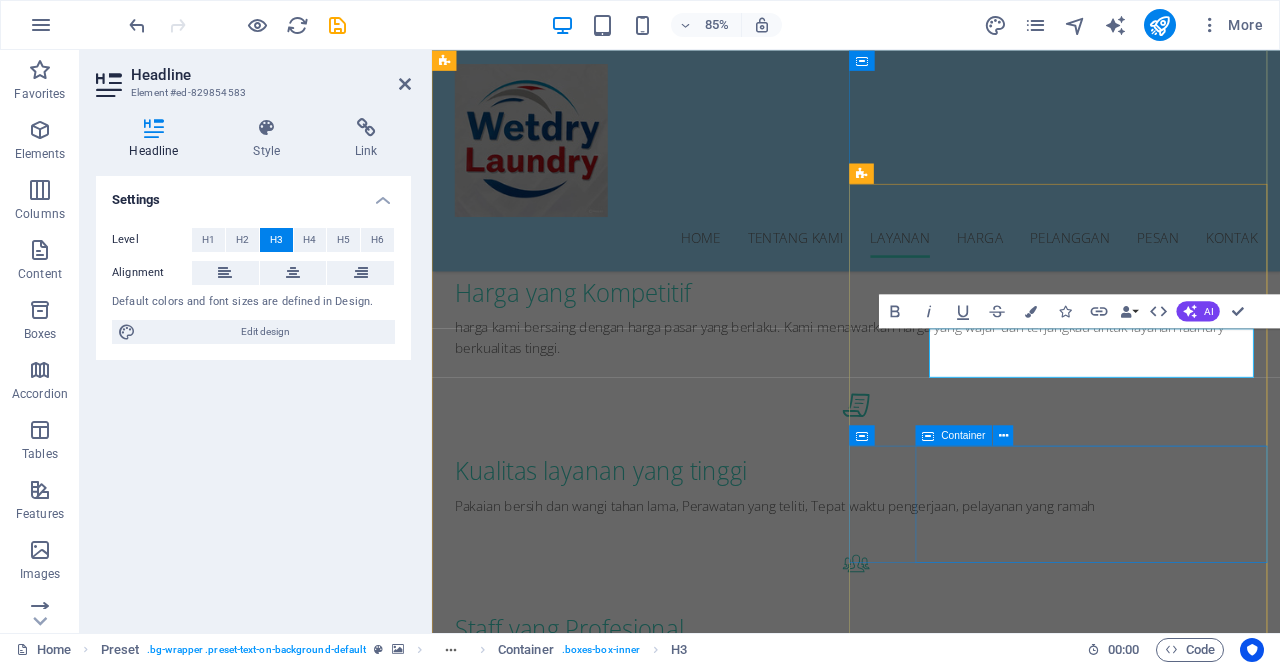 scroll, scrollTop: 1300, scrollLeft: 0, axis: vertical 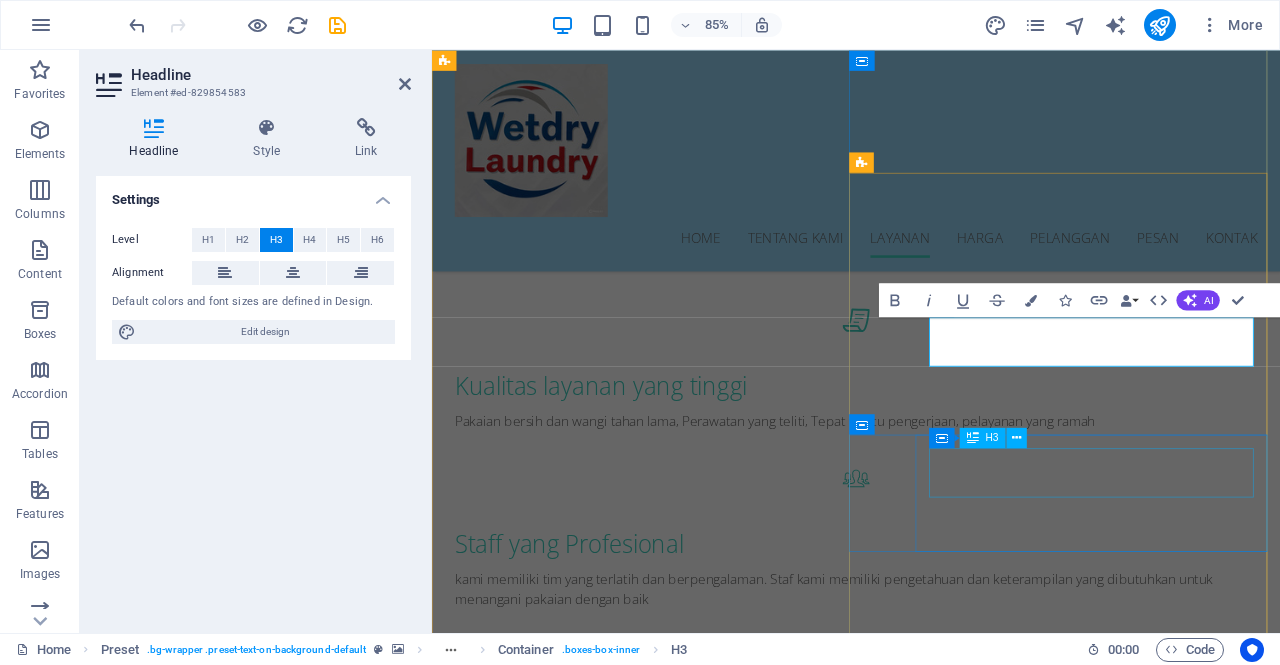 click on "We Clean" at bounding box center (931, 2460) 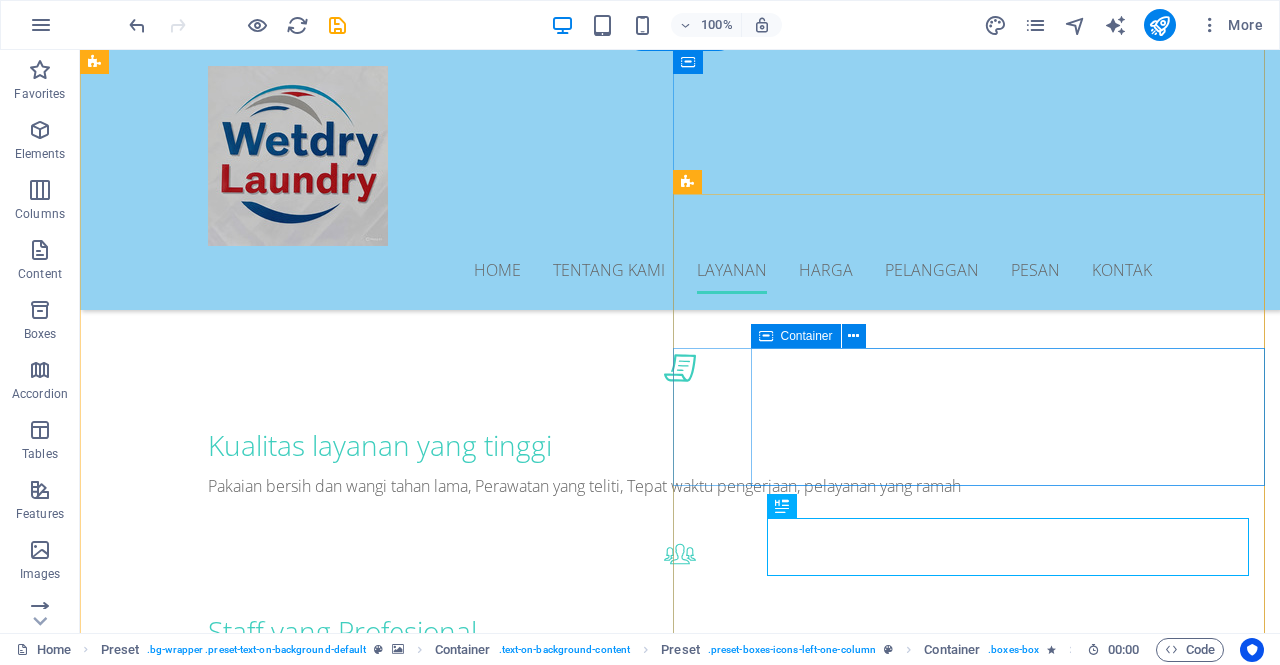 click on "Tentukan waktu selesai Lorem ipsum dolor sit amet, consectetur adipisicing elit. Veritatis, dolorem!" at bounding box center (680, 2221) 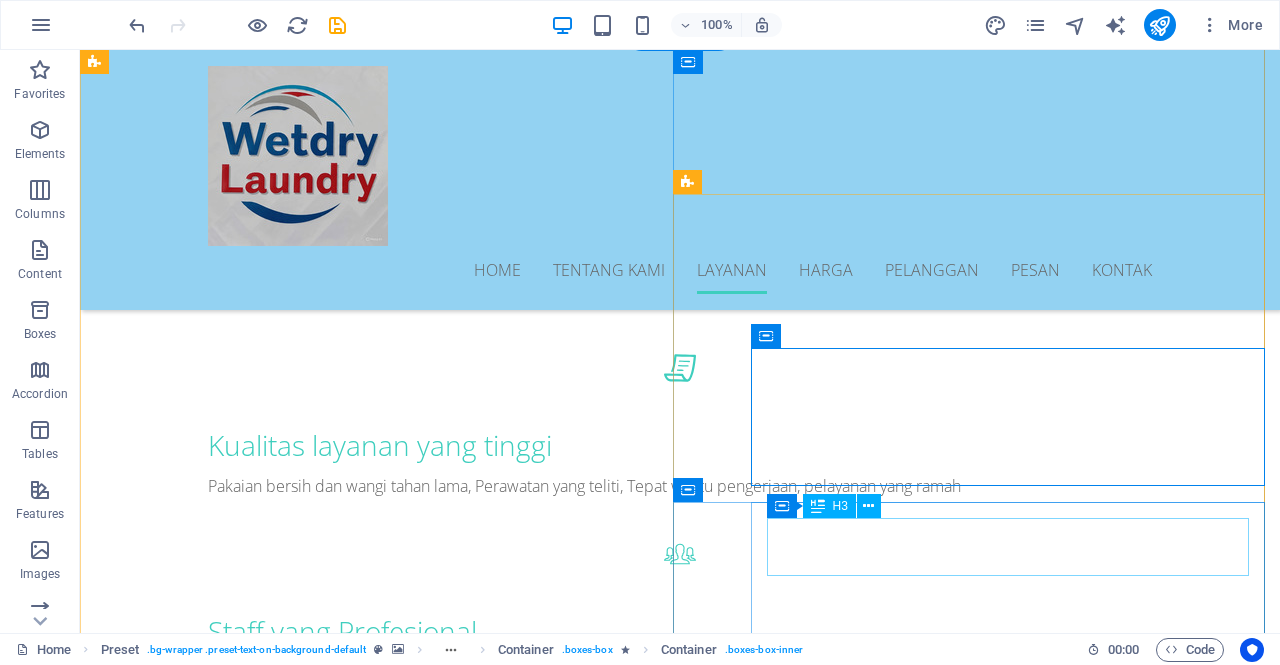 click on "We Clean" at bounding box center [680, 2409] 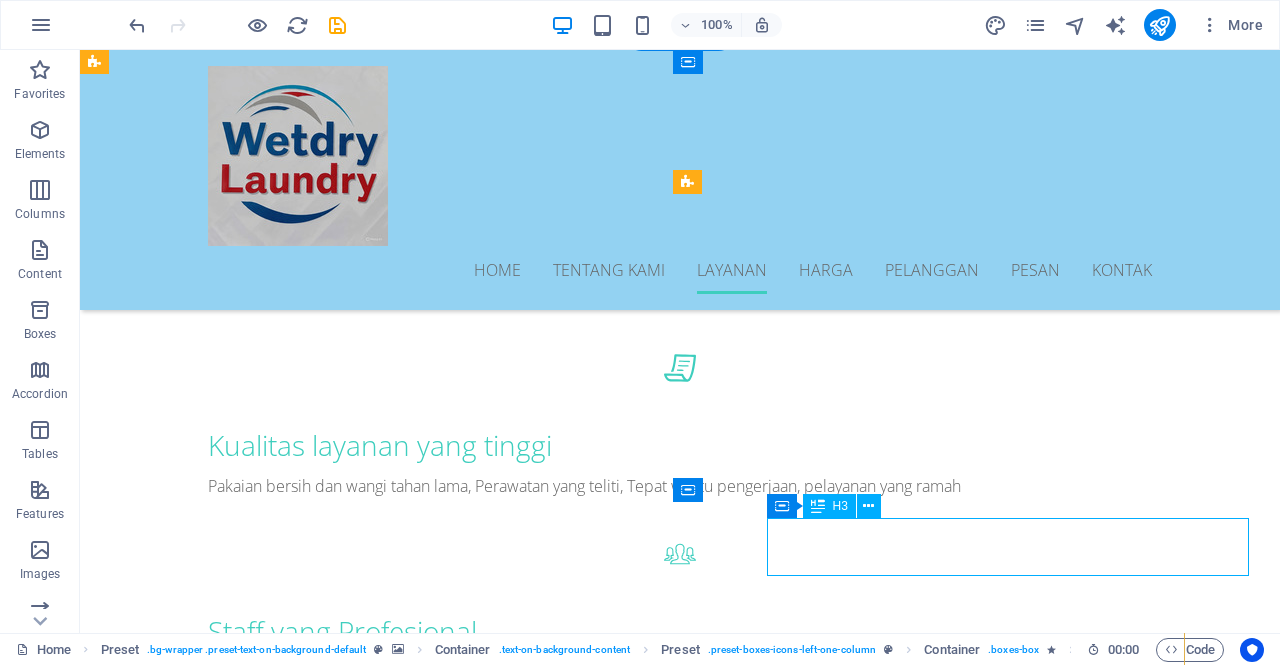 click on "We Clean" at bounding box center [680, 2409] 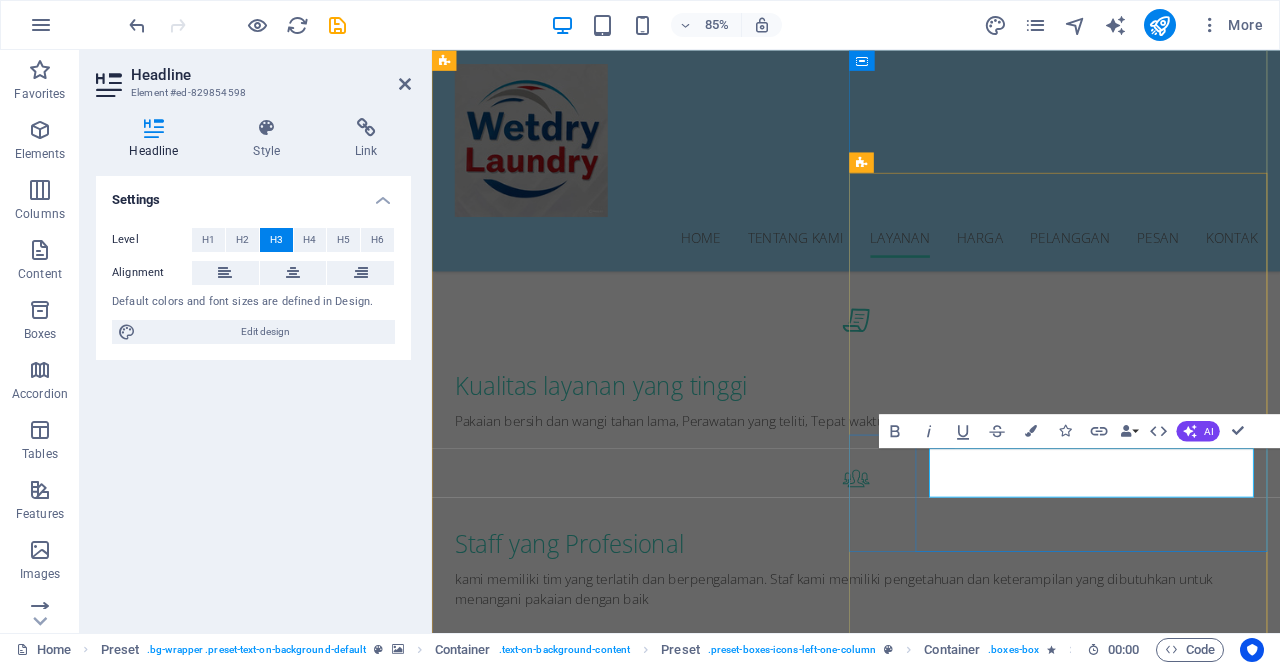 type 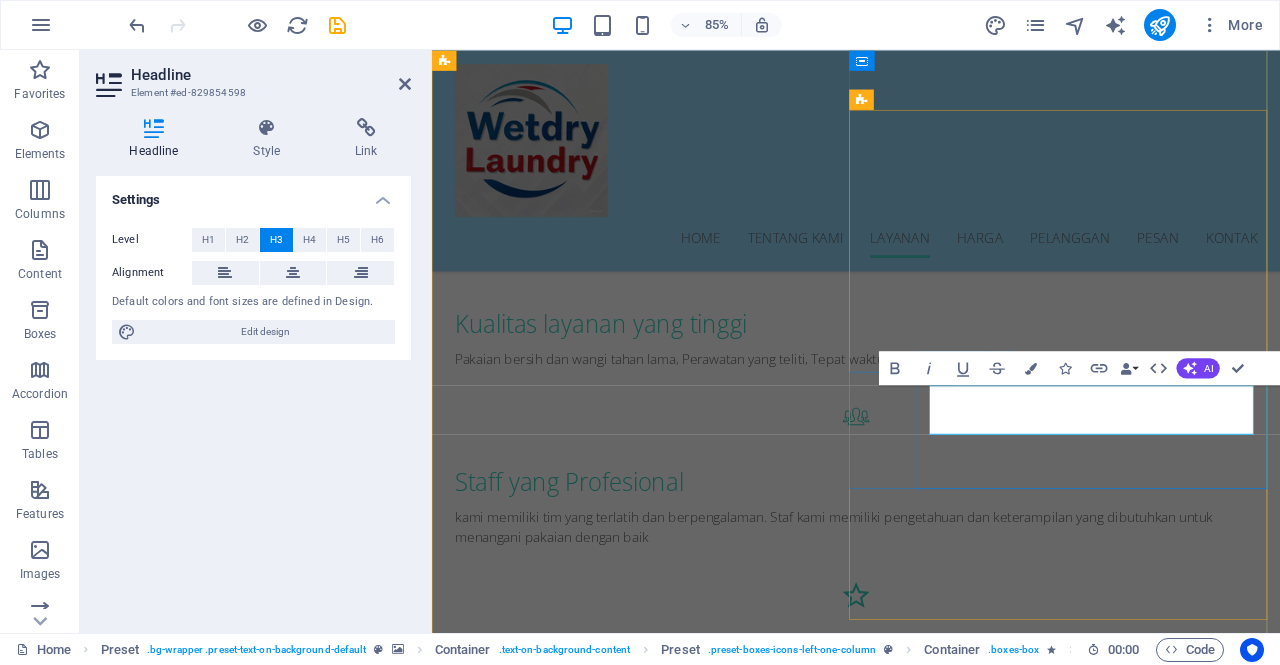 scroll, scrollTop: 1500, scrollLeft: 0, axis: vertical 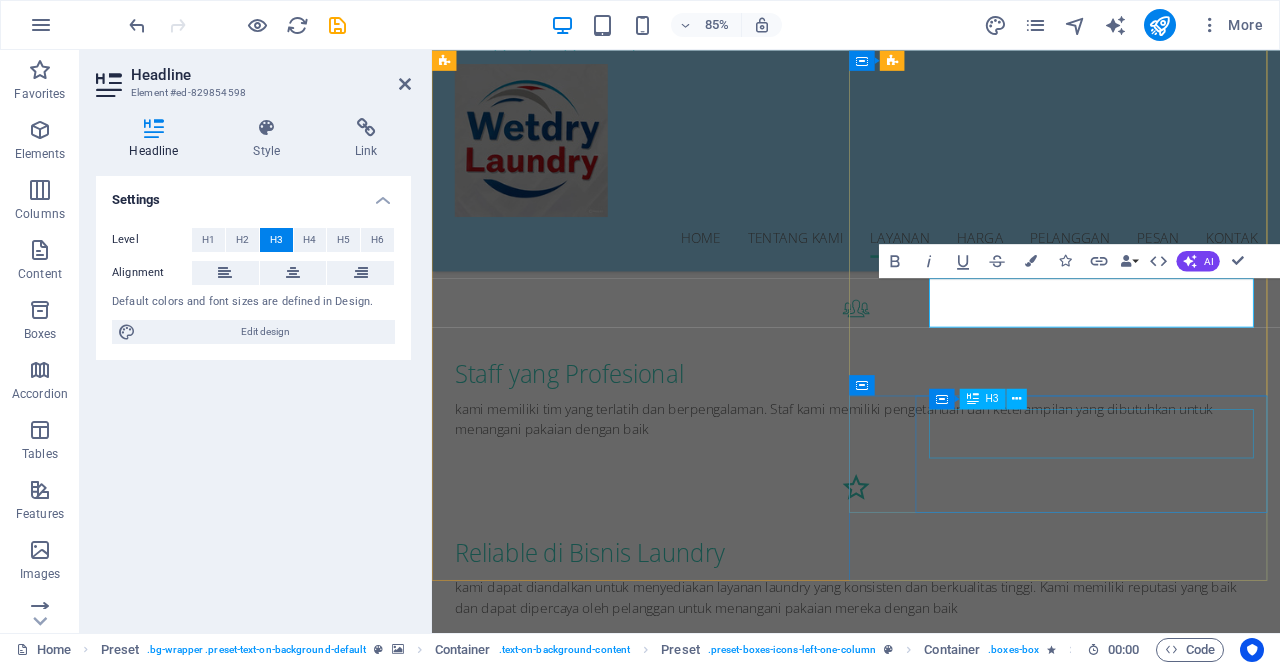 click on "You enjoy" at bounding box center (931, 2460) 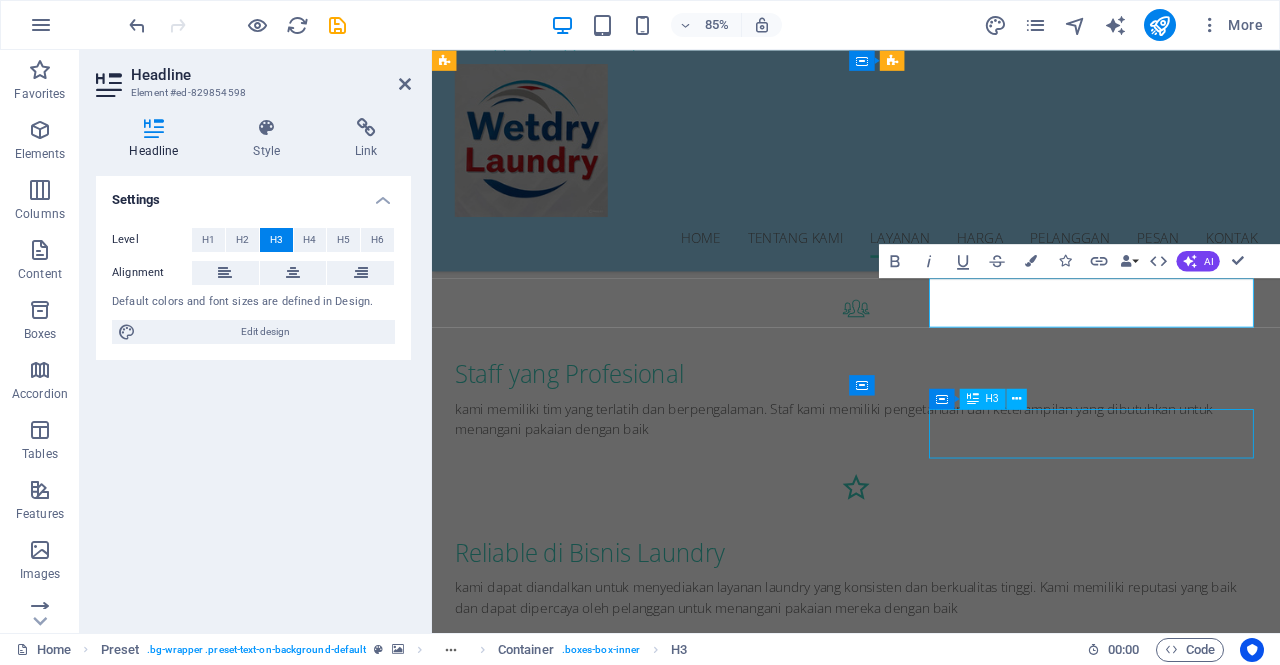 click on "You enjoy" at bounding box center (931, 2460) 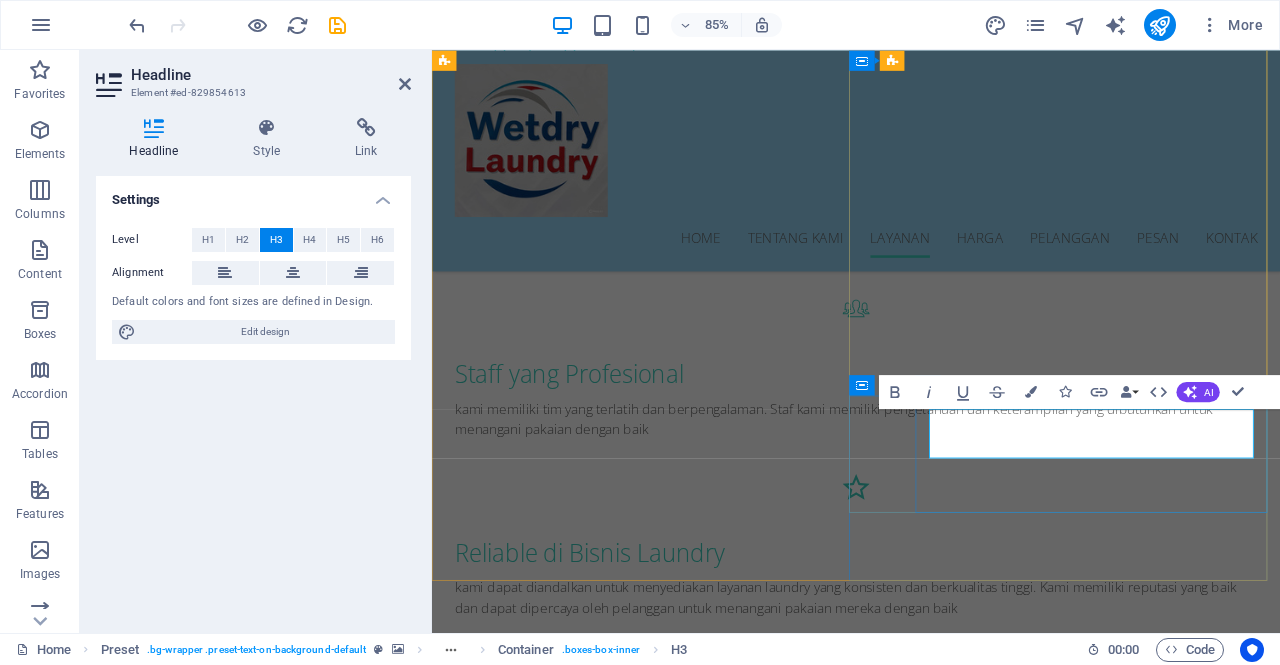 type 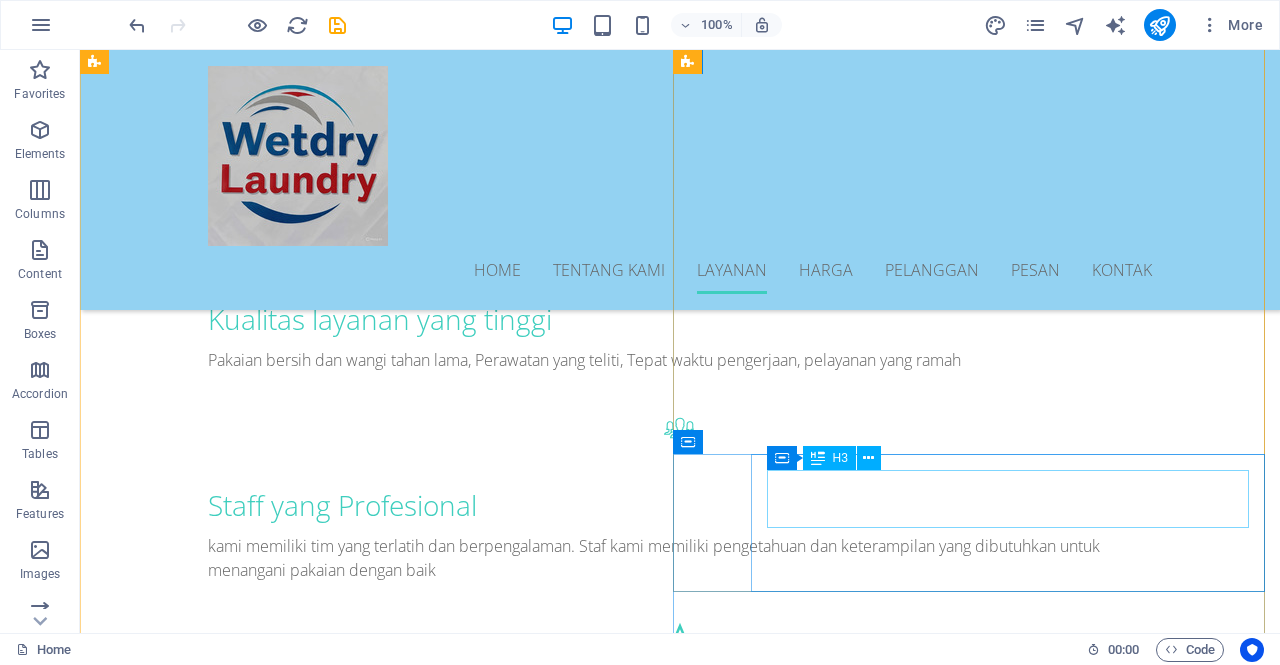 scroll, scrollTop: 1600, scrollLeft: 0, axis: vertical 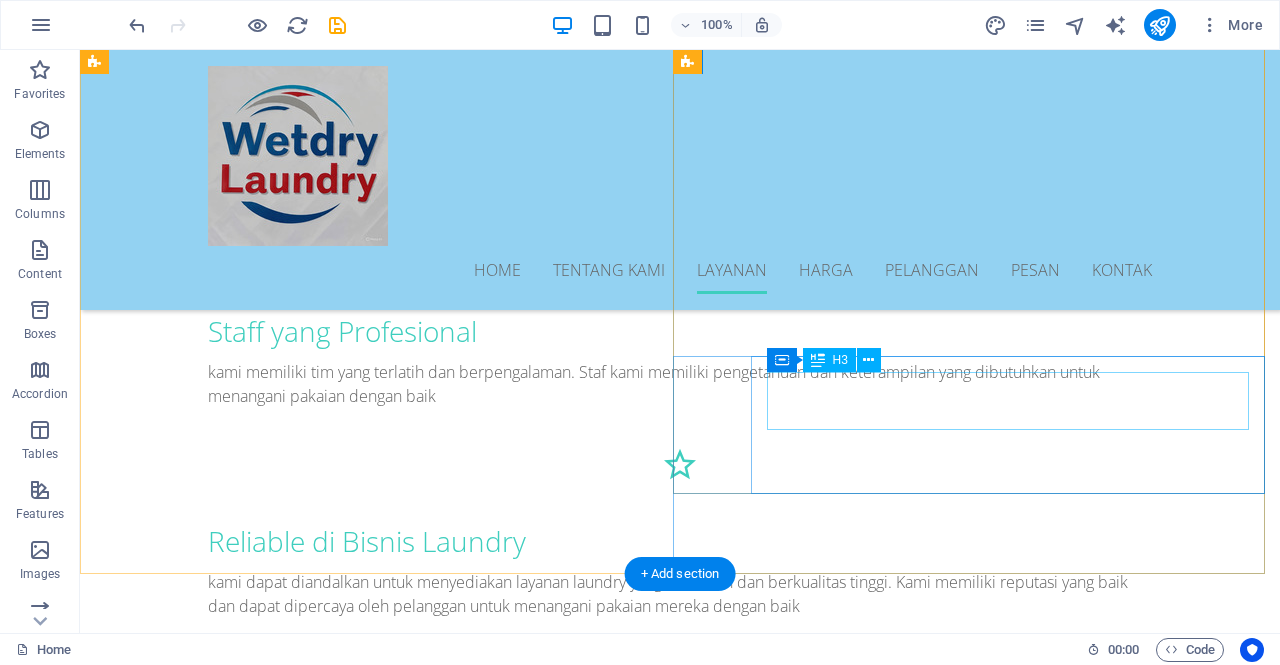 click on "Kamu puas" at bounding box center (680, 2309) 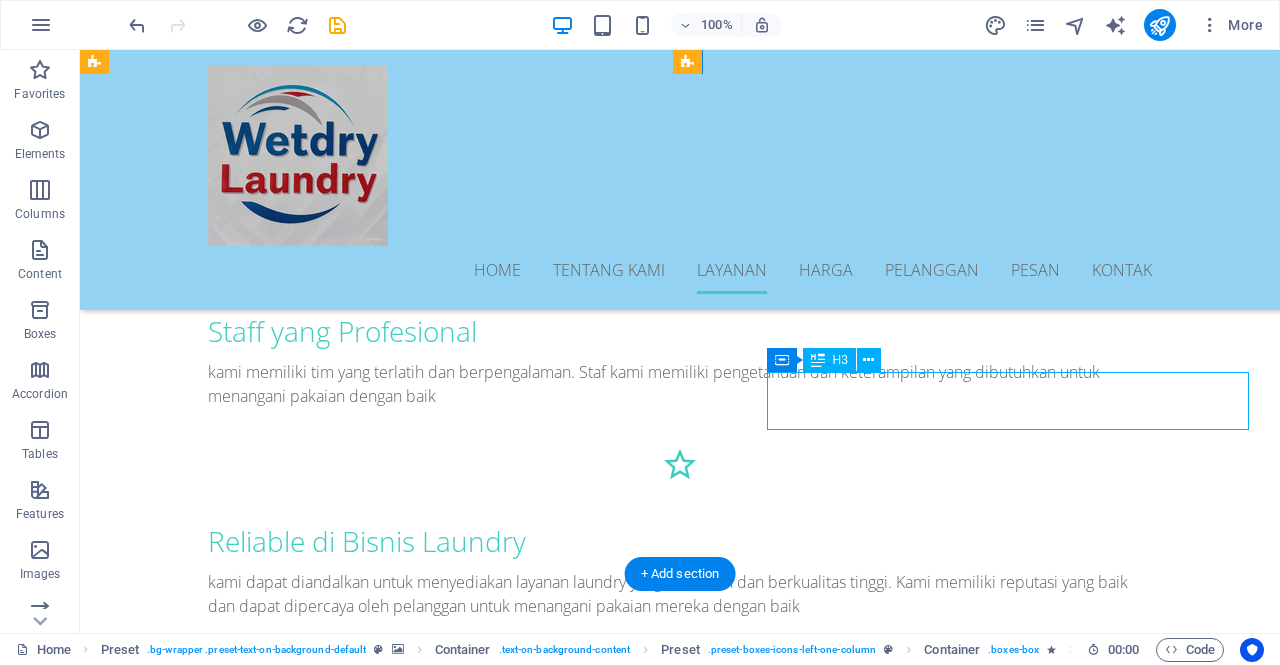 click on "Kamu puas" at bounding box center [680, 2309] 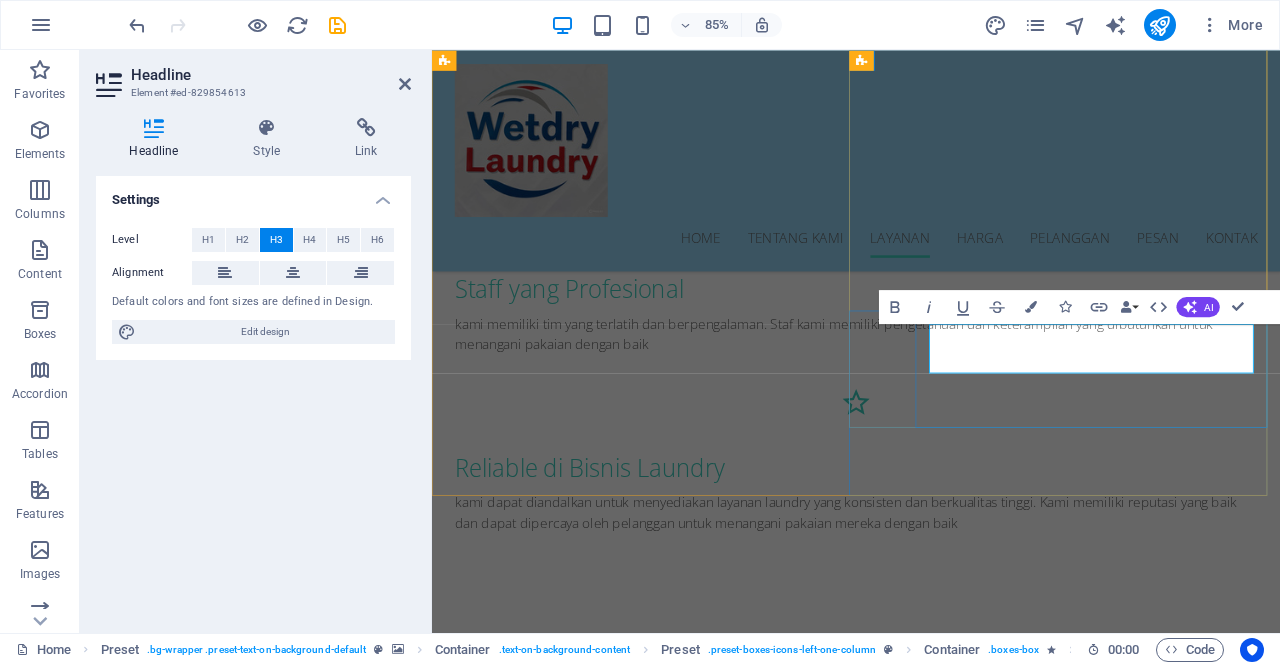 type 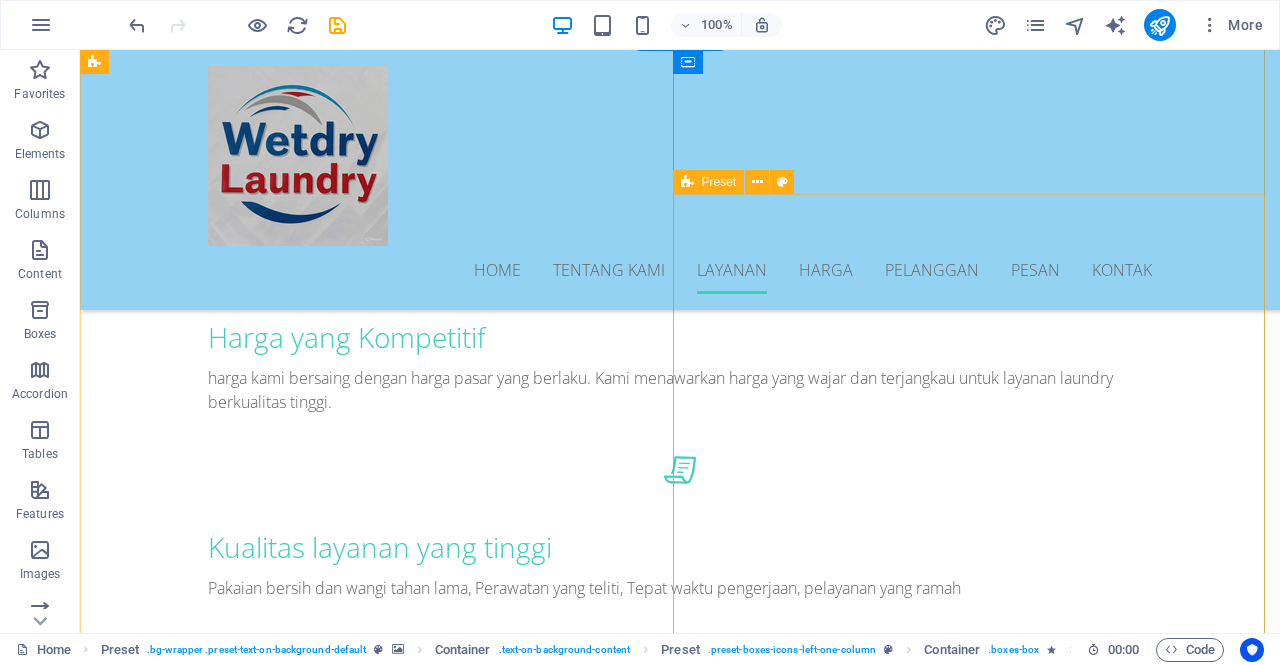 scroll, scrollTop: 1100, scrollLeft: 0, axis: vertical 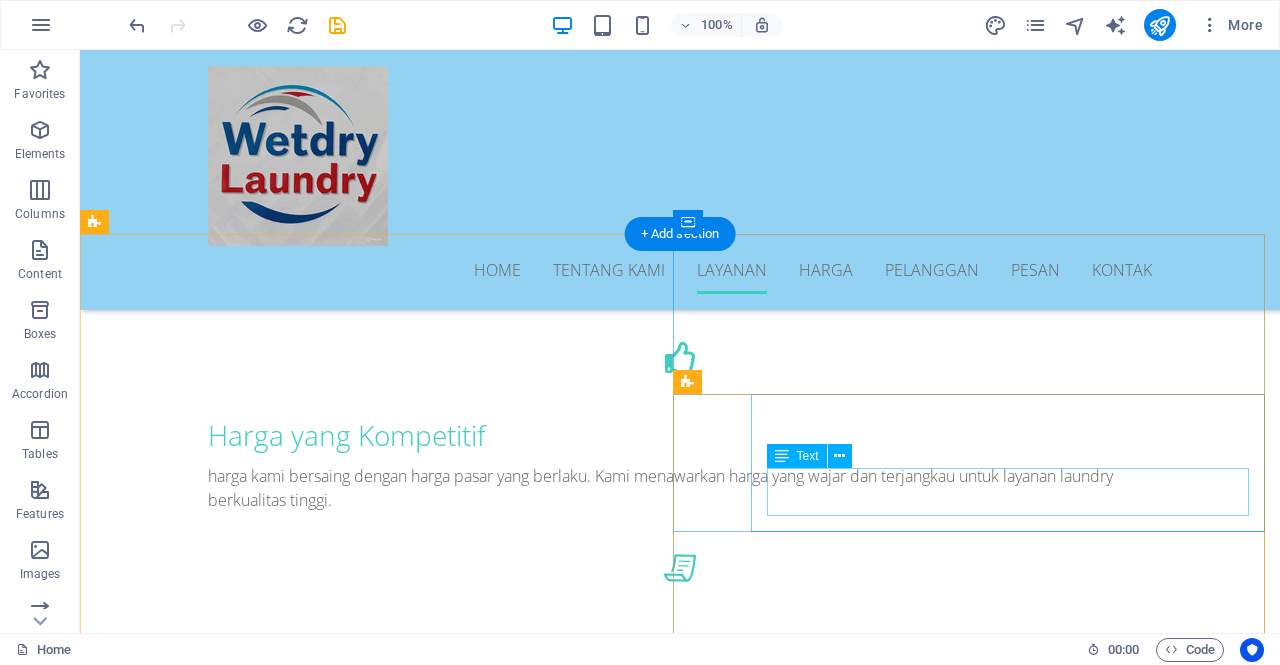 click on "Lorem ipsum dolor sit amet, consectetur adipisicing elit. Veritatis, dolorem!" at bounding box center [680, 2250] 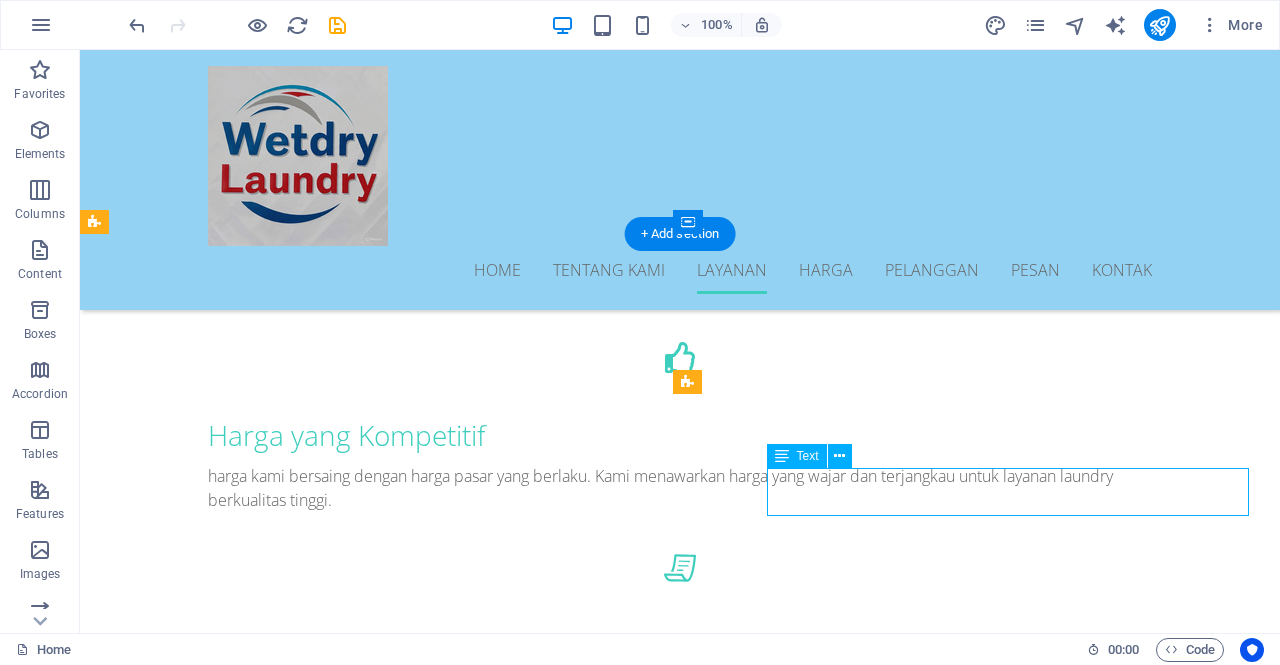 click on "Lorem ipsum dolor sit amet, consectetur adipisicing elit. Veritatis, dolorem!" at bounding box center [680, 2250] 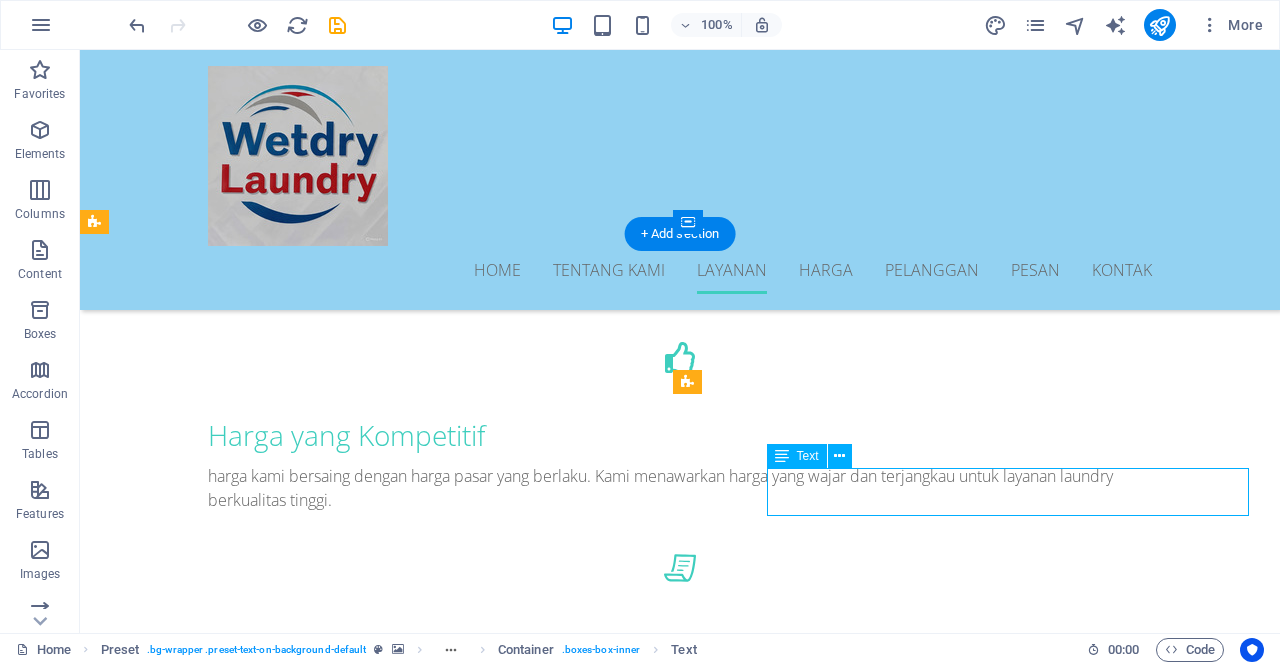 click on "Lorem ipsum dolor sit amet, consectetur adipisicing elit. Veritatis, dolorem!" at bounding box center [680, 2250] 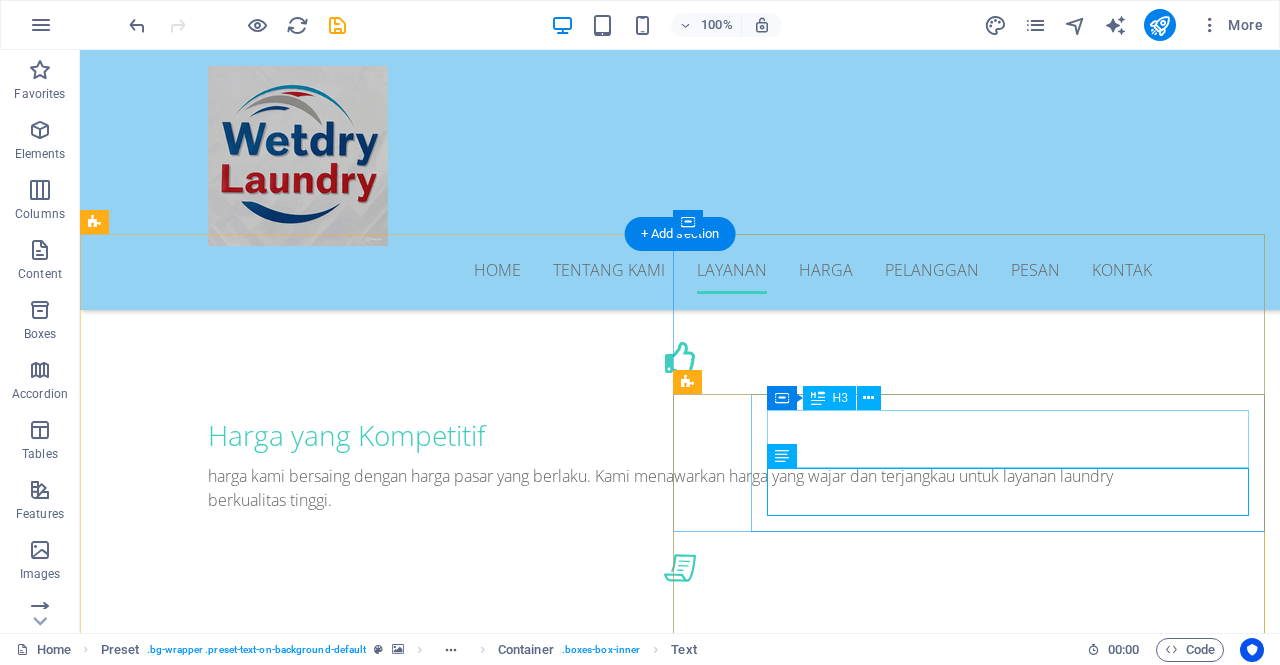 click on "Pilih layanan kami" at bounding box center (680, 2209) 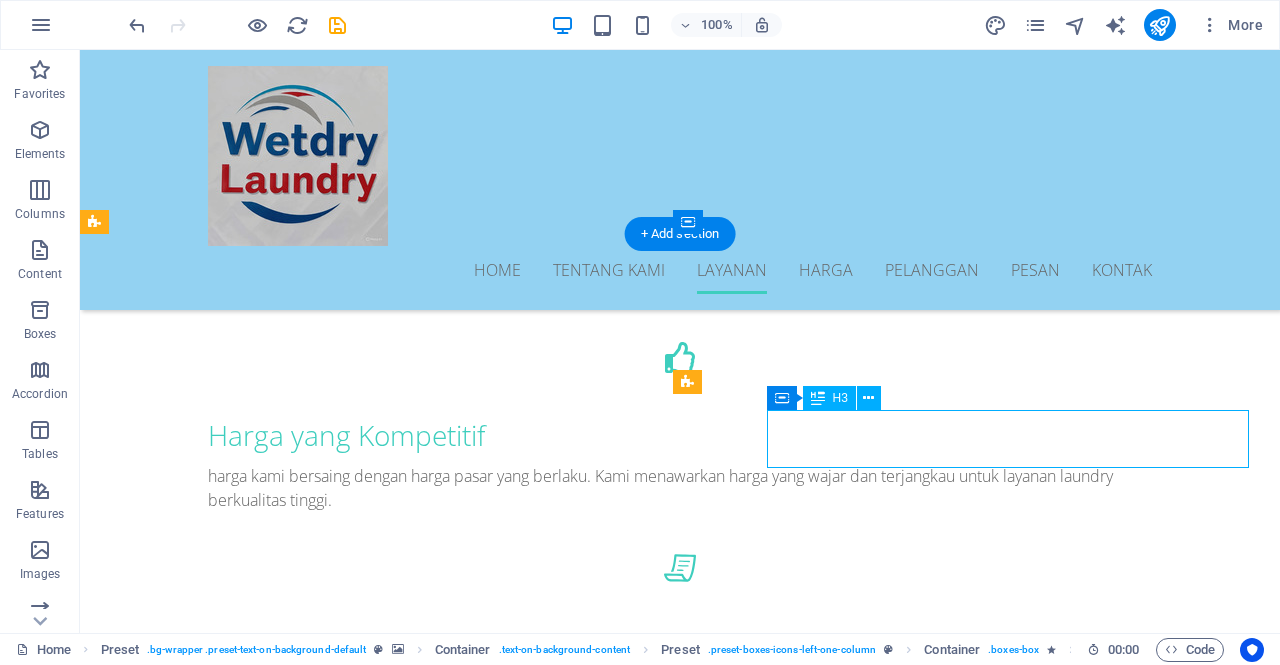 drag, startPoint x: 910, startPoint y: 446, endPoint x: 641, endPoint y: 515, distance: 277.70847 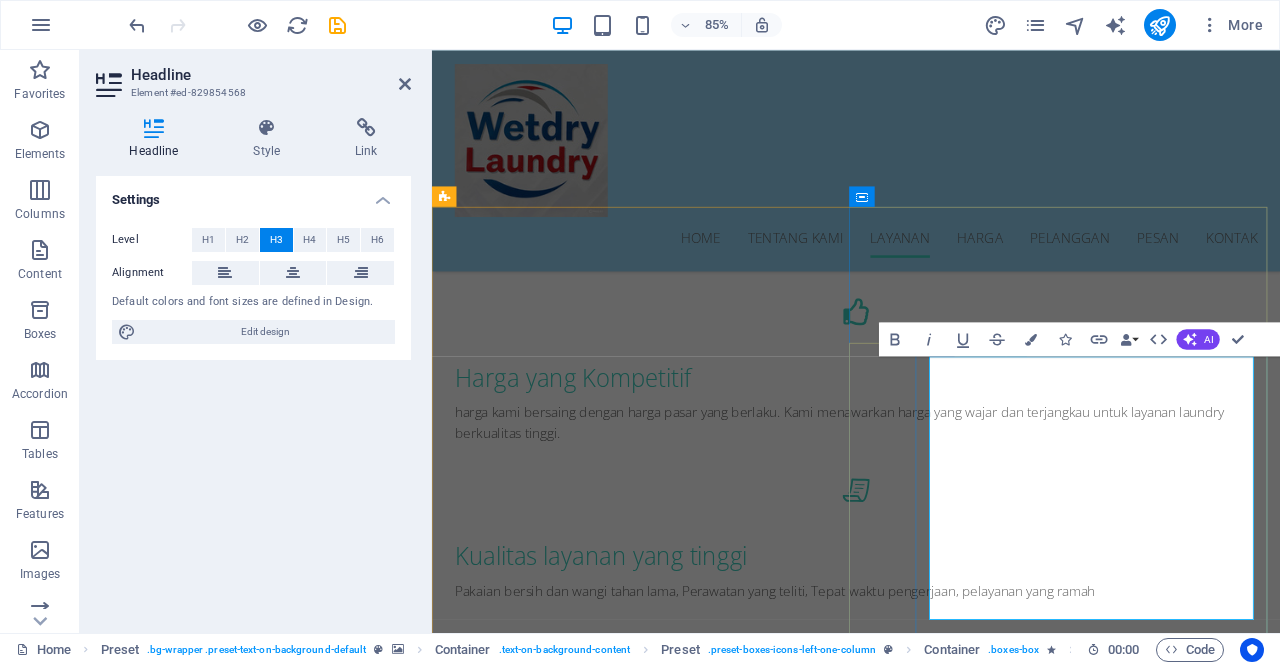 scroll, scrollTop: 2382, scrollLeft: 2, axis: both 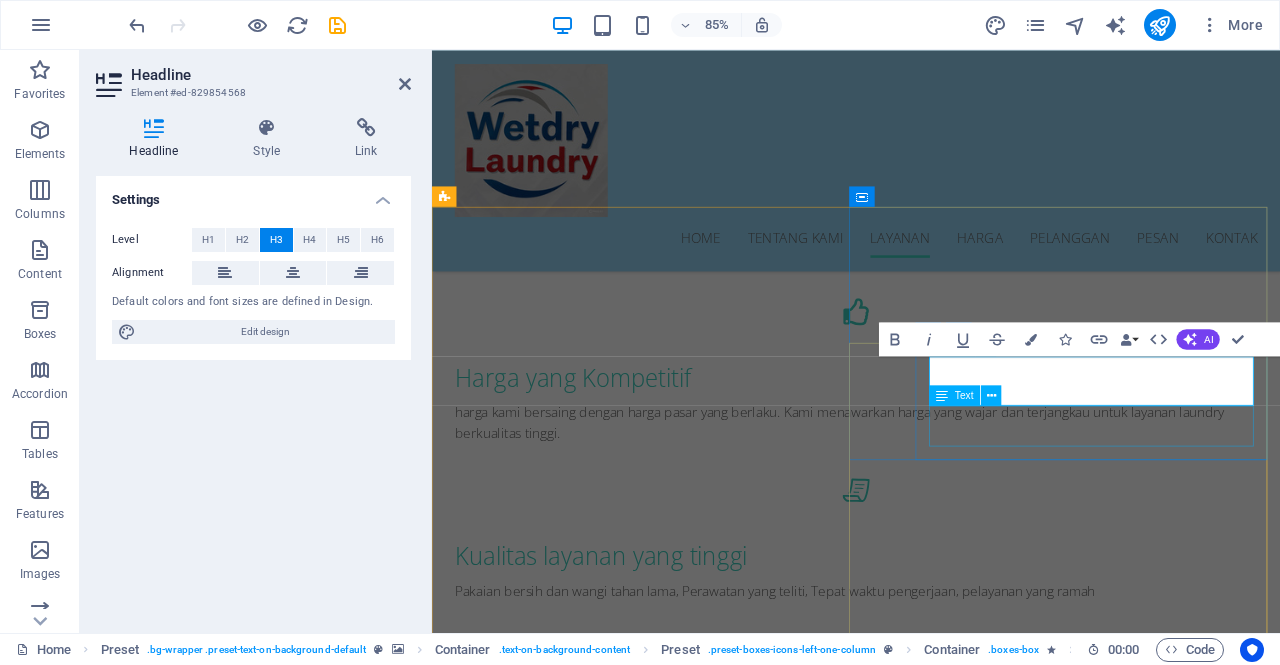 click on "Lorem ipsum dolor sit amet, consectetur adipisicing elit. Veritatis, dolorem!" at bounding box center (931, 2301) 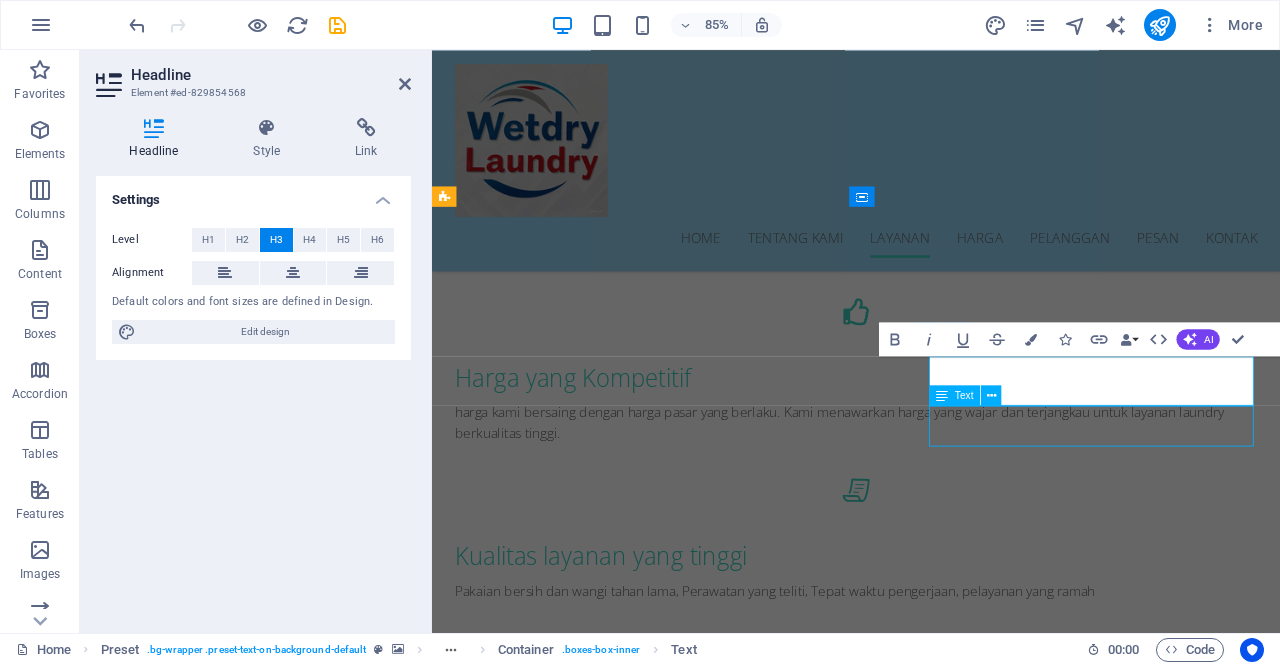 click on "Pilih layanan kami Dengan memilih layanan kami, Anda dapat menikmati solusi laundry yang terbaik dan memenuhi kebutuhan Anda. Hubungi kami hari ini untuk mengetahui lebih lanjut! Lorem ipsum dolor sit amet, consectetur adipisicing elit. Veritatis, dolorem!" at bounding box center (931, 2276) 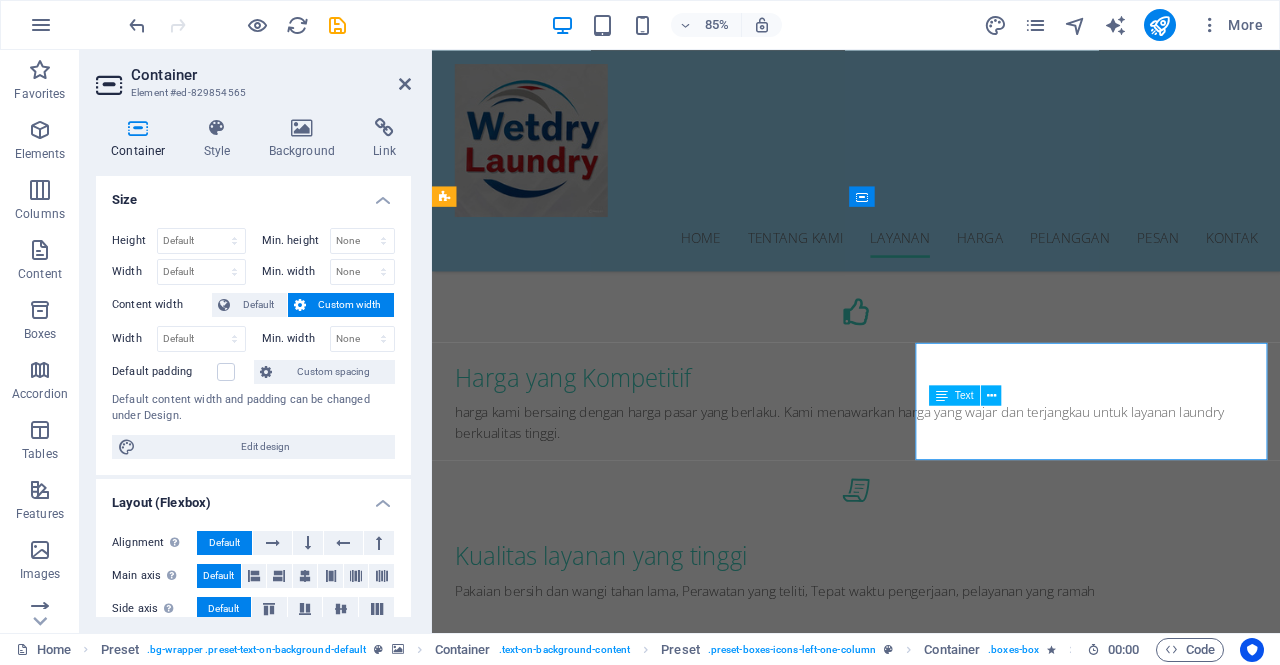 click on "Lorem ipsum dolor sit amet, consectetur adipisicing elit. Veritatis, dolorem!" at bounding box center (931, 2301) 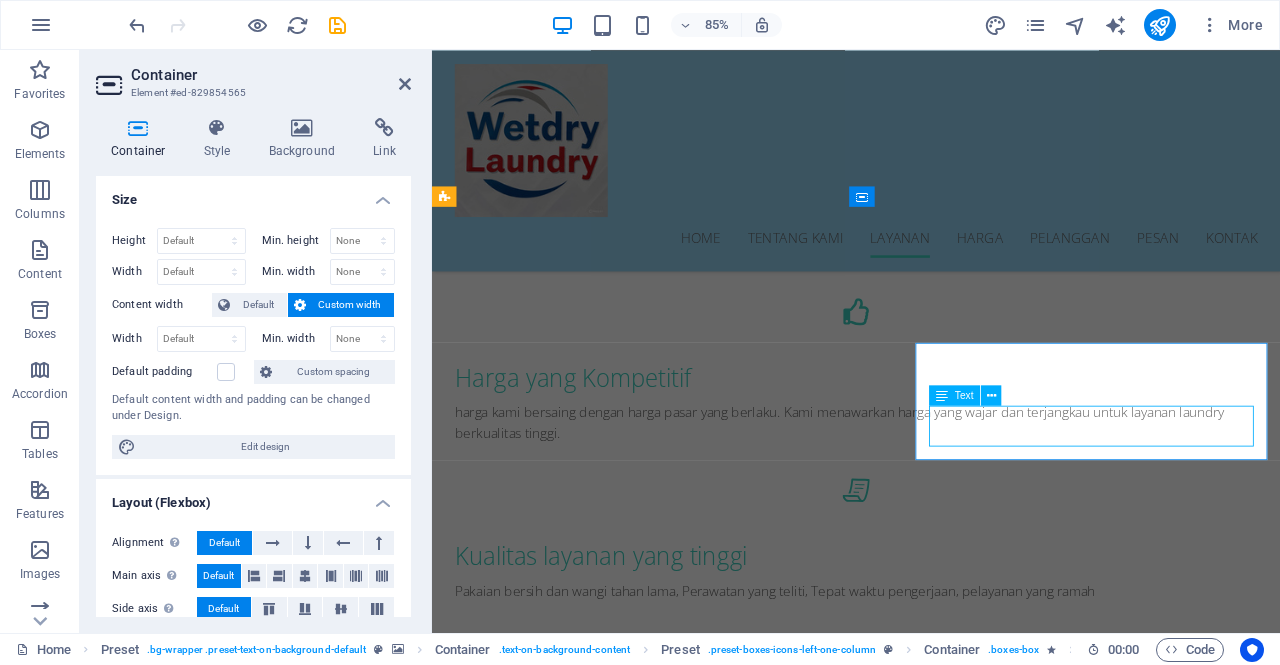 click on "Lorem ipsum dolor sit amet, consectetur adipisicing elit. Veritatis, dolorem!" at bounding box center (931, 2301) 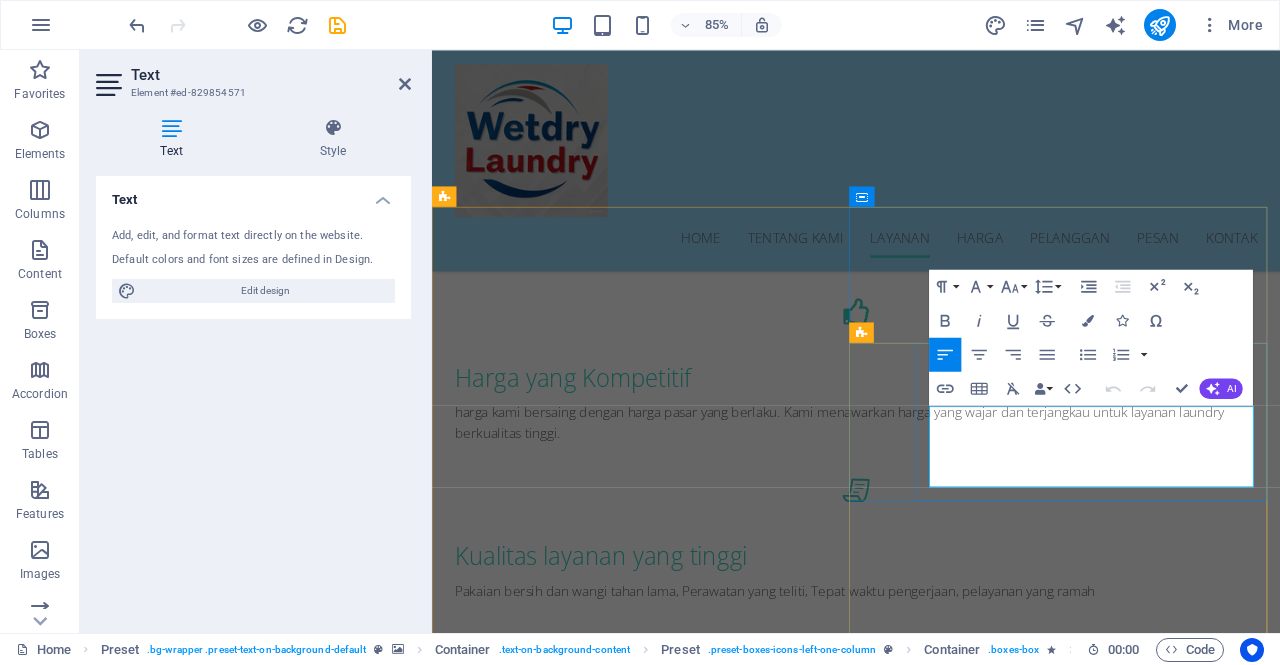 scroll, scrollTop: 2382, scrollLeft: 2, axis: both 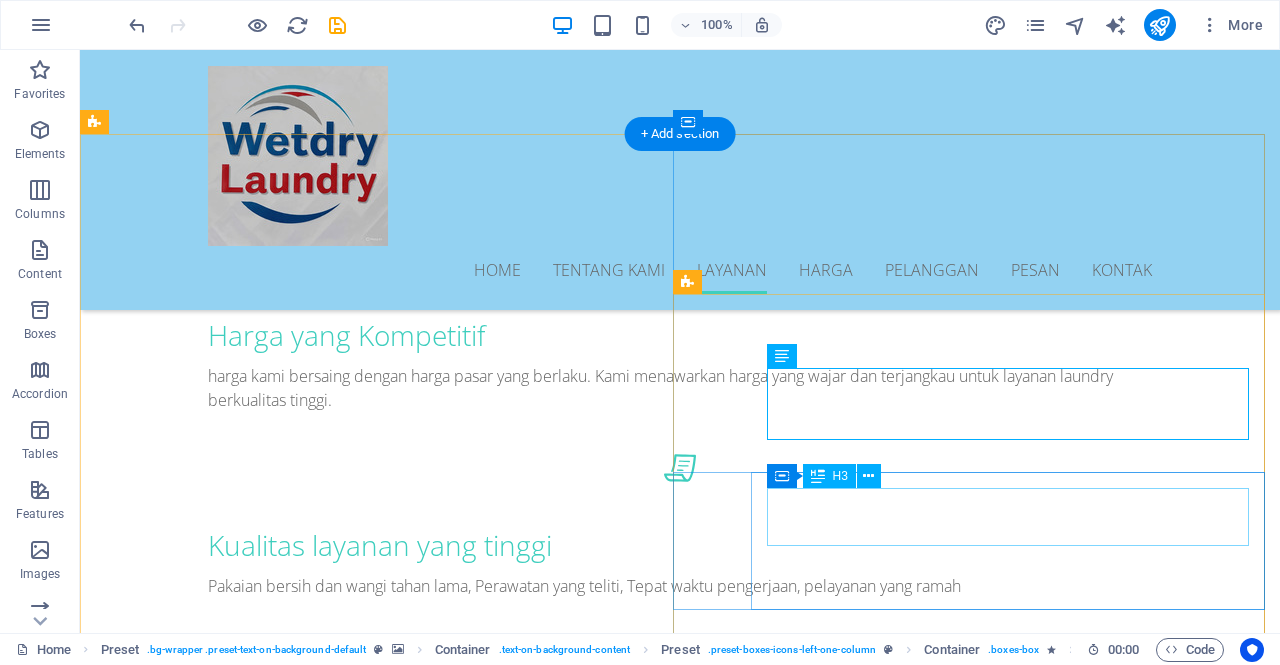 click on "Tentukan waktu selesai" at bounding box center [680, 2345] 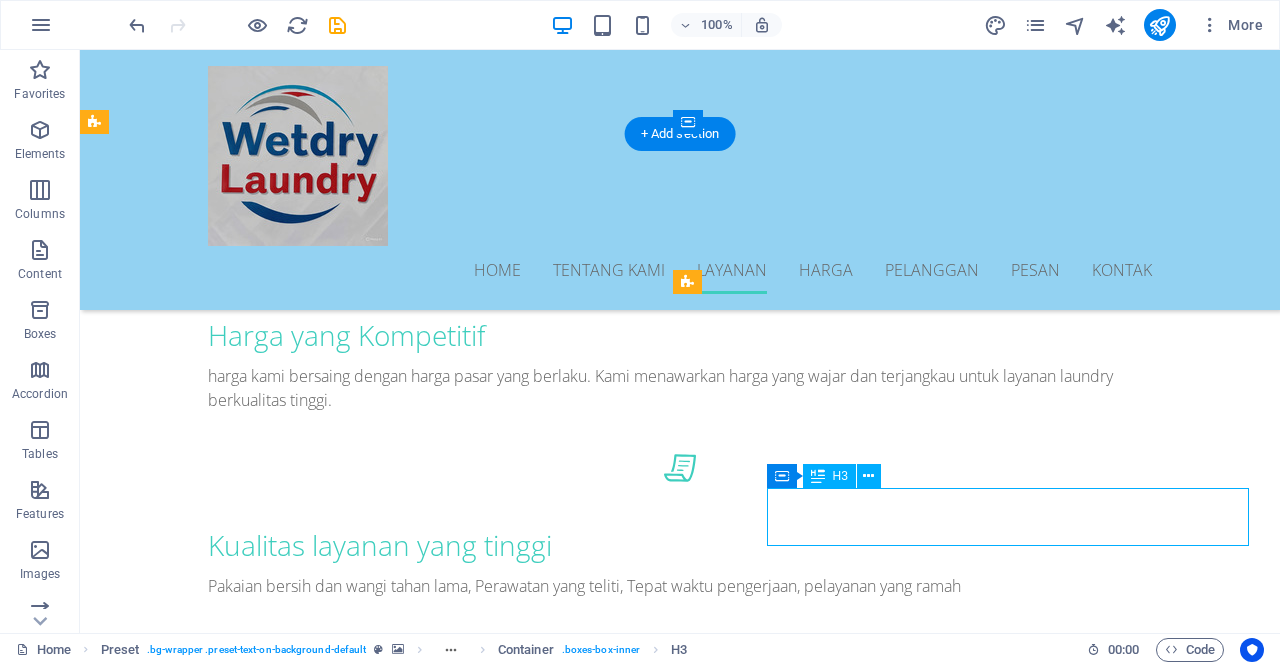 click on "Tentukan waktu selesai" at bounding box center (680, 2345) 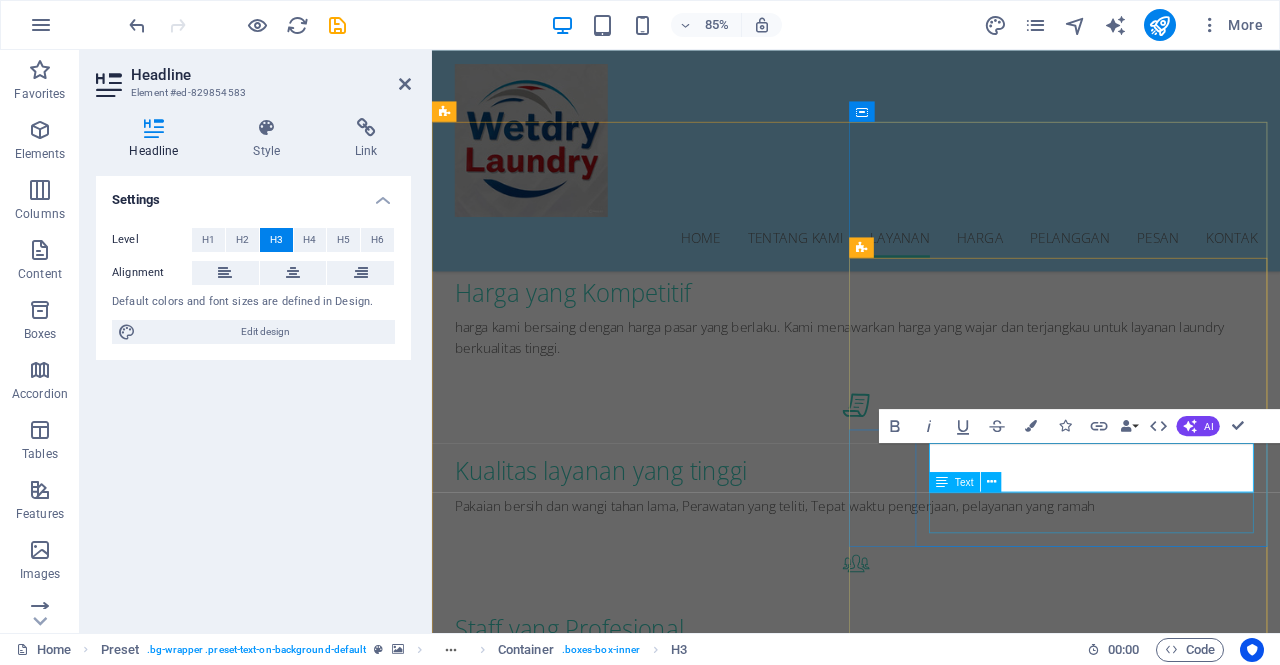 click on "Lorem ipsum dolor sit amet, consectetur adipisicing elit. Veritatis, dolorem!" at bounding box center [931, 2449] 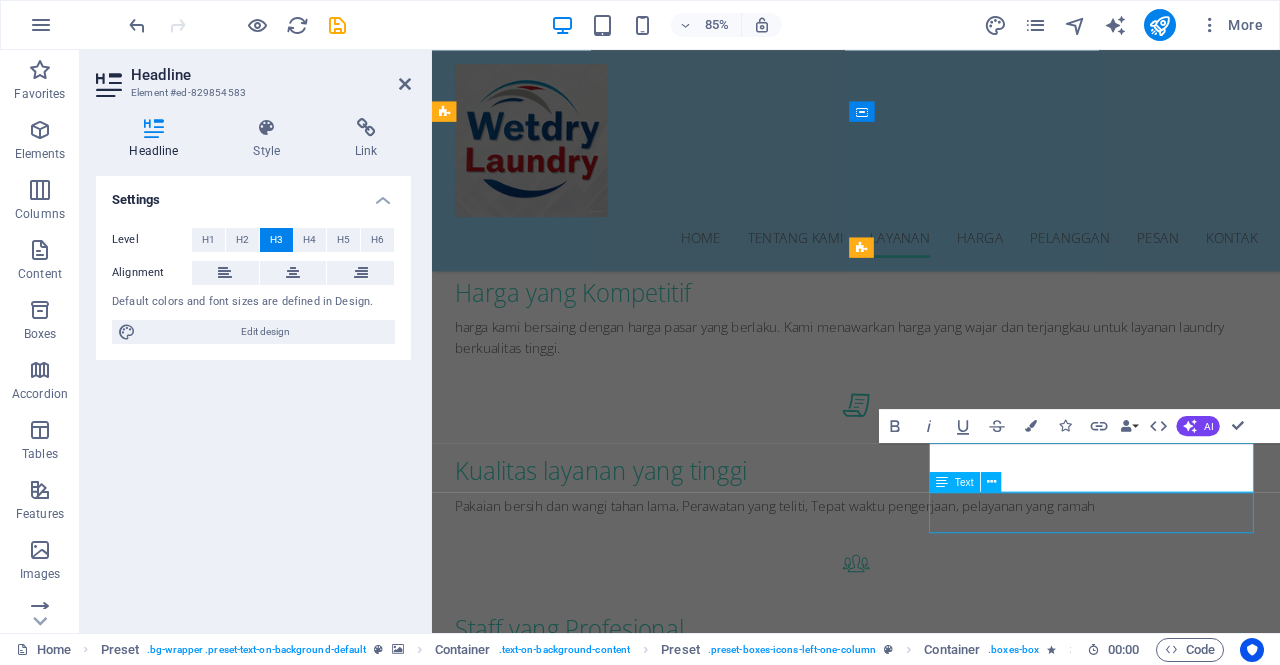 click on "Lorem ipsum dolor sit amet, consectetur adipisicing elit. Veritatis, dolorem!" at bounding box center [931, 2449] 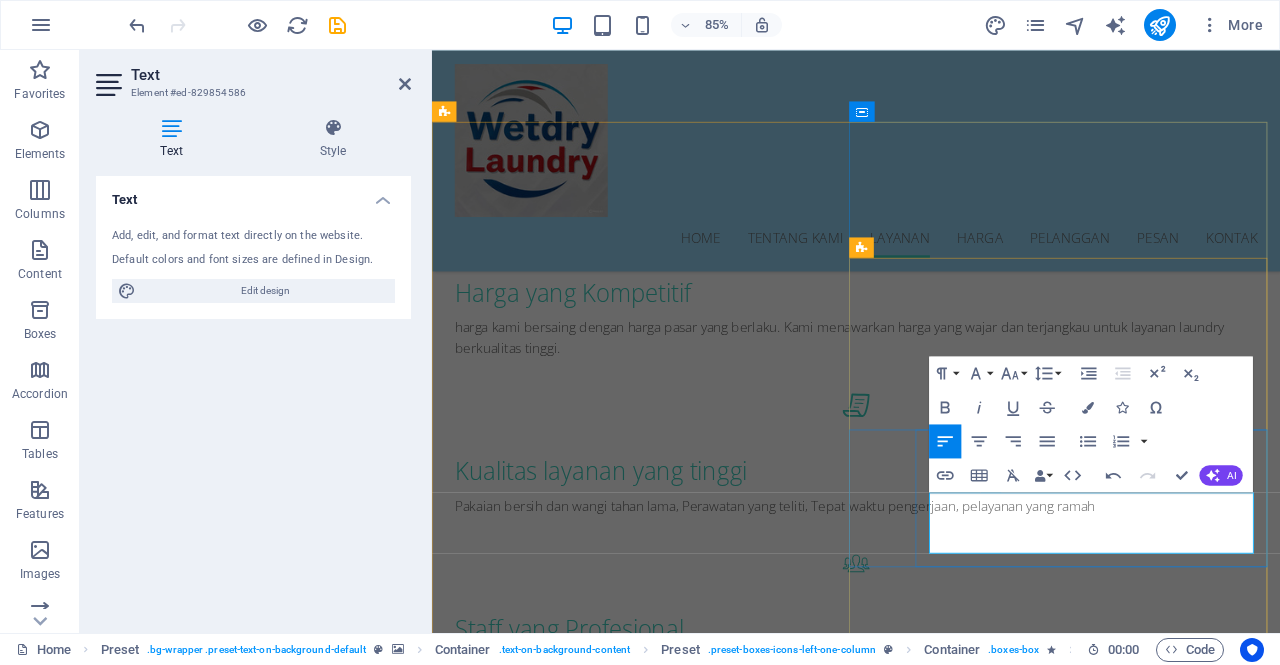 scroll, scrollTop: 2001, scrollLeft: 8, axis: both 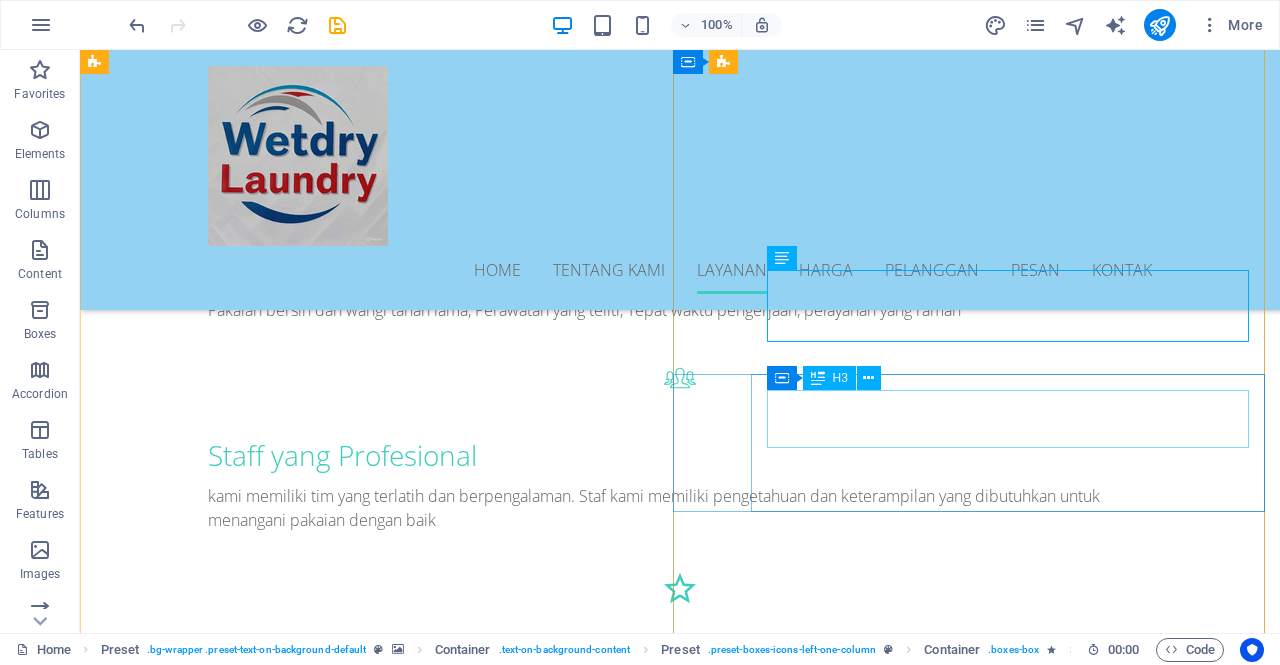 click on "Kami Bekerja" at bounding box center (680, 2281) 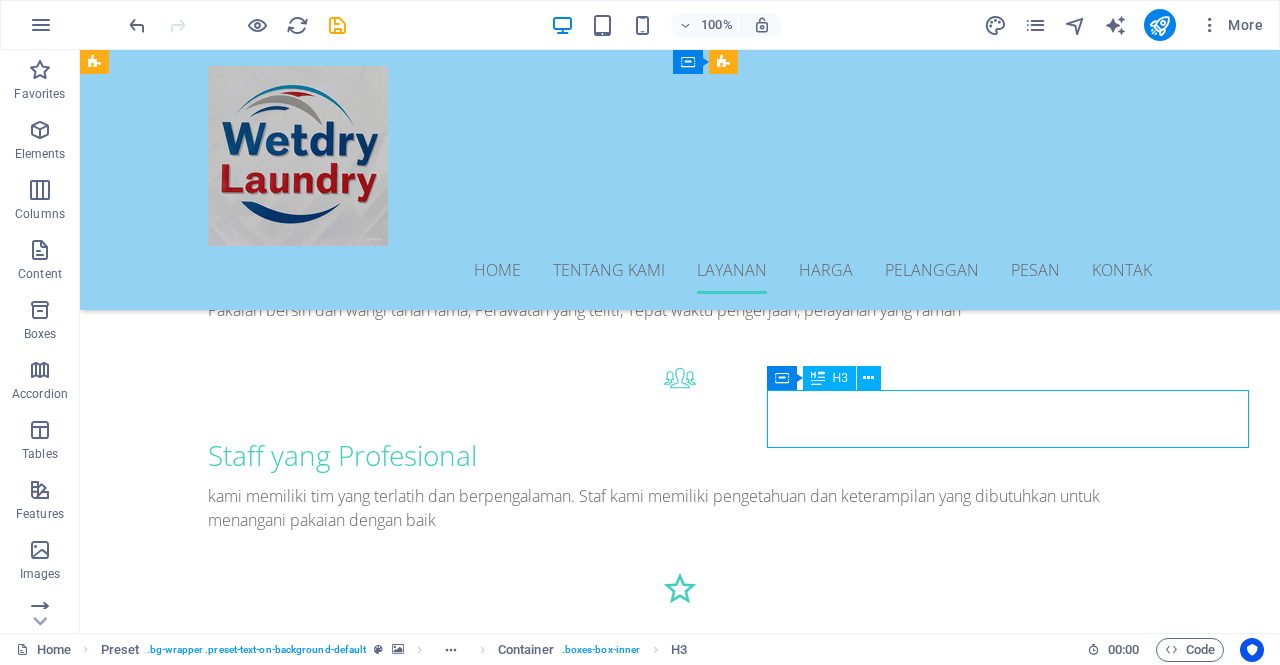 click on "Kami Bekerja" at bounding box center (680, 2281) 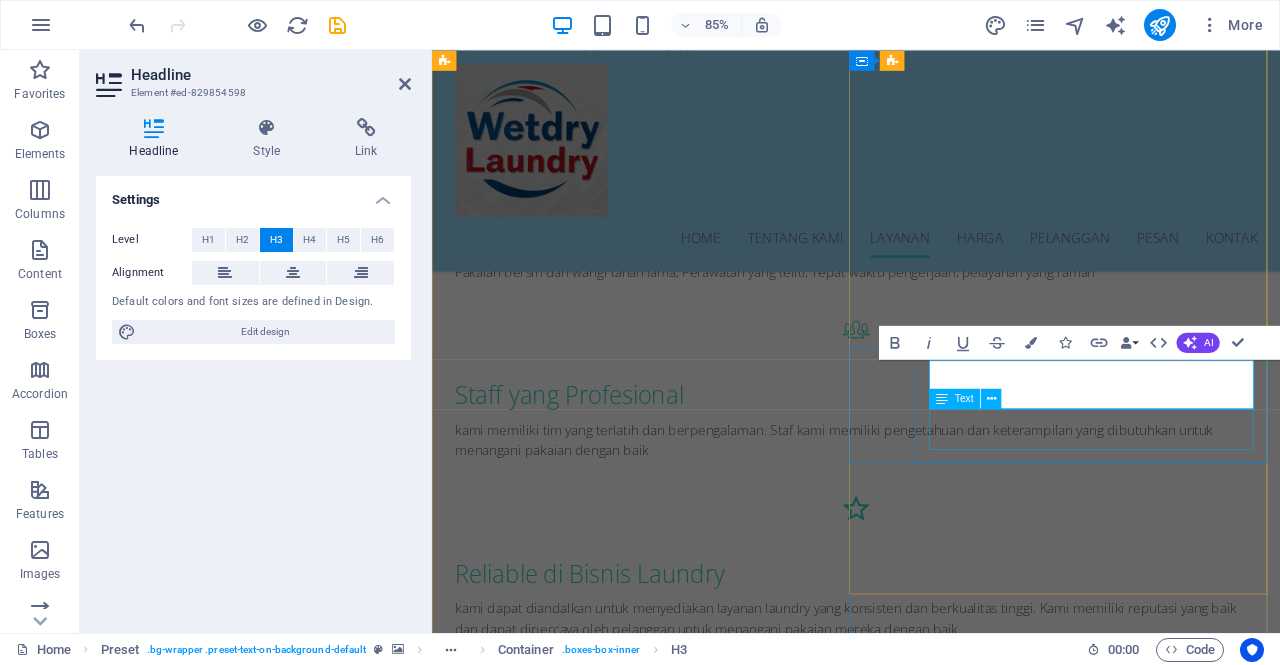 click on "Lorem ipsum dolor sit amet, consectetur adipisicing elit. Veritatis, dolorem!" at bounding box center [931, 2409] 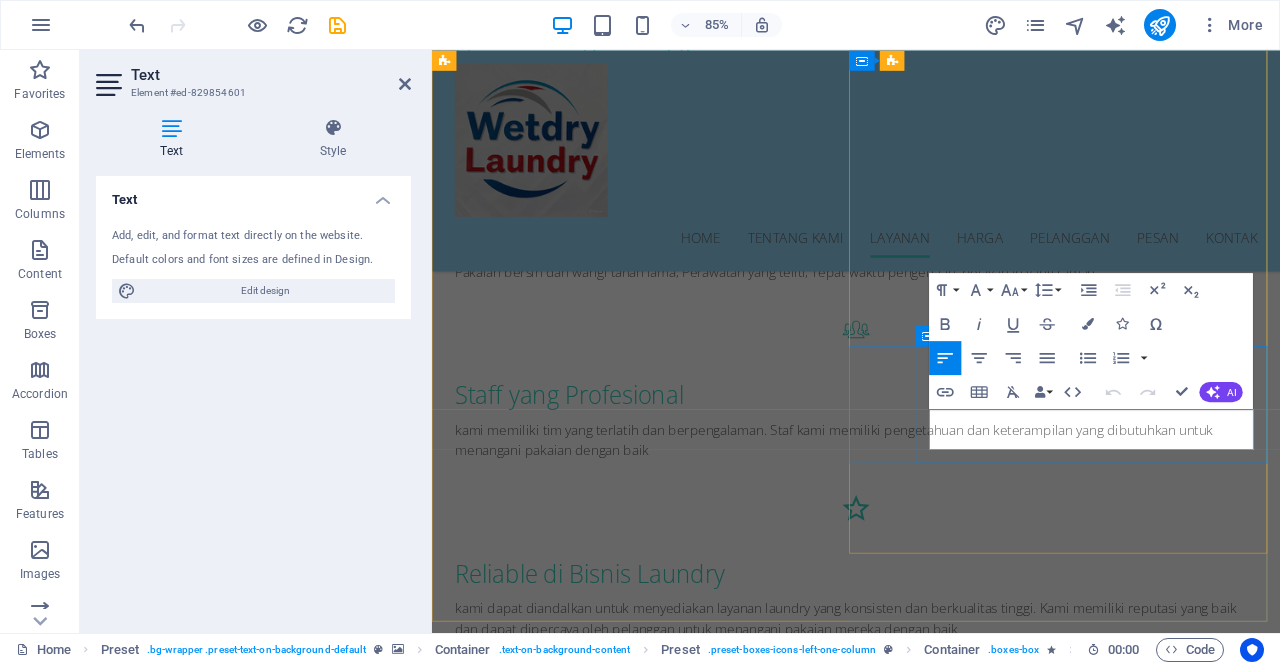 click on "Lorem ipsum dolor sit amet, consectetur adipisicing elit. Veritatis, dolorem!" at bounding box center [931, 2409] 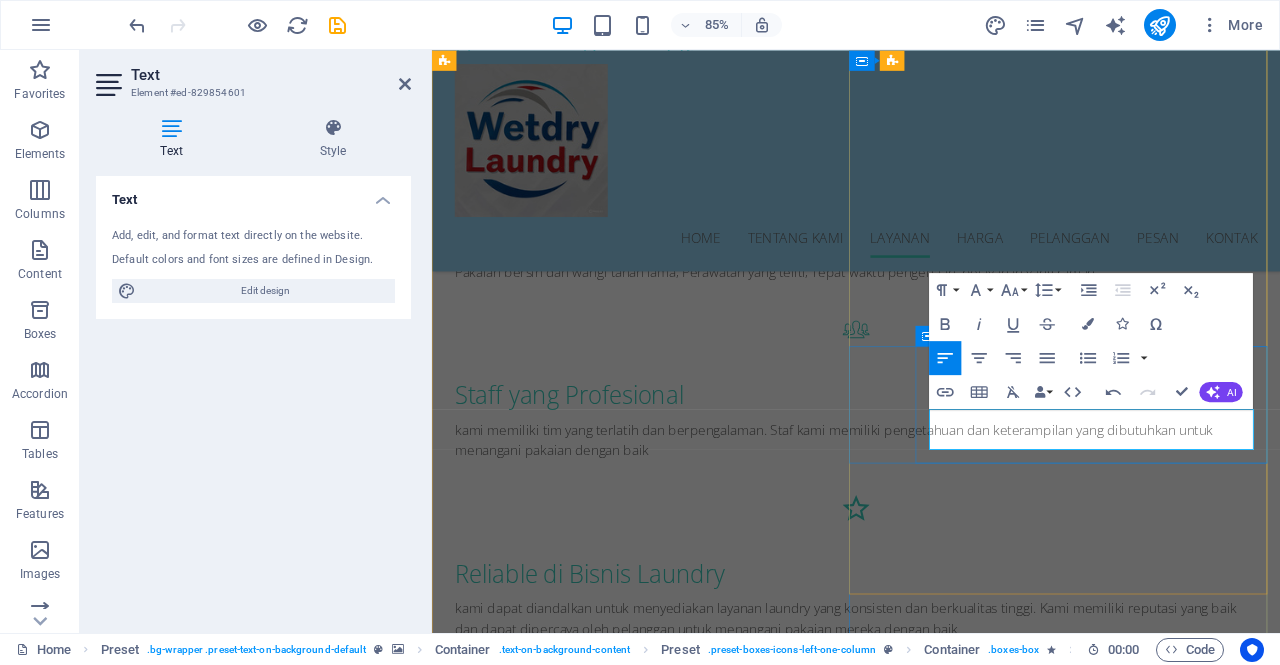 scroll, scrollTop: 859, scrollLeft: 2, axis: both 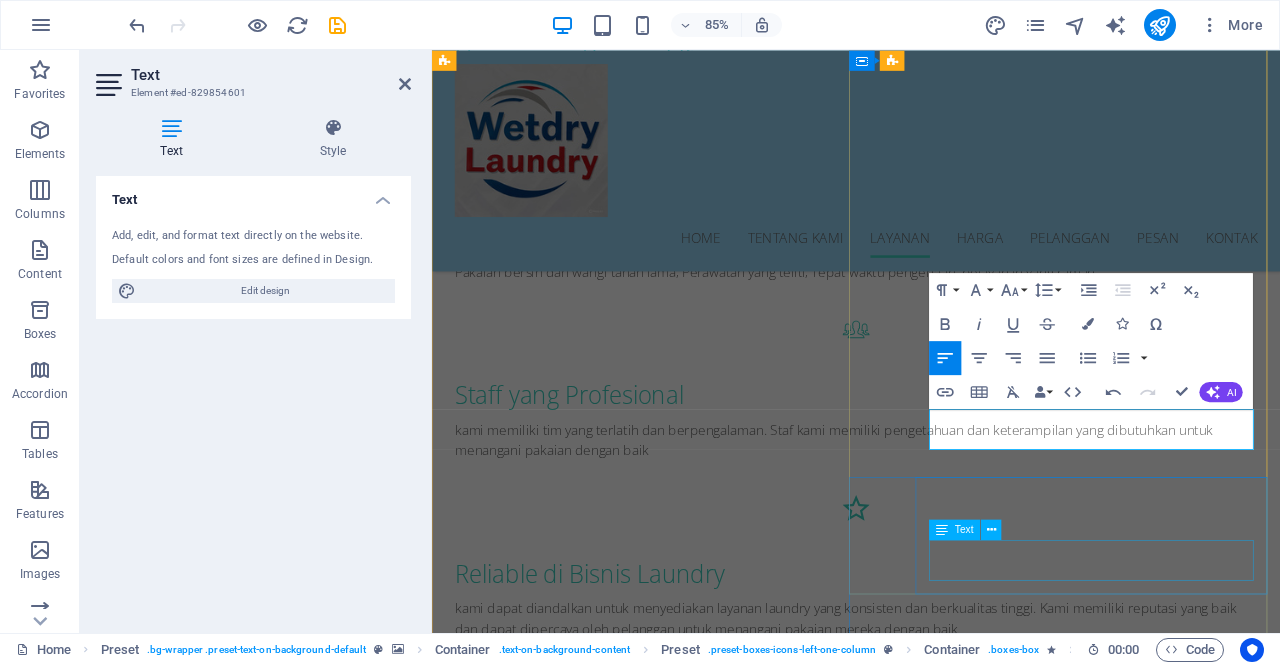 click on "Lorem ipsum dolor sit amet, consectetur adipisicing elit. Veritatis, dolorem!" at bounding box center (931, 2609) 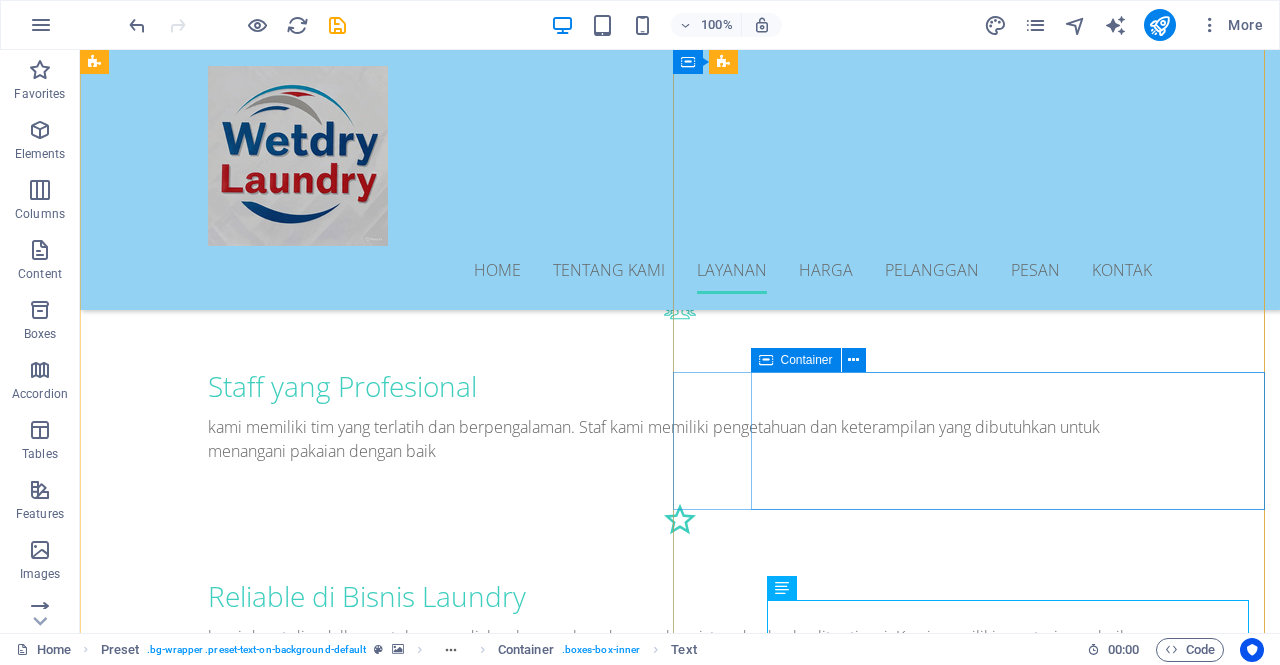 scroll, scrollTop: 1576, scrollLeft: 0, axis: vertical 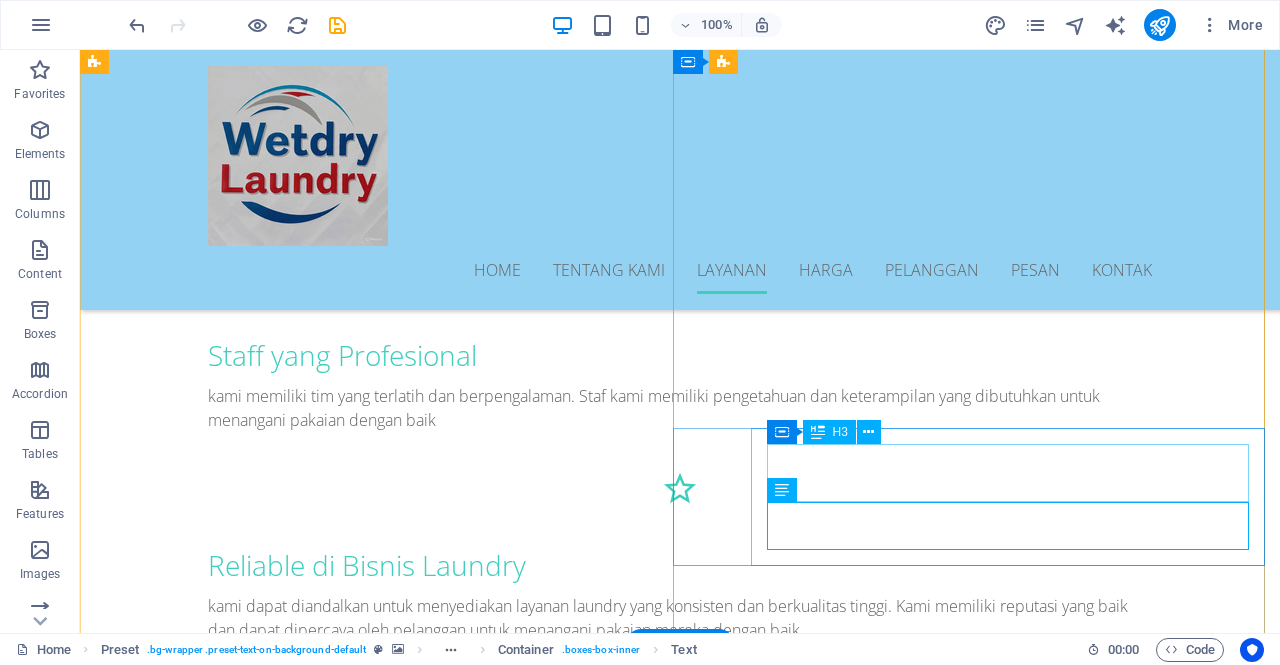 click on "Kami selesai, Kamu puas" at bounding box center (680, 2381) 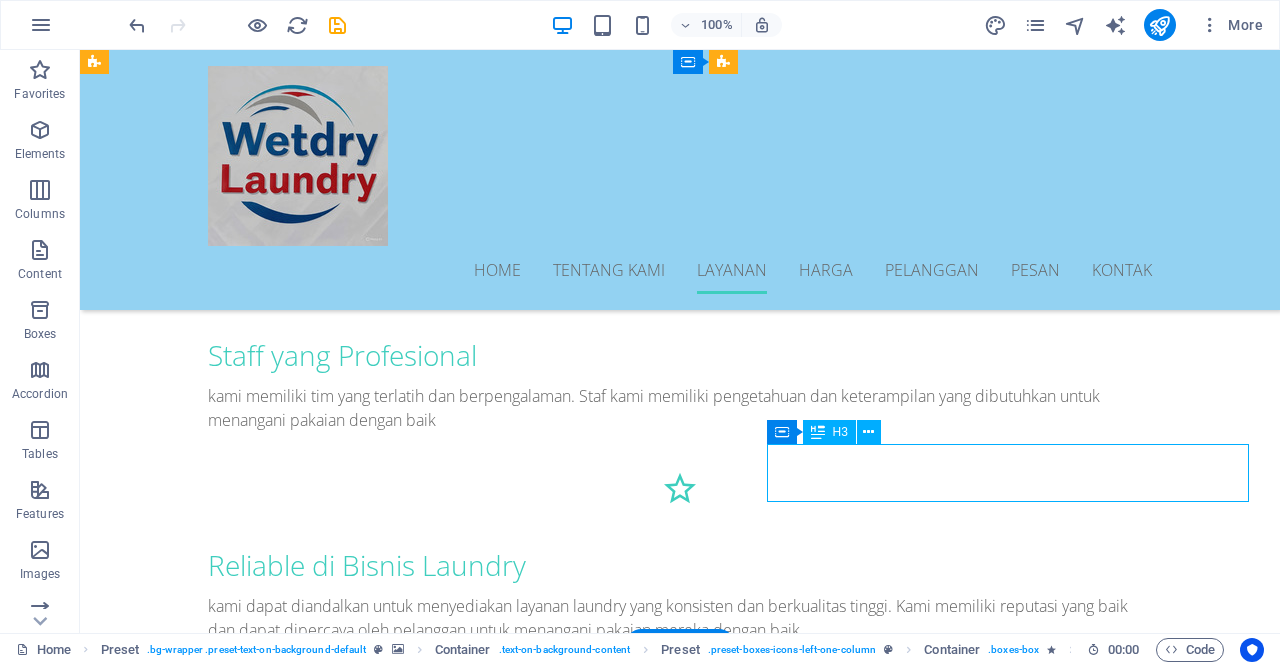 click on "Kami selesai, Kamu puas" at bounding box center [680, 2381] 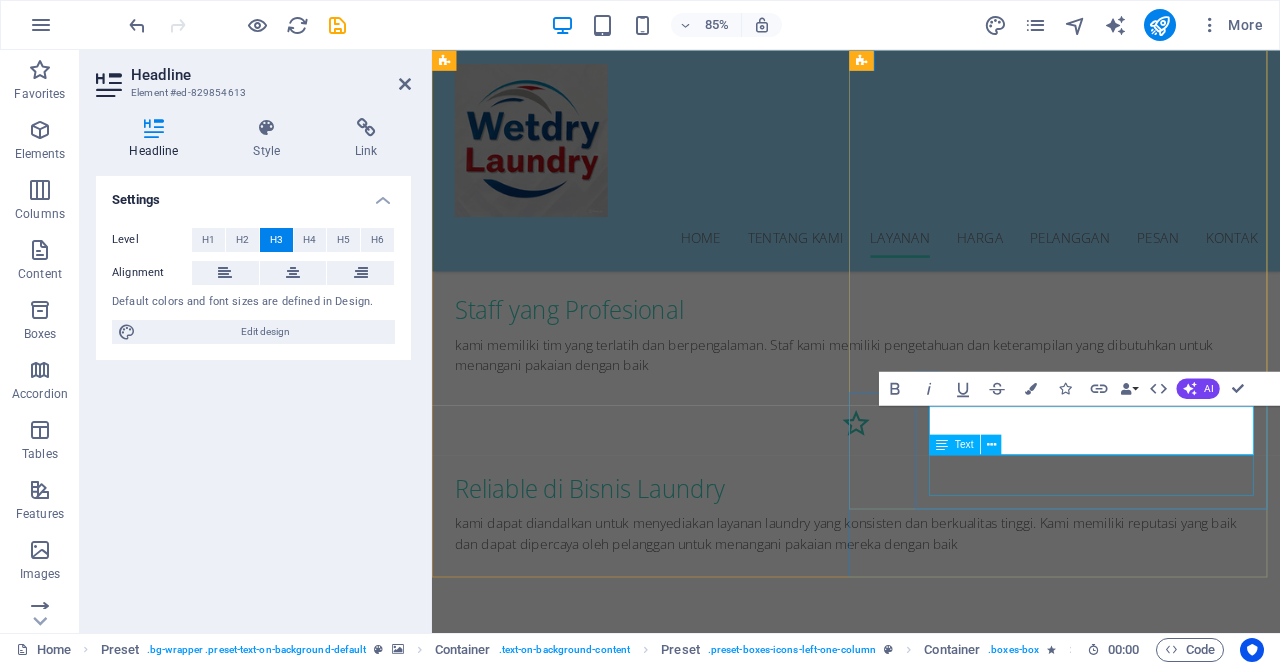 click on "Lorem ipsum dolor sit amet, consectetur adipisicing elit. Veritatis, dolorem!" at bounding box center (931, 2509) 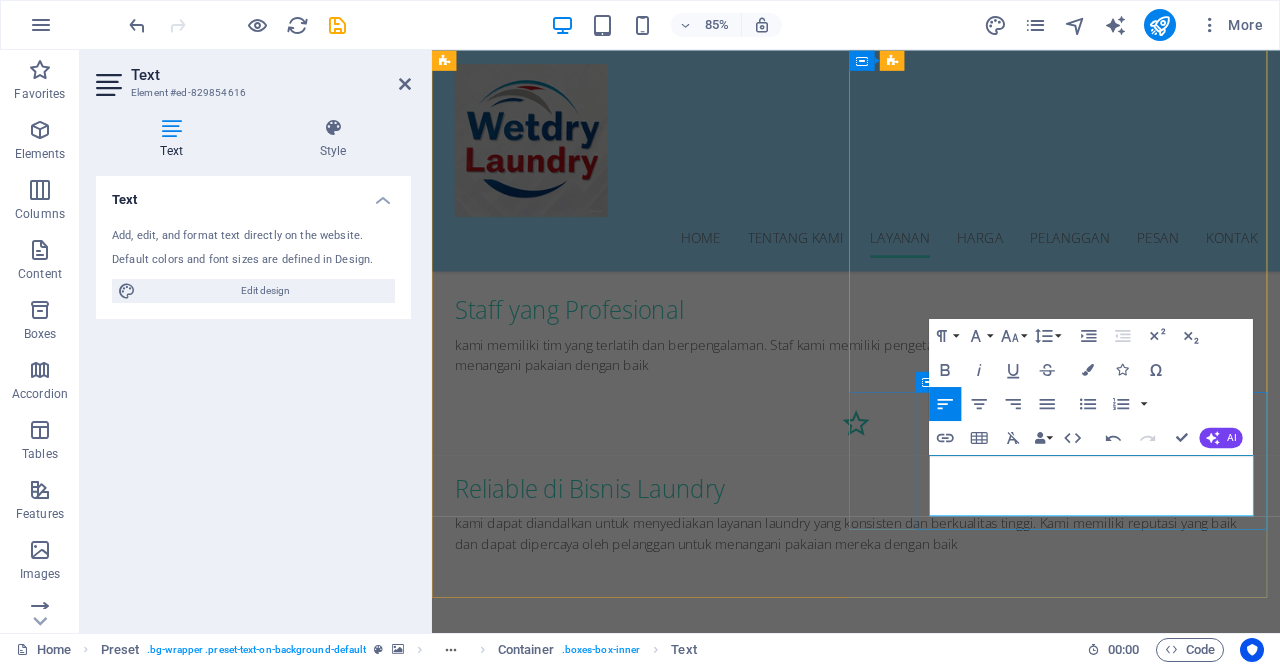 scroll, scrollTop: 1531, scrollLeft: 2, axis: both 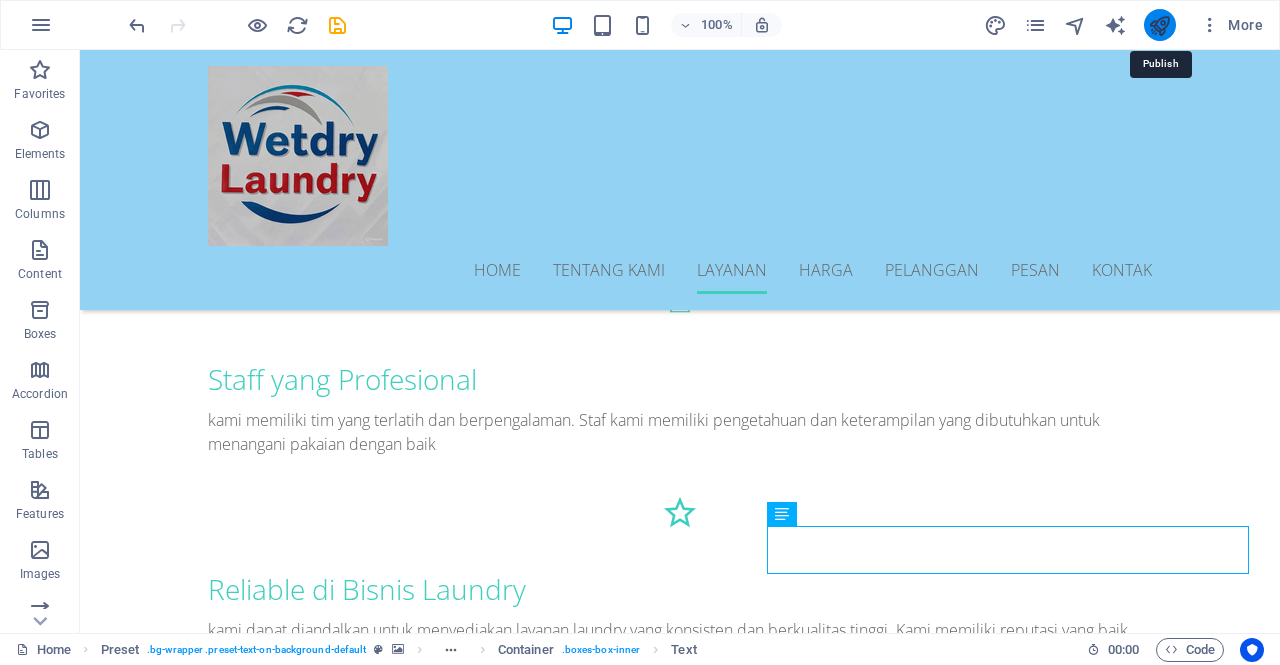 click at bounding box center [1159, 25] 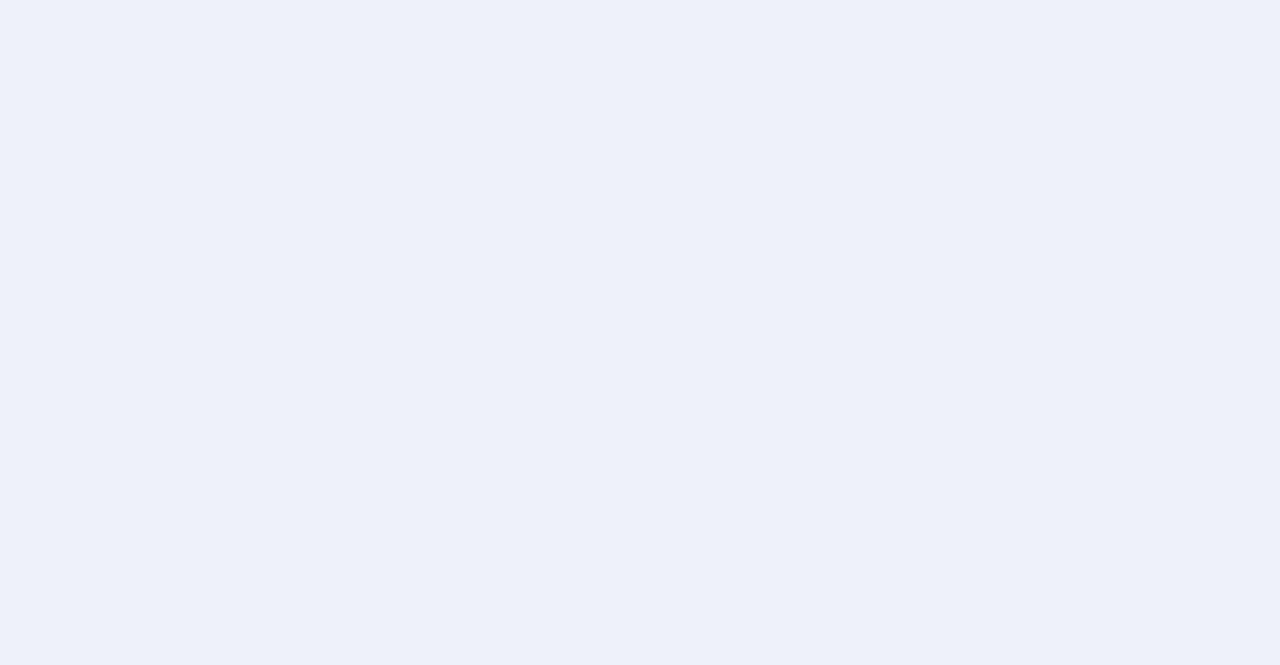 scroll, scrollTop: 0, scrollLeft: 0, axis: both 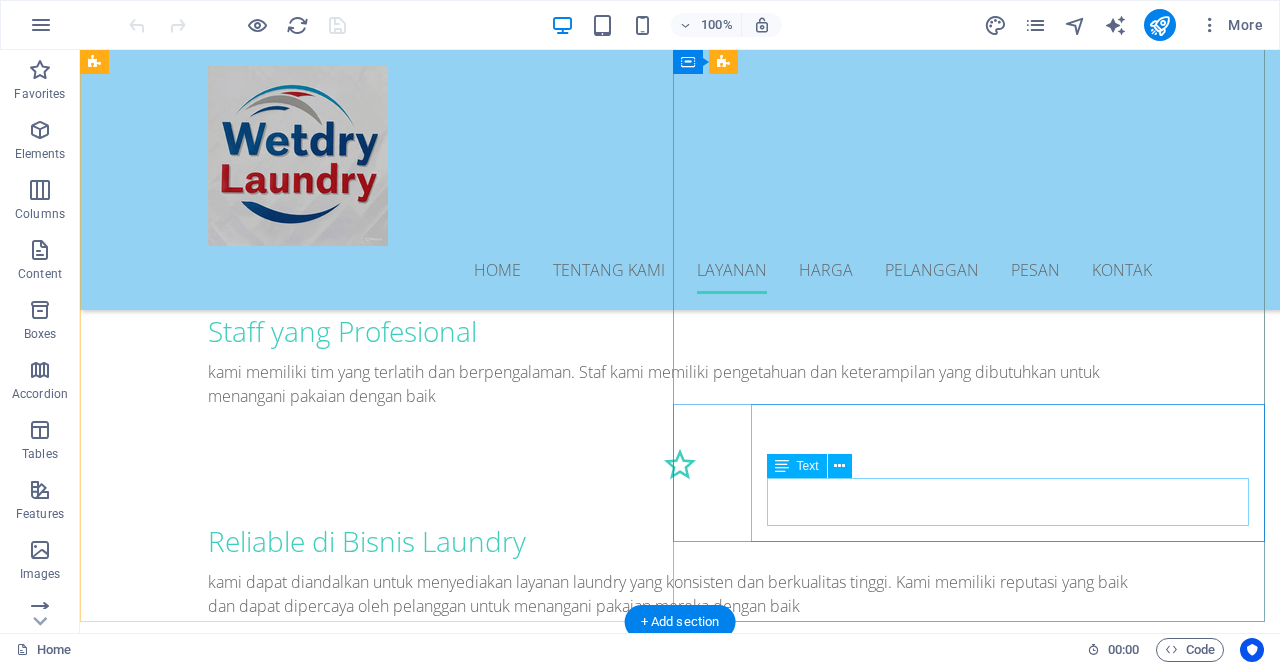 click on "Kami berkomitmen untuk memberikan kepuasan kepada Anda dengan layanan yang berkualitas dan harga yang kompetitif." at bounding box center (680, 2398) 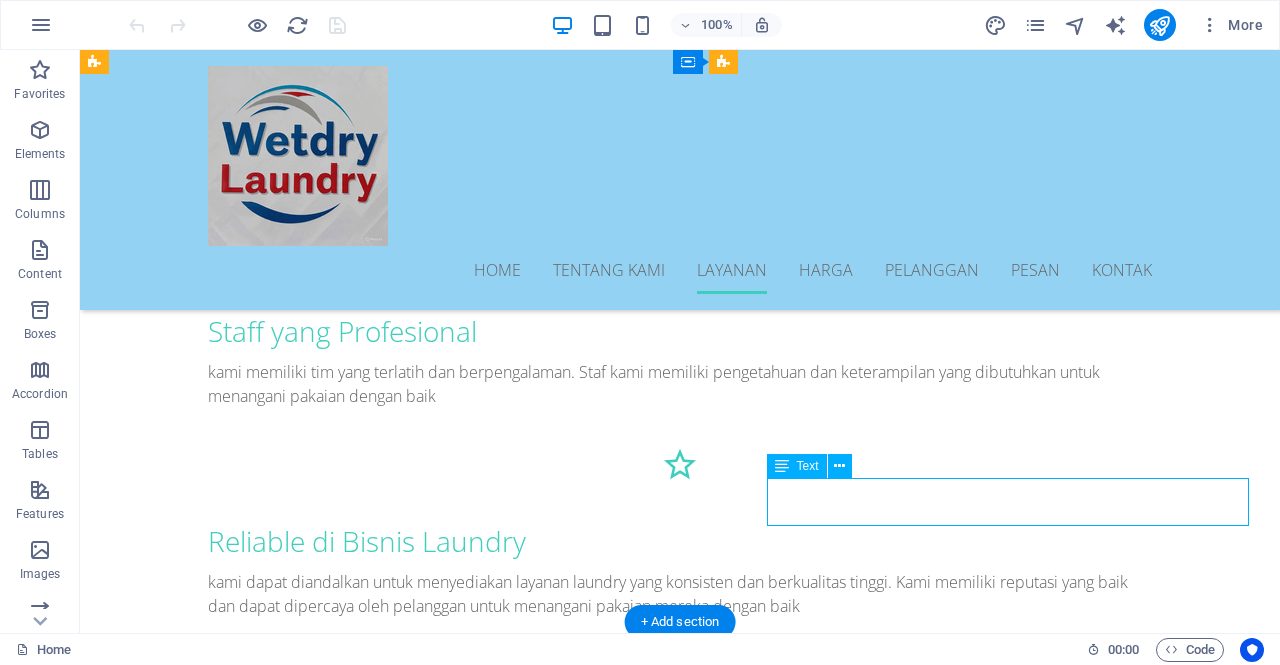 click on "Kami berkomitmen untuk memberikan kepuasan kepada Anda dengan layanan yang berkualitas dan harga yang kompetitif." at bounding box center (680, 2398) 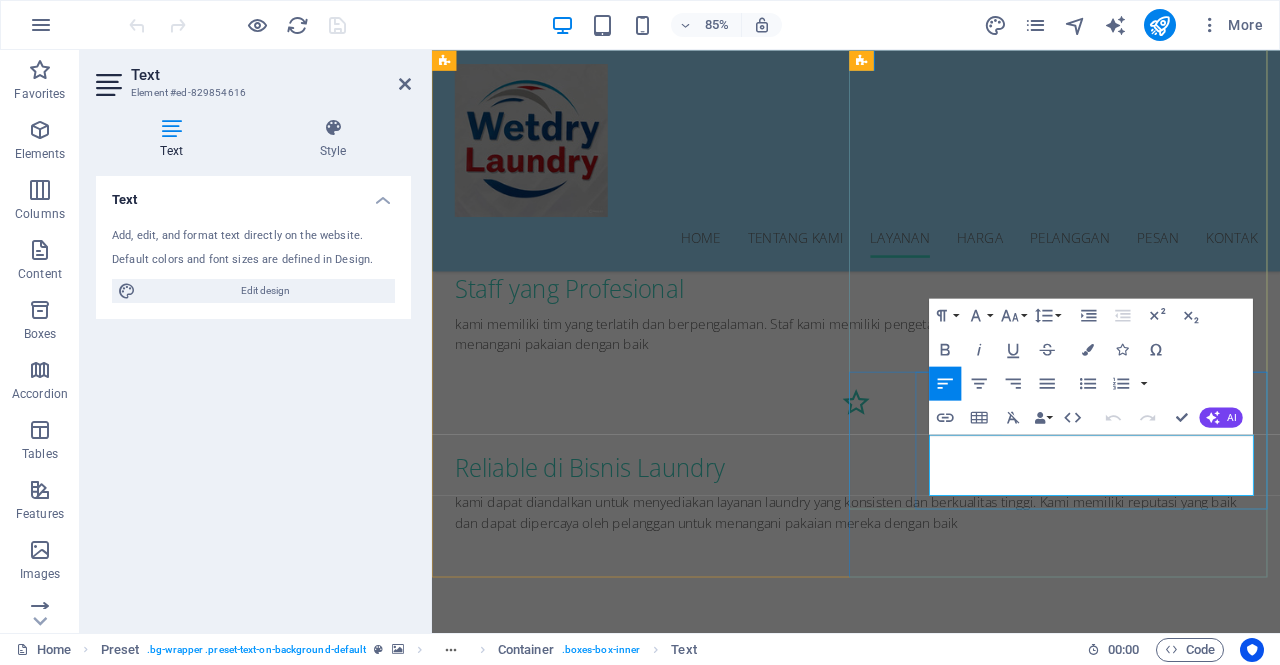 click on "Kami berkomitmen untuk memberikan kepuasan kepada Anda dengan layanan yang berkualitas dan harga yang kompetitif." at bounding box center (931, 2422) 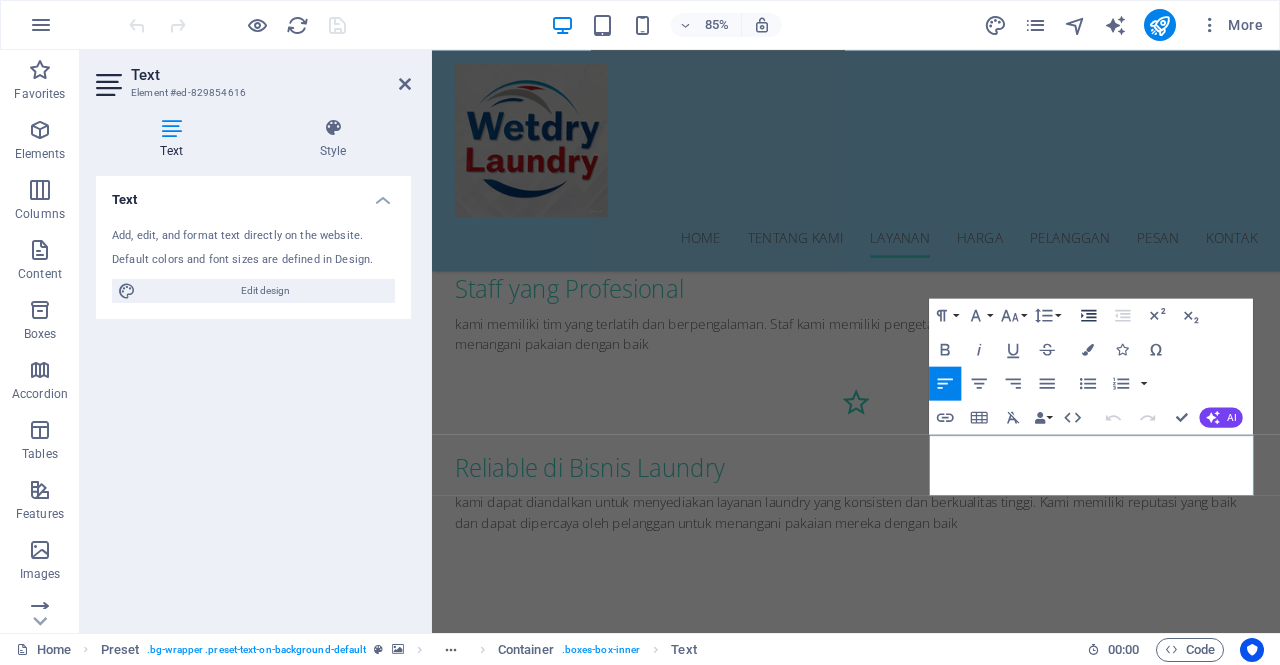 type 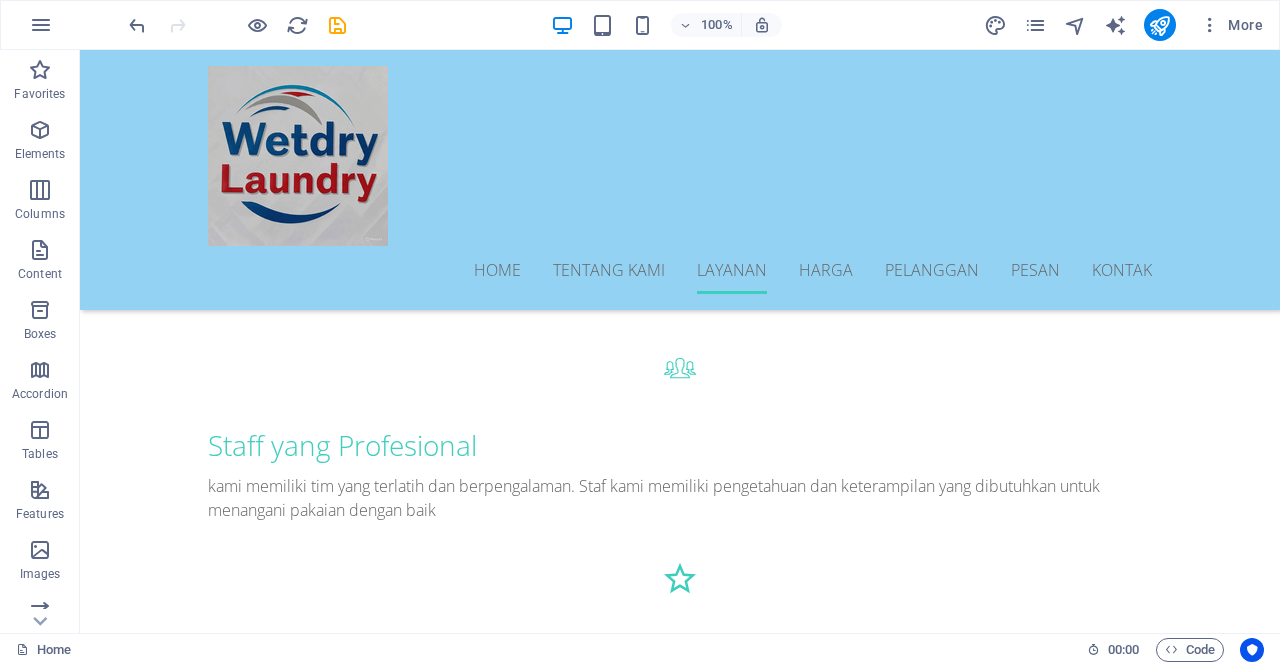 scroll, scrollTop: 1576, scrollLeft: 0, axis: vertical 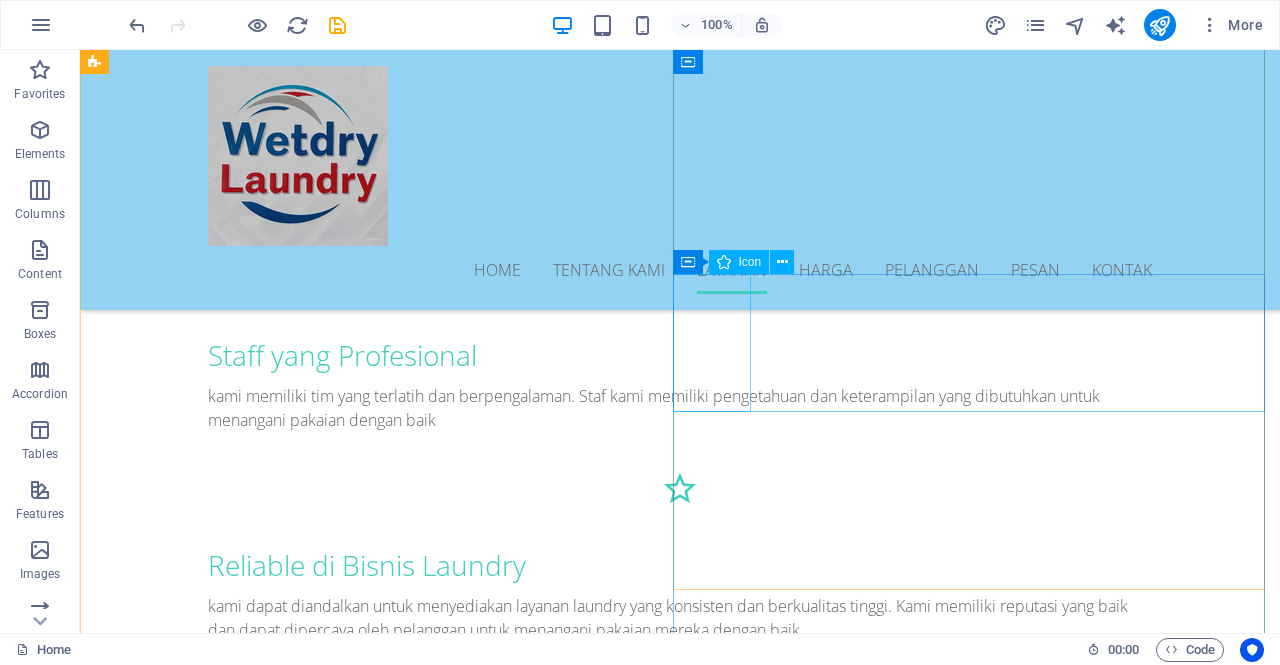 click at bounding box center [680, 2109] 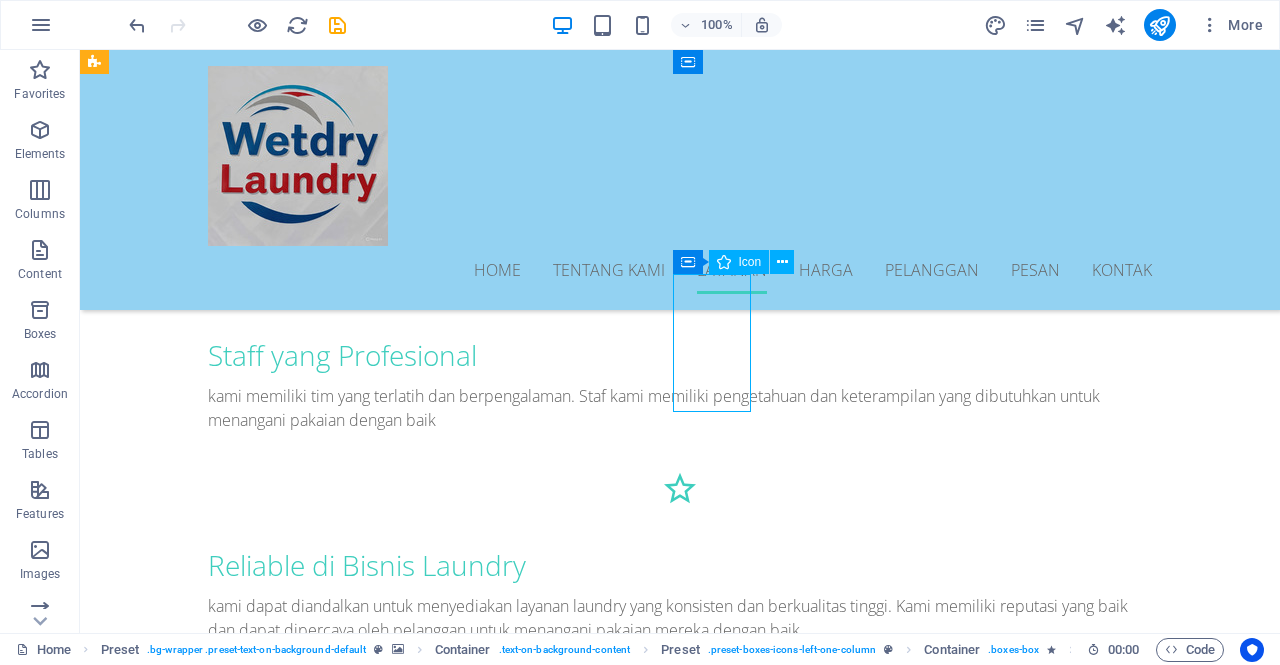 click at bounding box center (680, 2109) 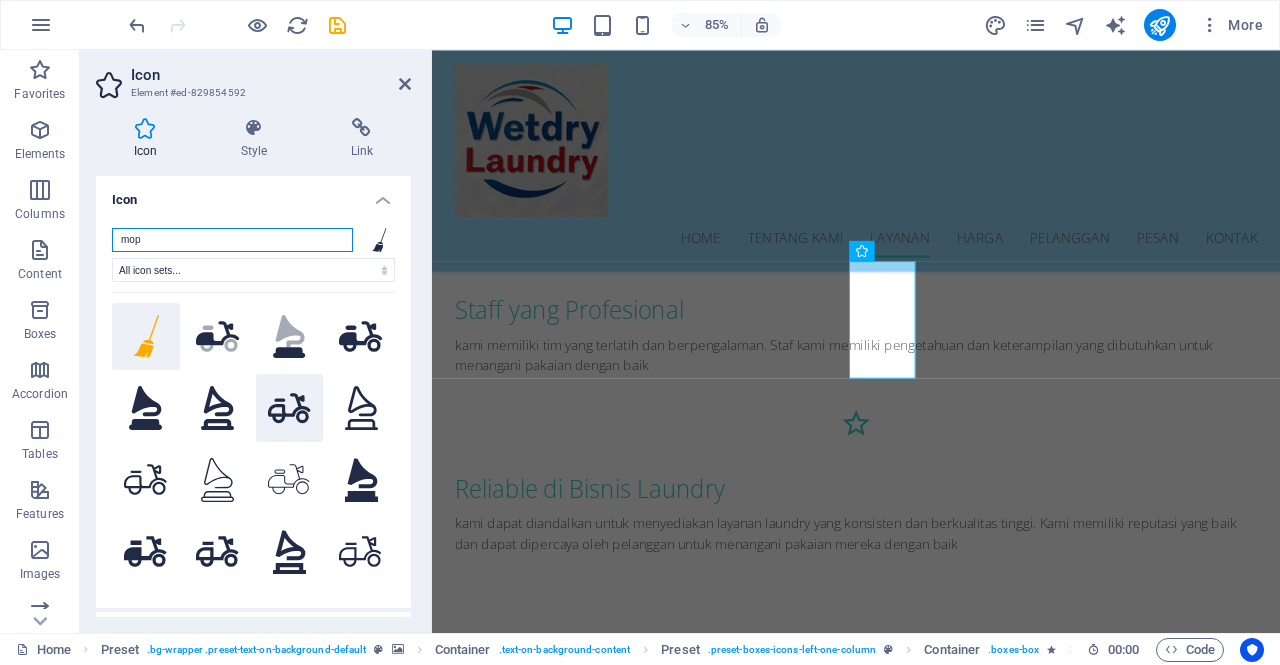 scroll, scrollTop: 66, scrollLeft: 0, axis: vertical 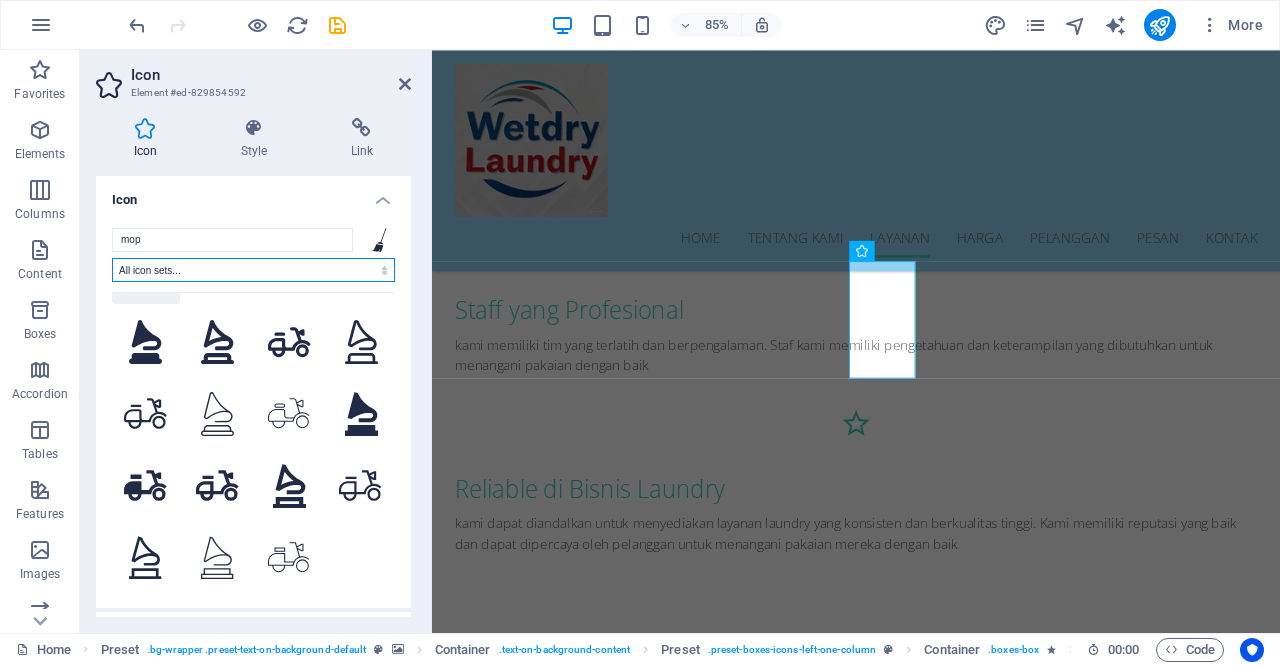 click on "All icon sets... IcoFont Ionicons FontAwesome Brands FontAwesome Duotone FontAwesome Solid FontAwesome Regular FontAwesome Light FontAwesome Thin FontAwesome Sharp Solid FontAwesome Sharp Regular FontAwesome Sharp Light FontAwesome Sharp Thin" at bounding box center (253, 270) 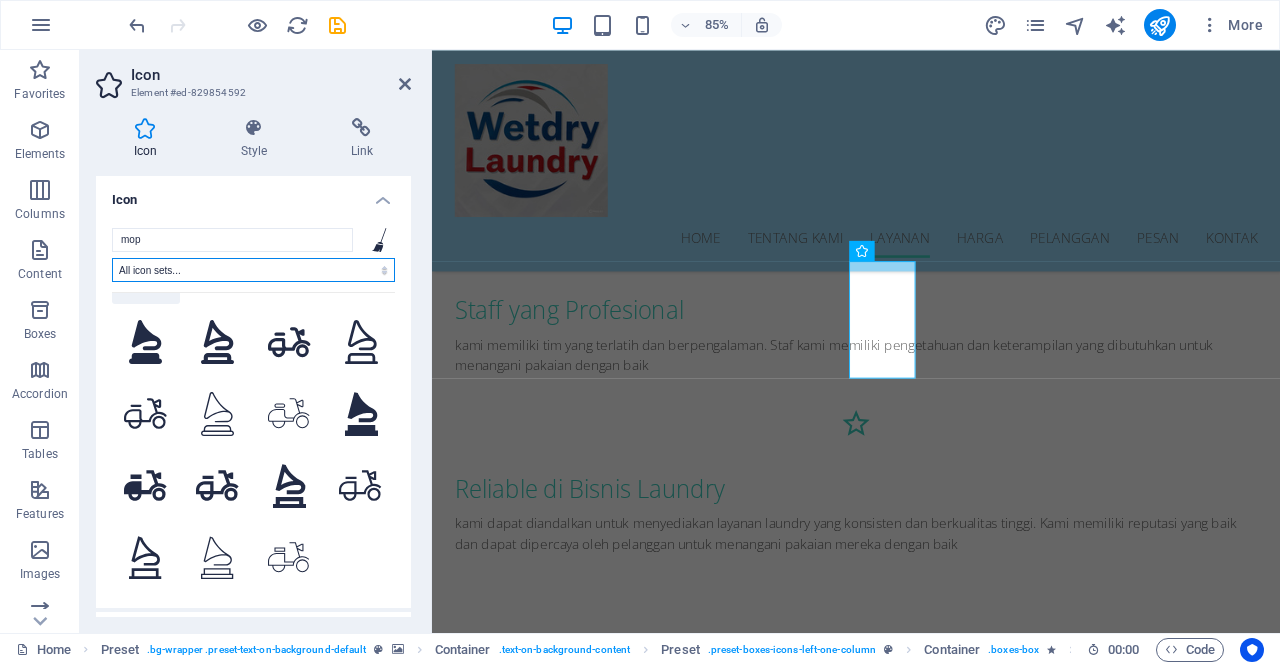 click on "All icon sets... IcoFont Ionicons FontAwesome Brands FontAwesome Duotone FontAwesome Solid FontAwesome Regular FontAwesome Light FontAwesome Thin FontAwesome Sharp Solid FontAwesome Sharp Regular FontAwesome Sharp Light FontAwesome Sharp Thin" at bounding box center [253, 270] 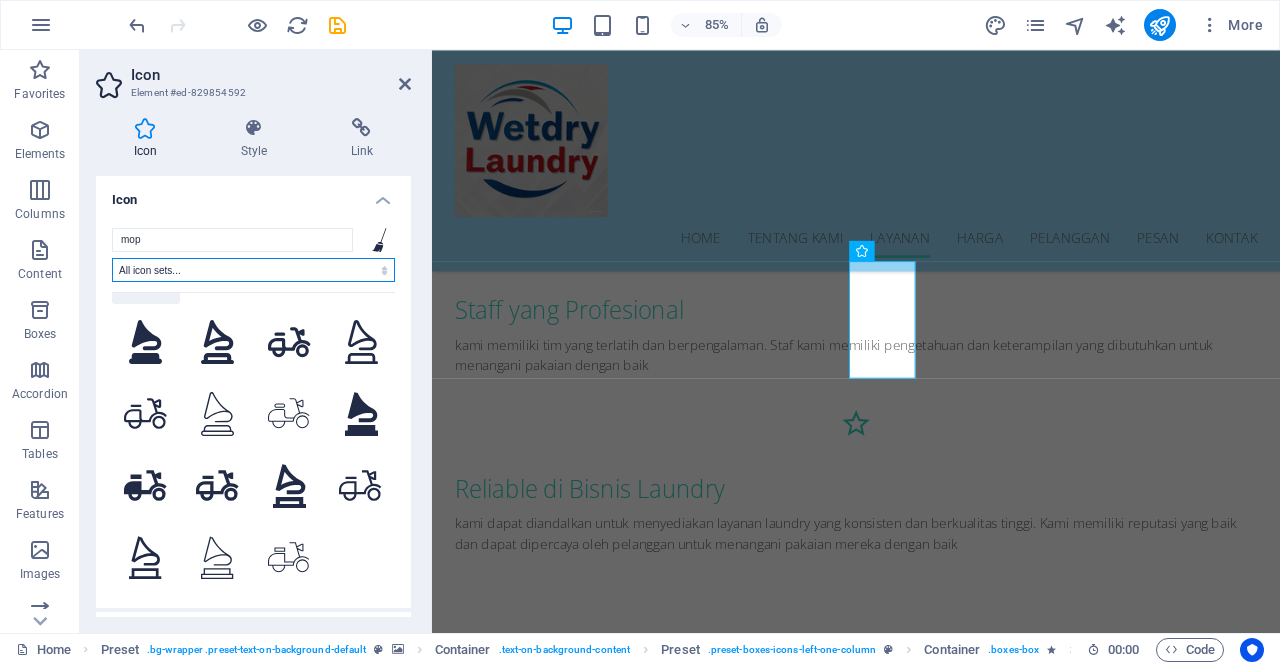 scroll, scrollTop: 200, scrollLeft: 0, axis: vertical 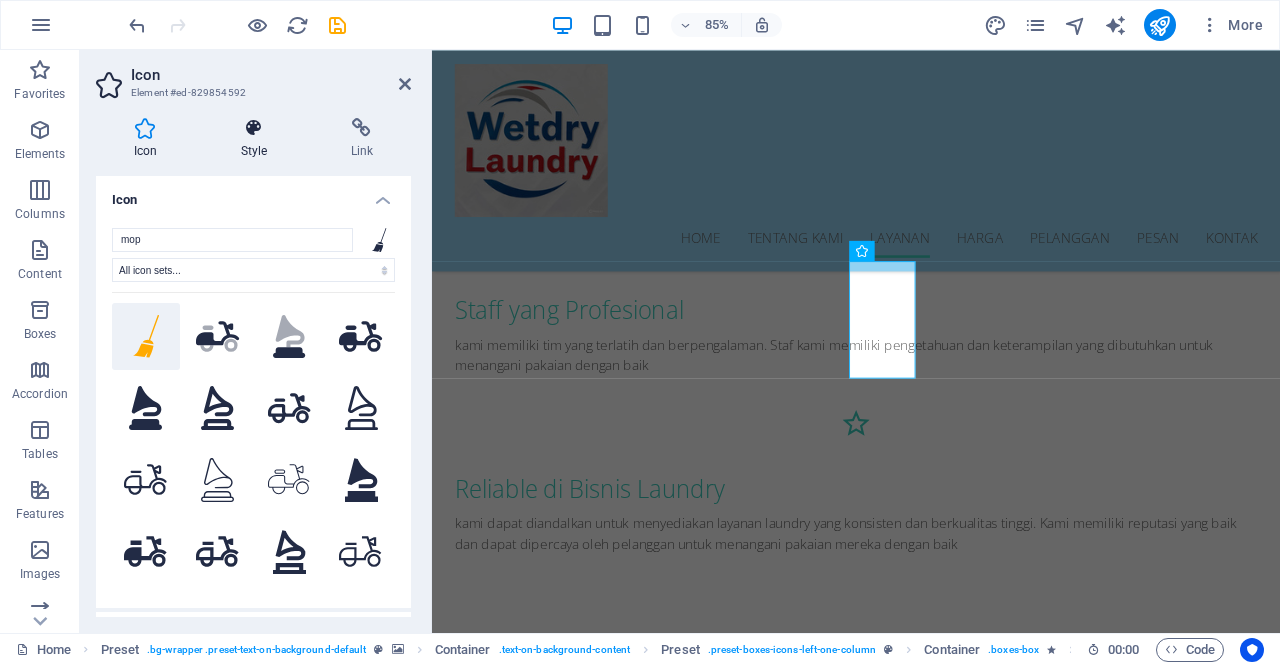 click at bounding box center (254, 128) 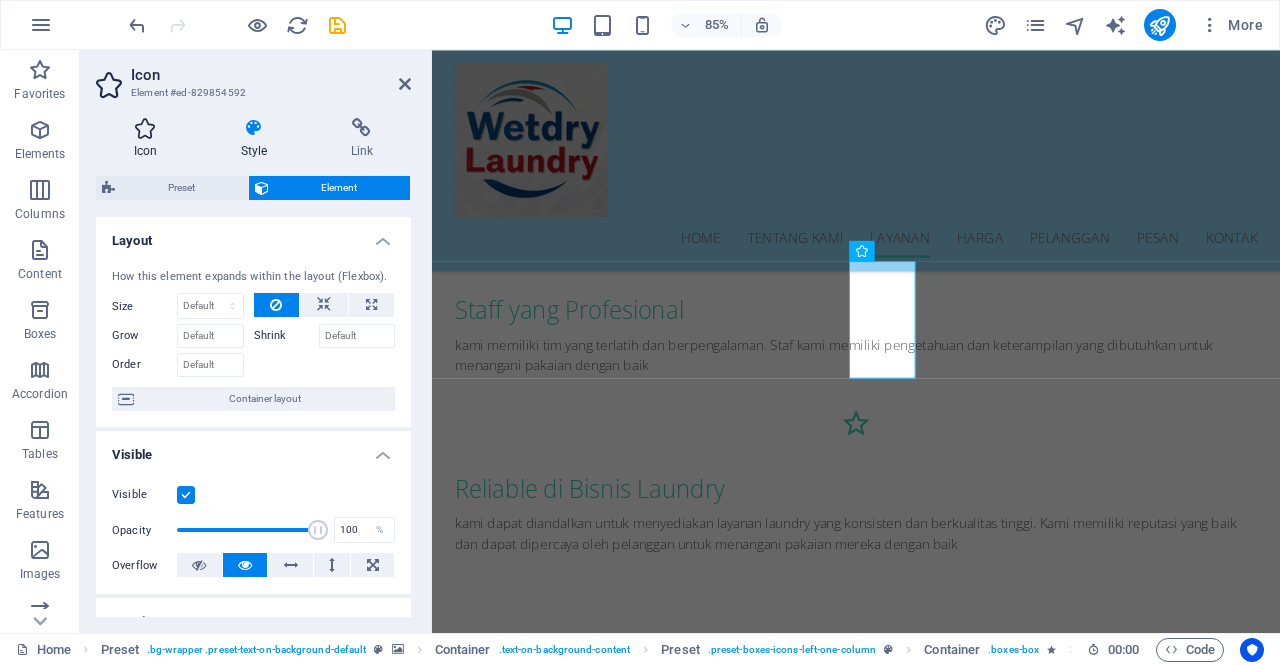 click at bounding box center [145, 128] 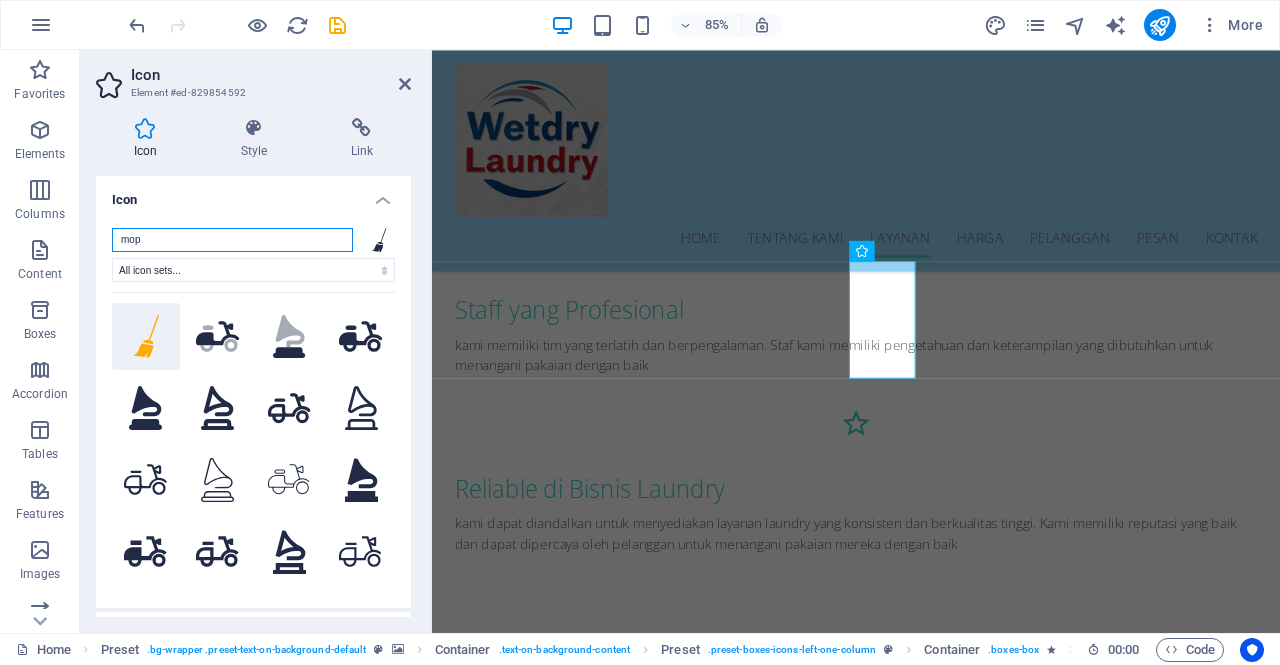 click on "mop" at bounding box center (232, 240) 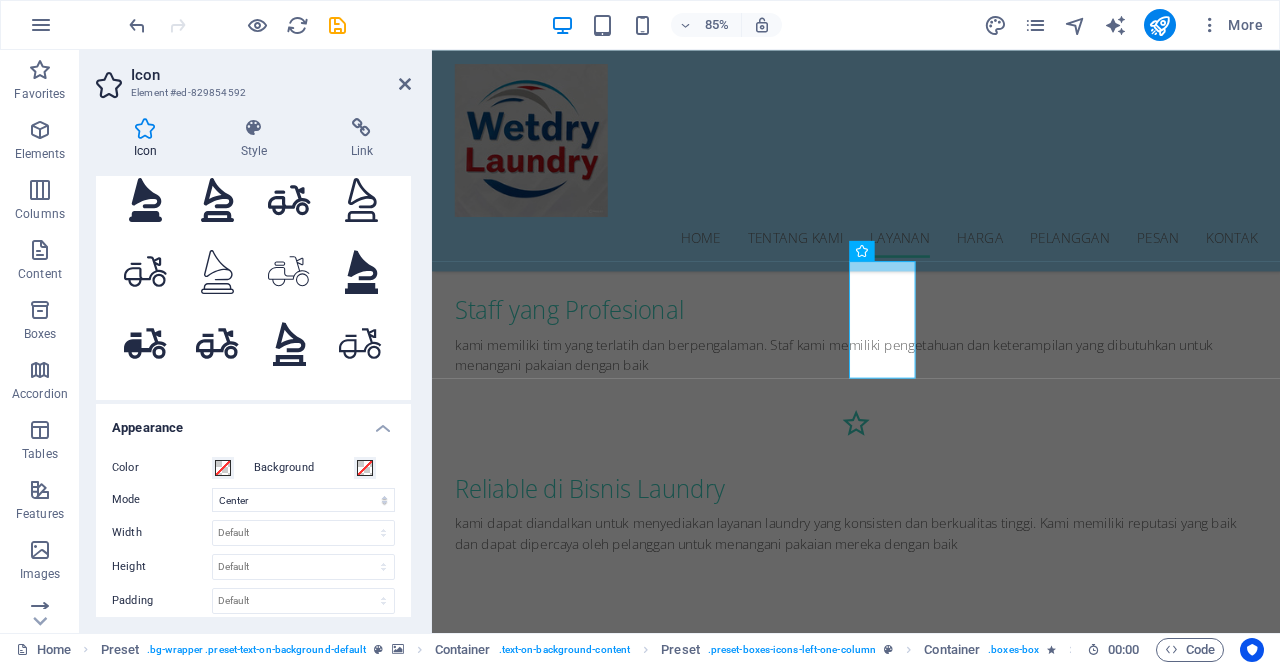 scroll, scrollTop: 0, scrollLeft: 0, axis: both 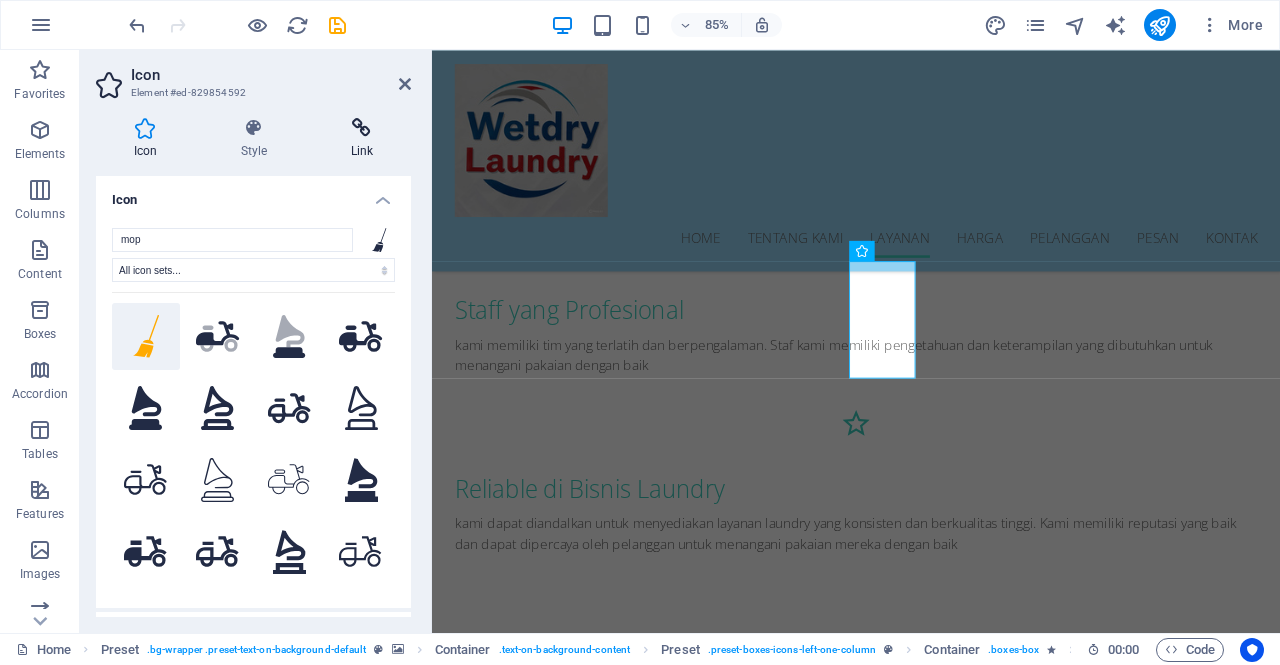 click on "Link" at bounding box center (362, 139) 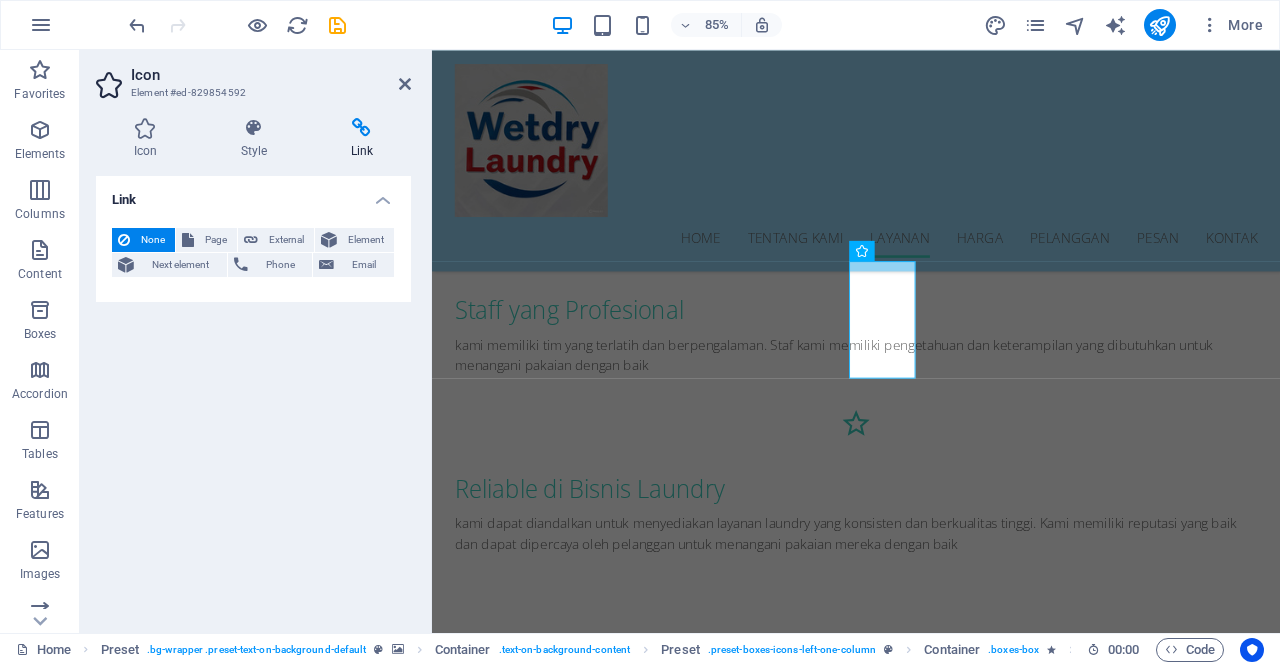 click on "Link None Page External Element Next element Phone Email Page Home Subpage Legal Notice Privacy Home Element
URL Phone Email Link target New tab Same tab Overlay Title Additional link description, should not be the same as the link text. The title is most often shown as a tooltip text when the mouse moves over the element. Leave empty if uncertain. Relationship Sets the  relationship of this link to the link target . For example, the value "nofollow" instructs search engines not to follow the link. Can be left empty. alternate author bookmark external help license next nofollow noreferrer noopener prev search tag" at bounding box center (253, 396) 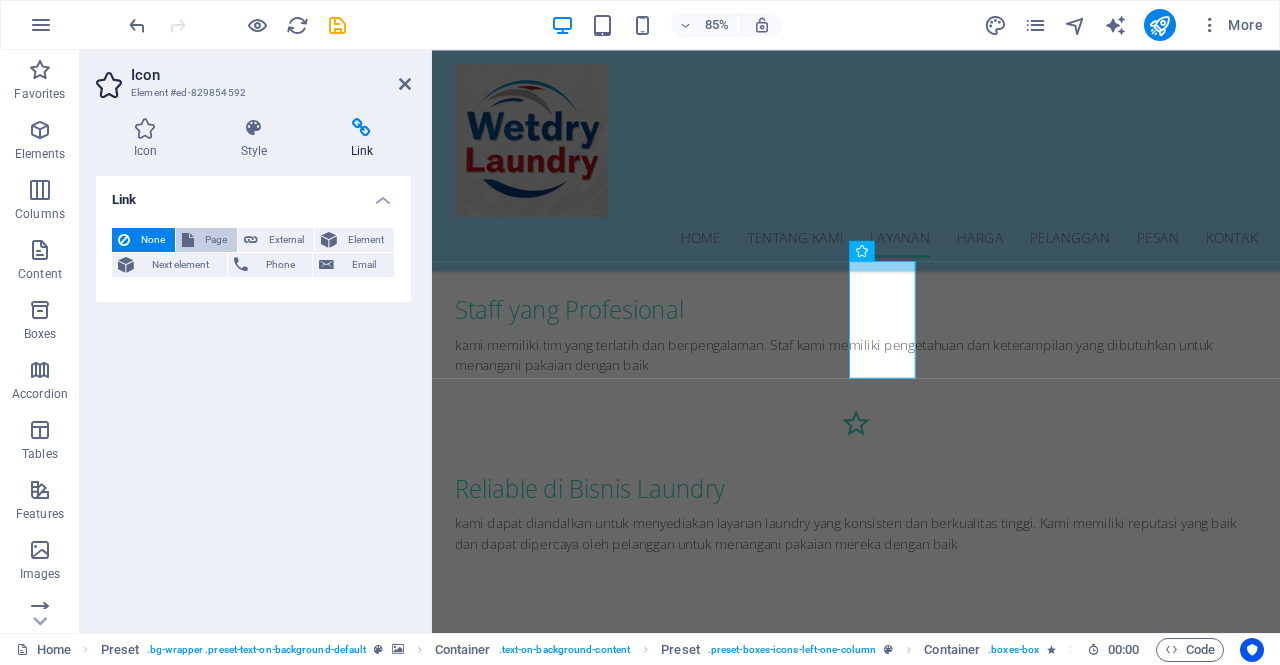 click on "Page" at bounding box center [215, 240] 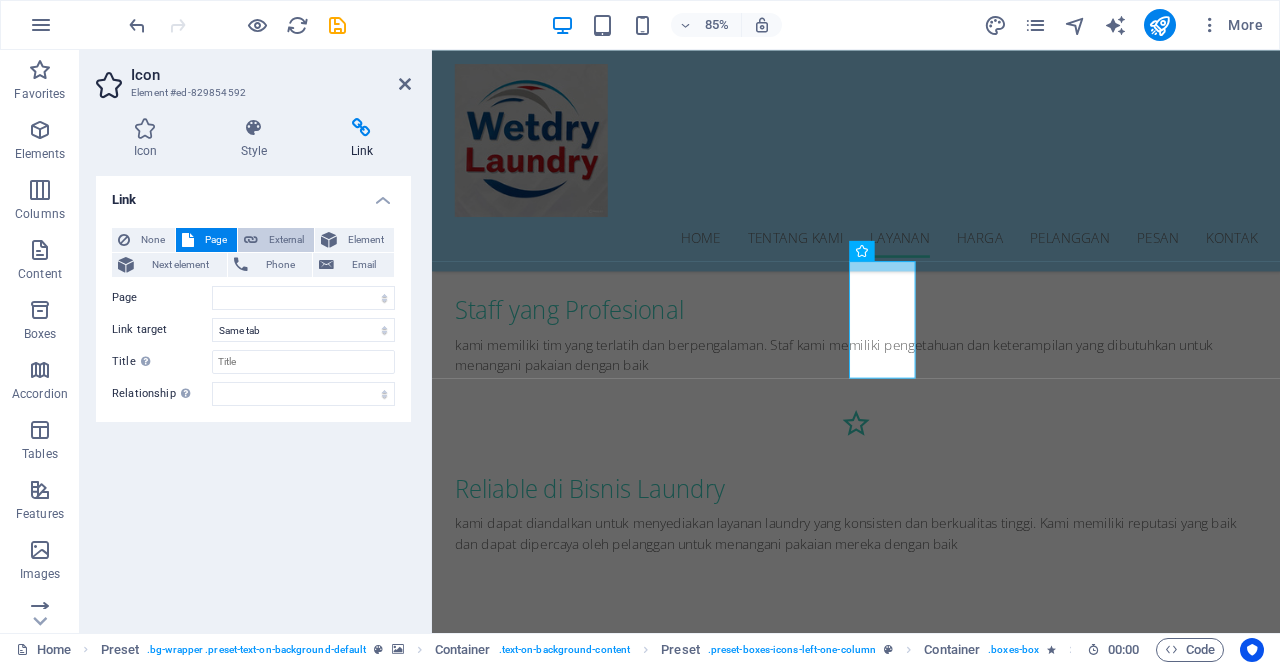 click at bounding box center [251, 240] 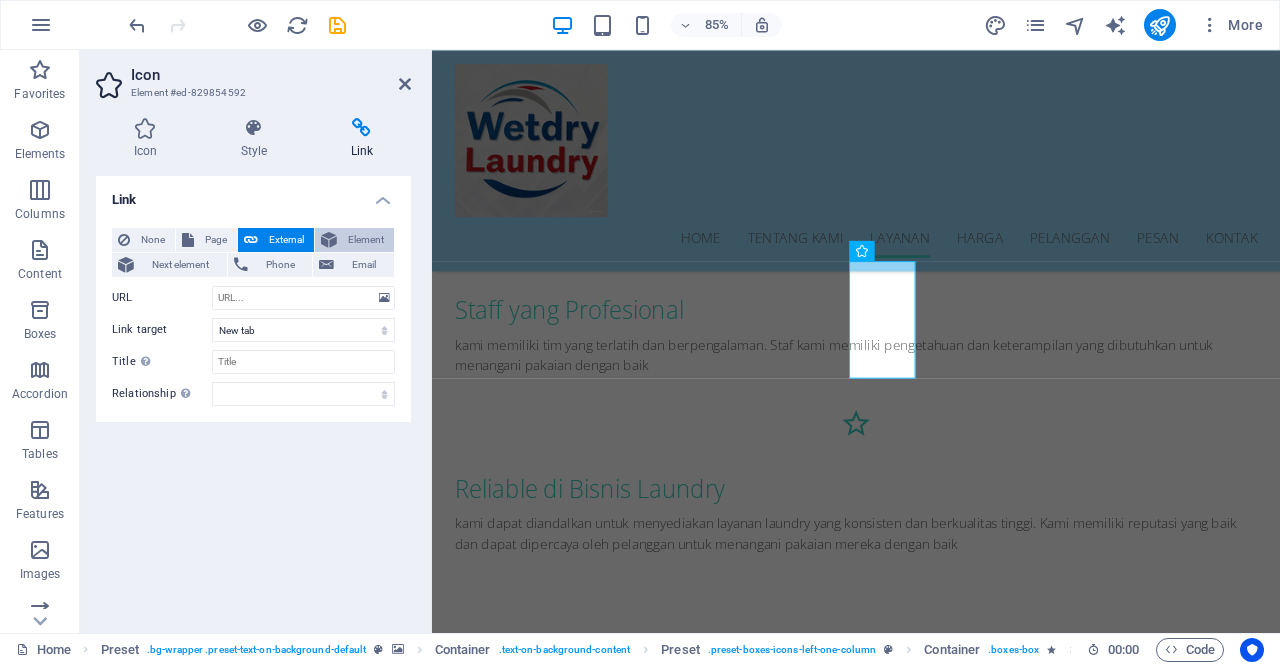 click on "Element" at bounding box center (365, 240) 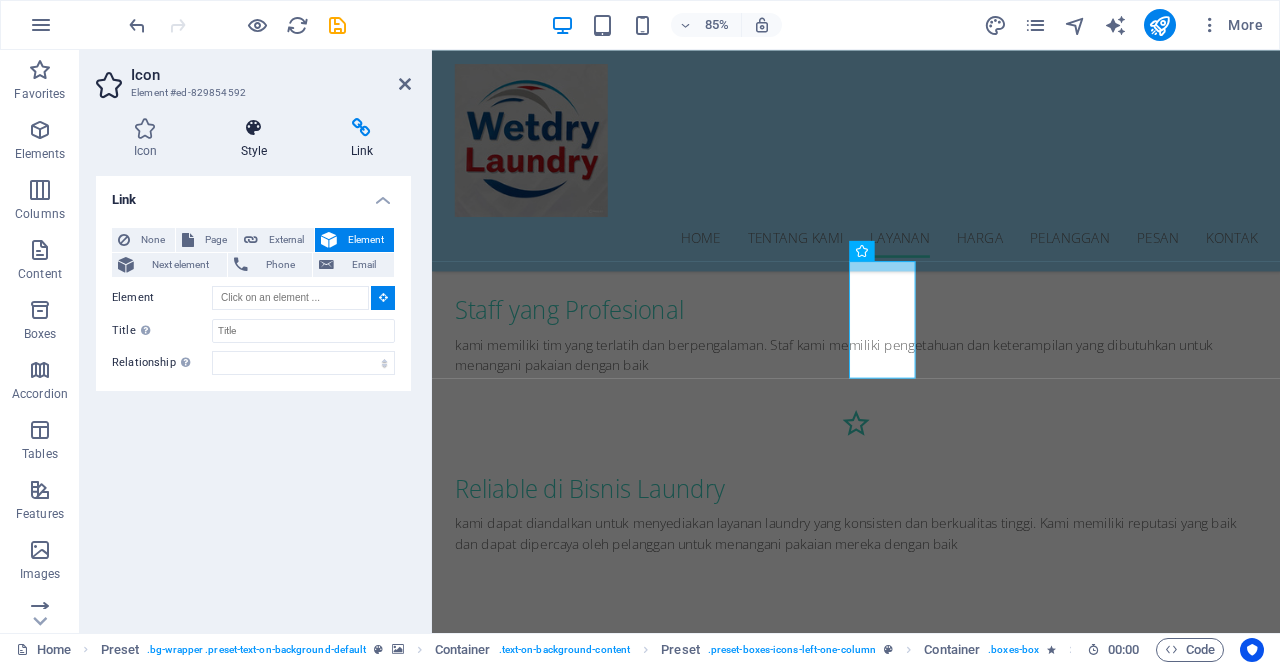 click at bounding box center (254, 128) 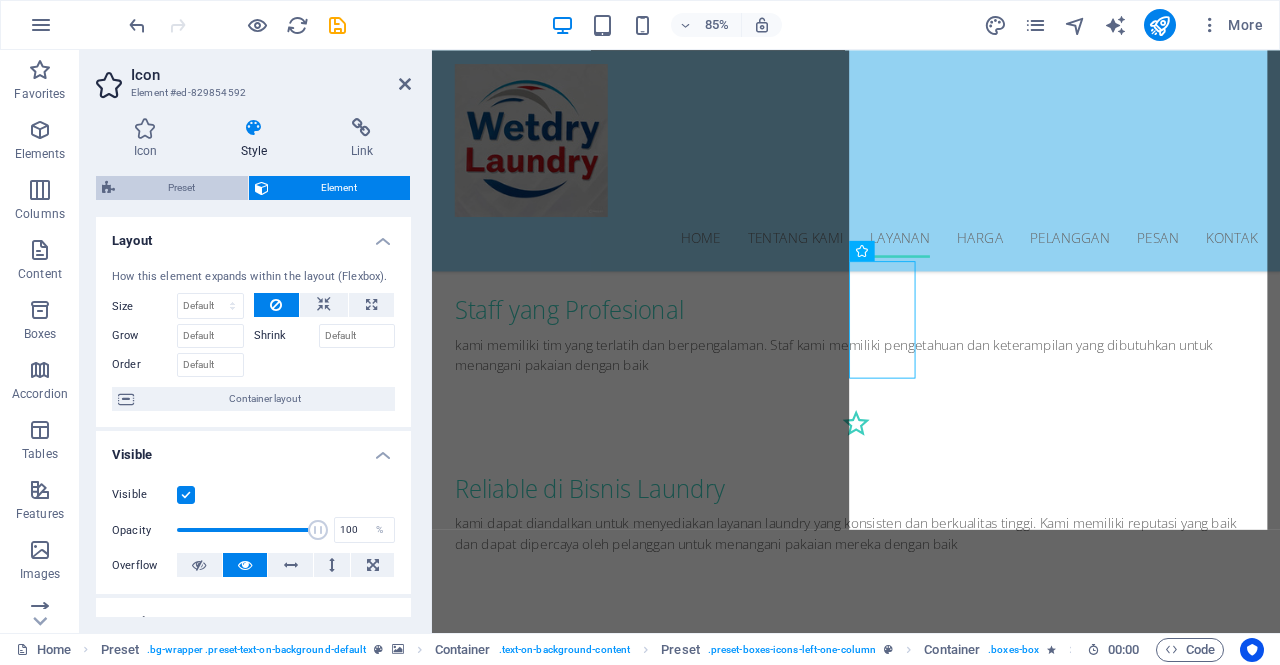 click on "Preset" at bounding box center (181, 188) 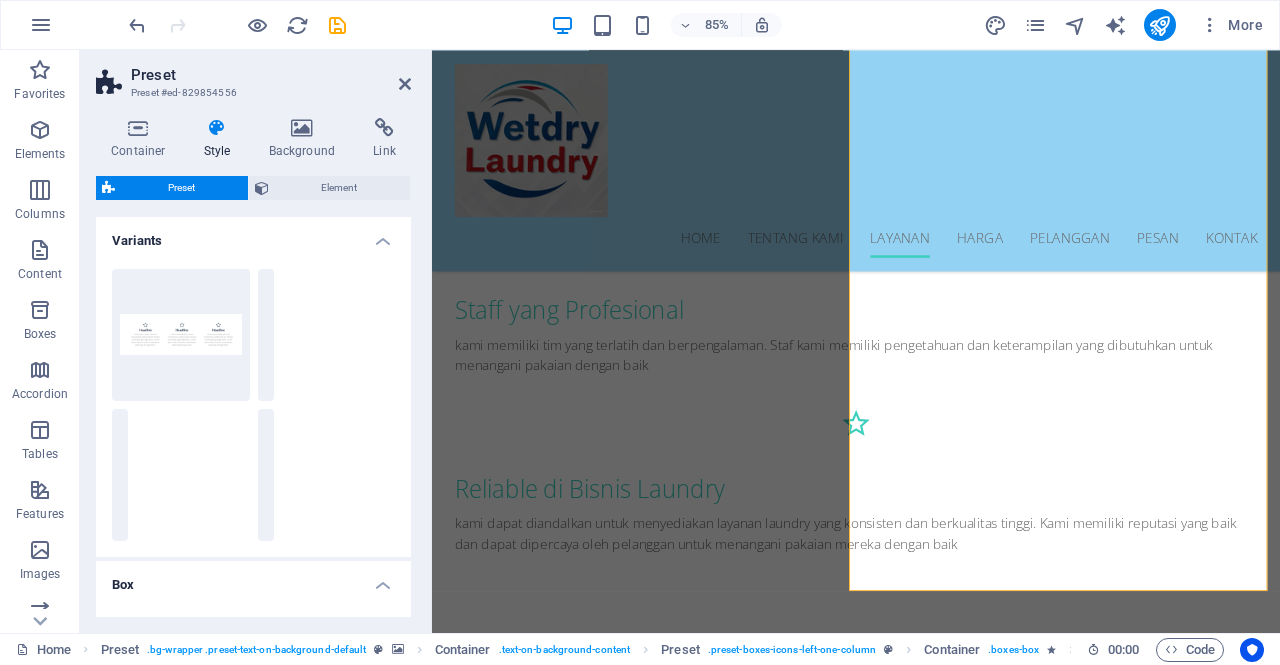 scroll, scrollTop: 1504, scrollLeft: 0, axis: vertical 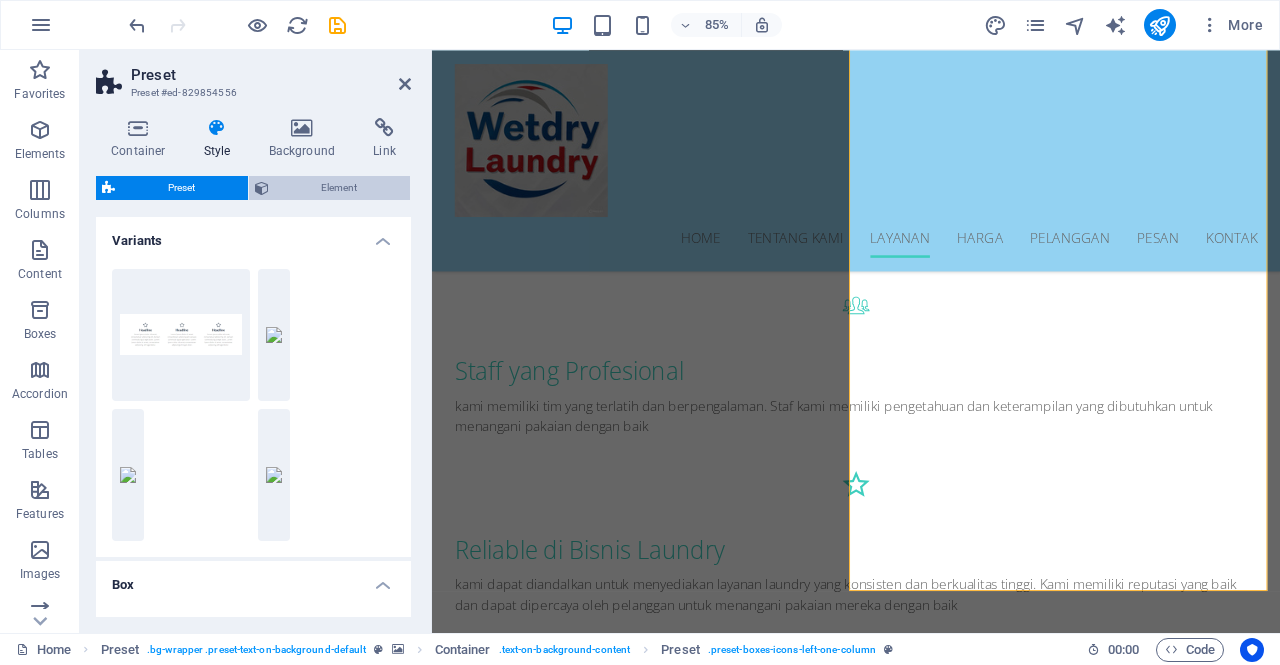 click on "Element" at bounding box center (340, 188) 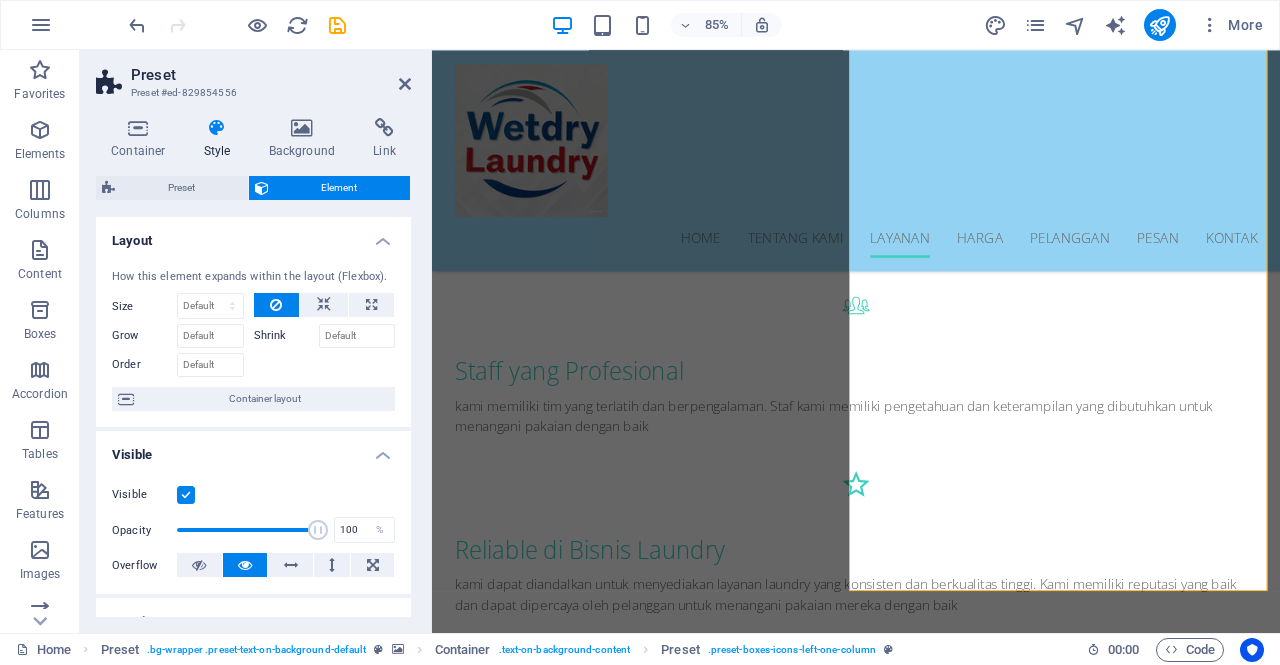 click at bounding box center [186, 495] 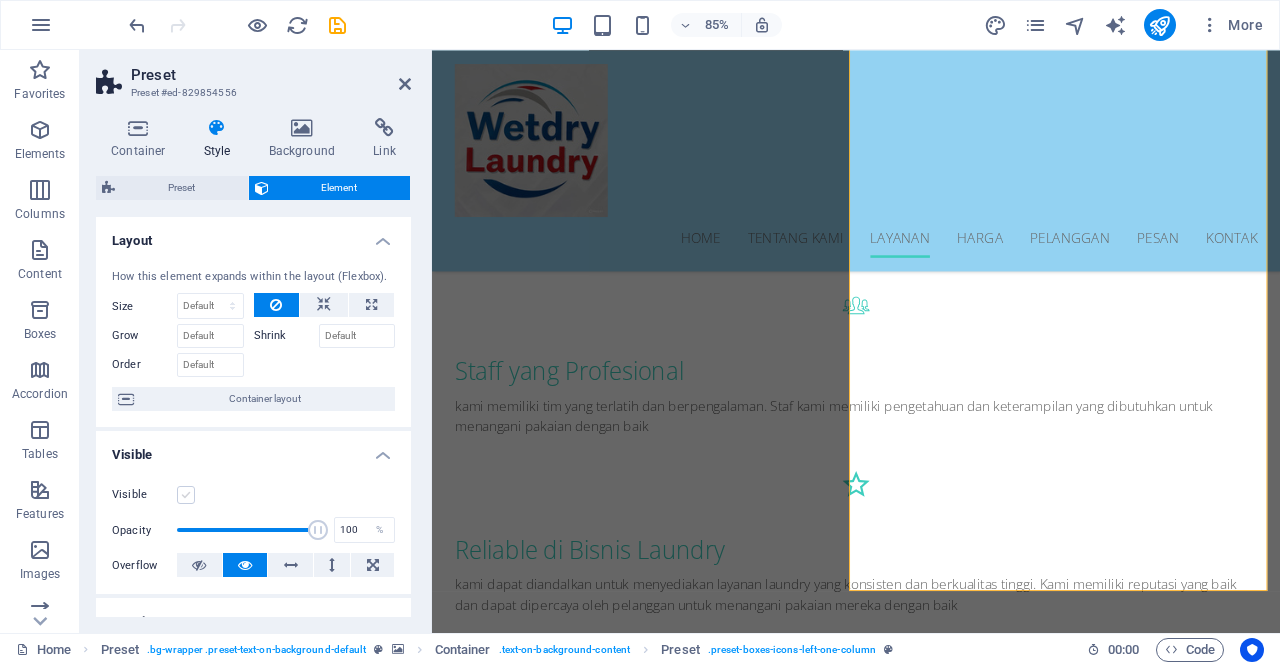 click at bounding box center (186, 495) 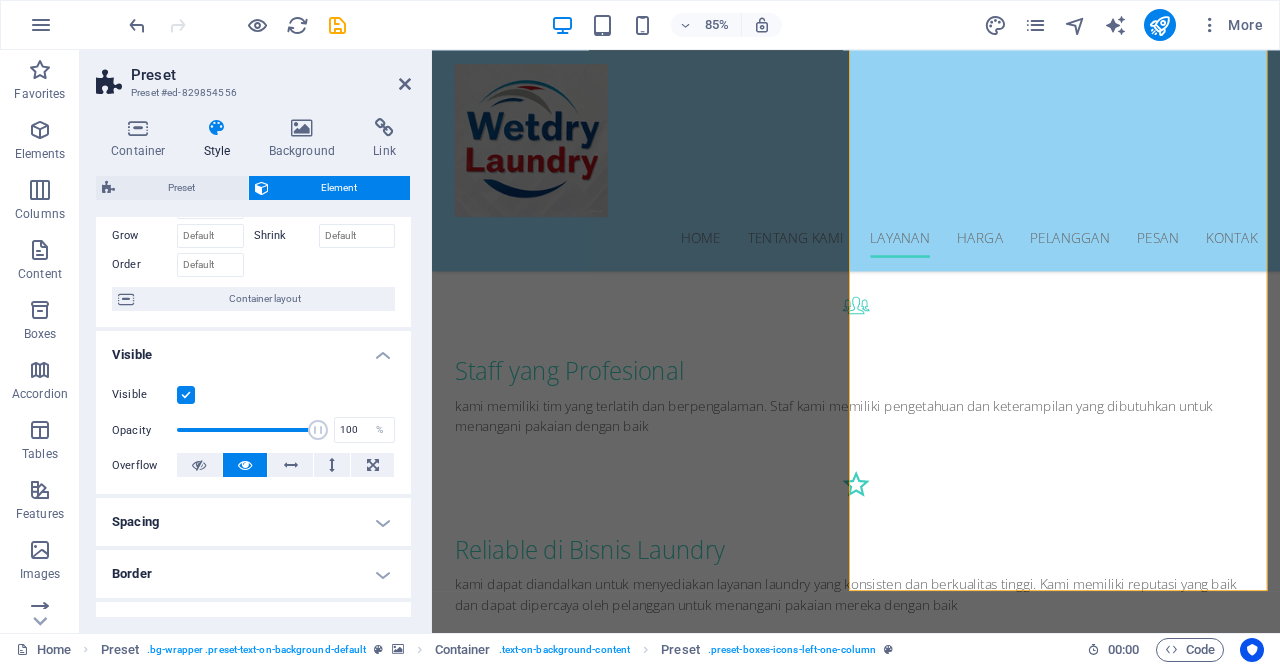 scroll, scrollTop: 200, scrollLeft: 0, axis: vertical 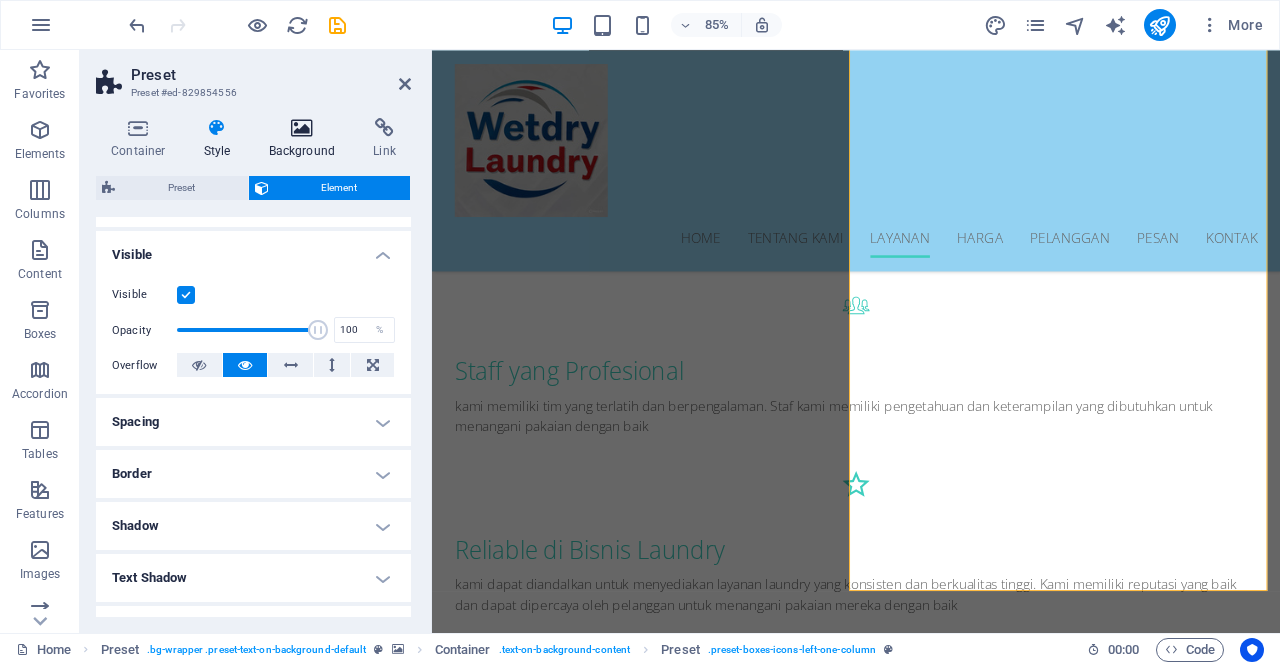 click at bounding box center [302, 128] 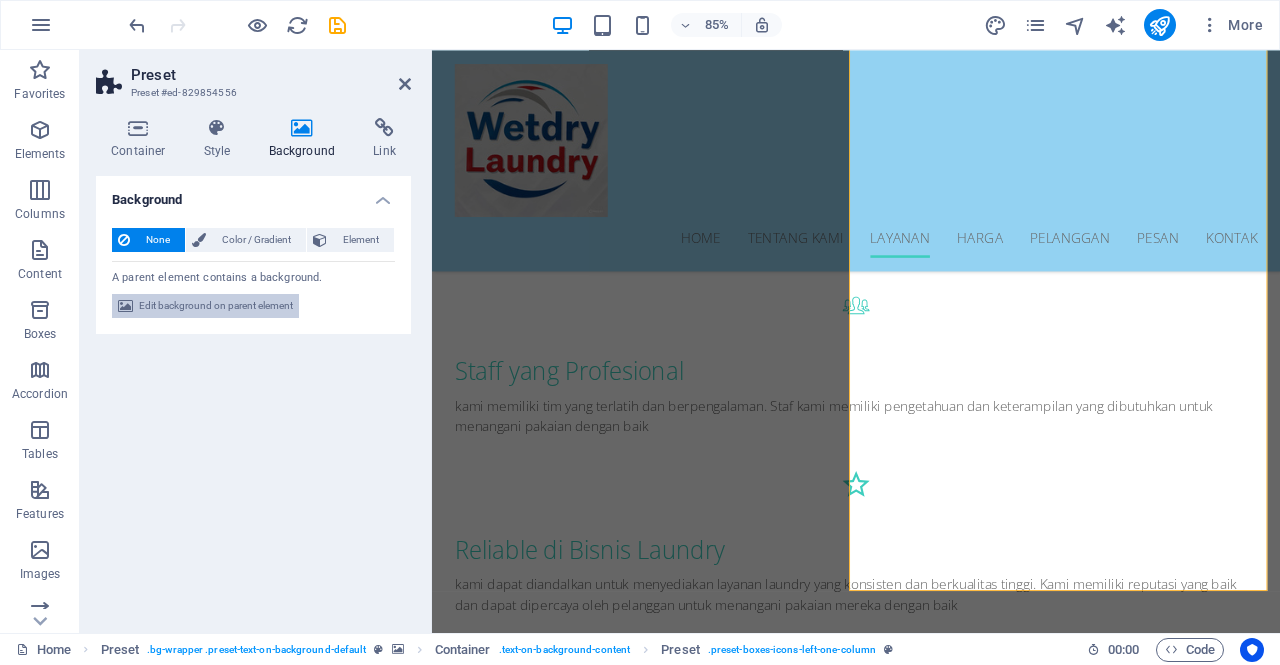 click on "Edit background on parent element" at bounding box center [216, 306] 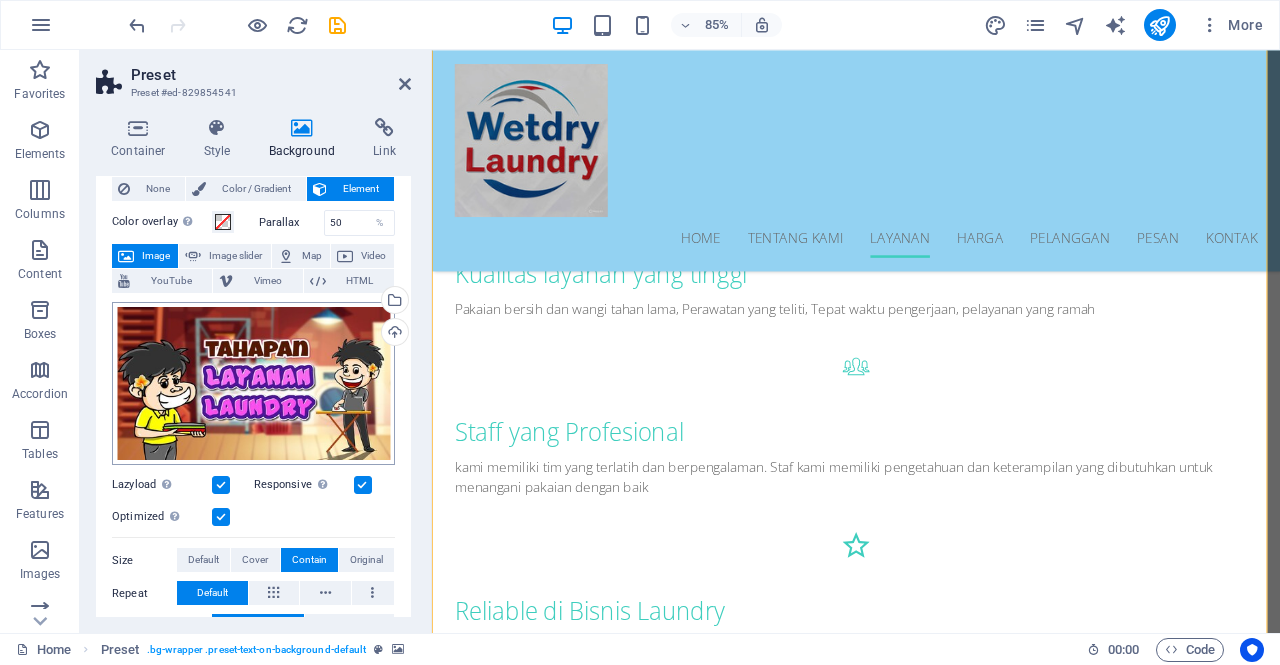 scroll, scrollTop: 0, scrollLeft: 0, axis: both 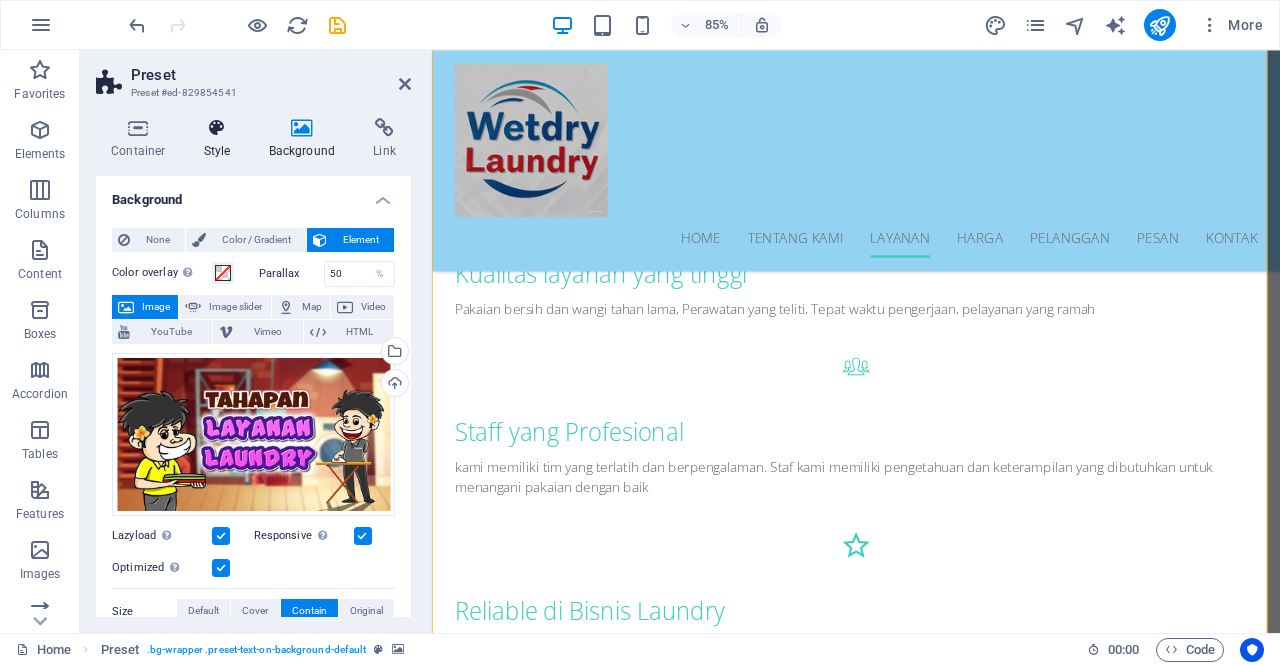 click on "Style" at bounding box center [221, 139] 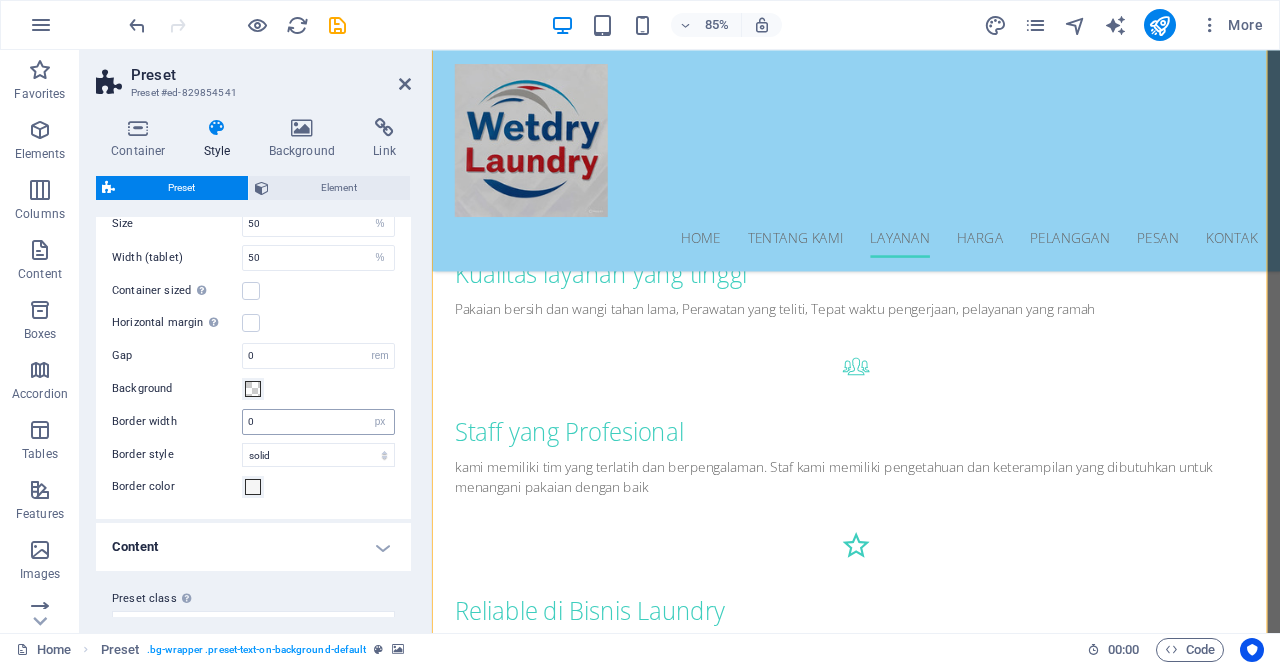 scroll, scrollTop: 127, scrollLeft: 0, axis: vertical 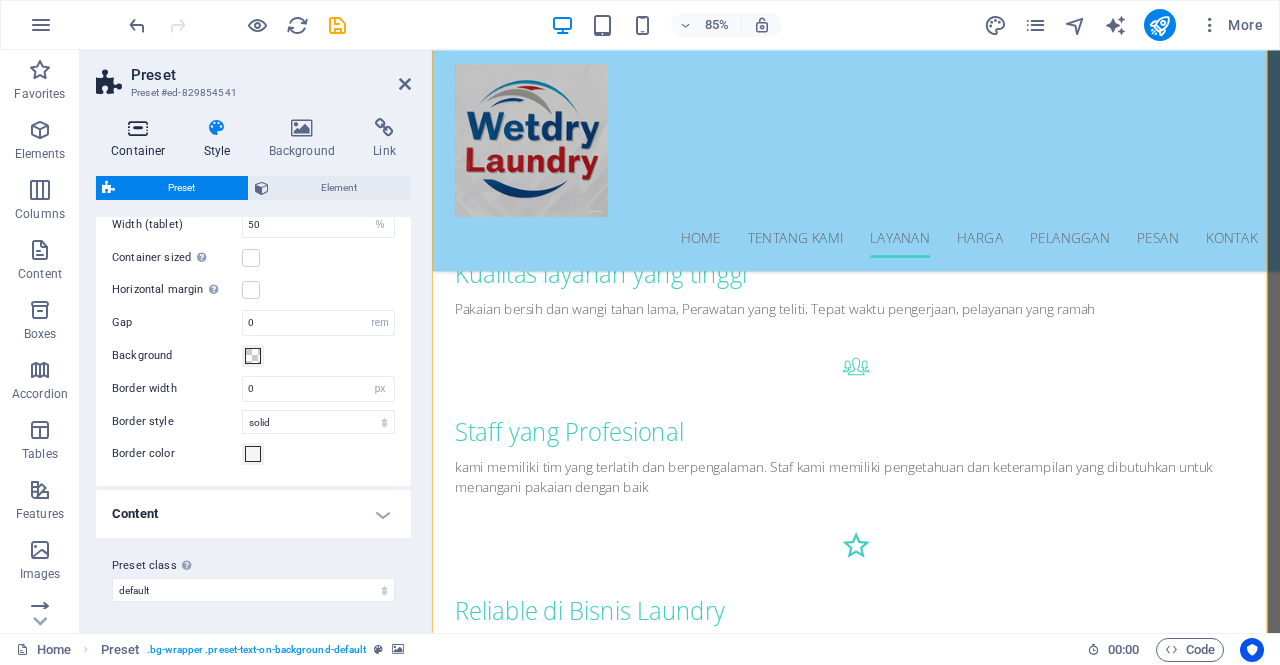 click on "Container" at bounding box center [142, 139] 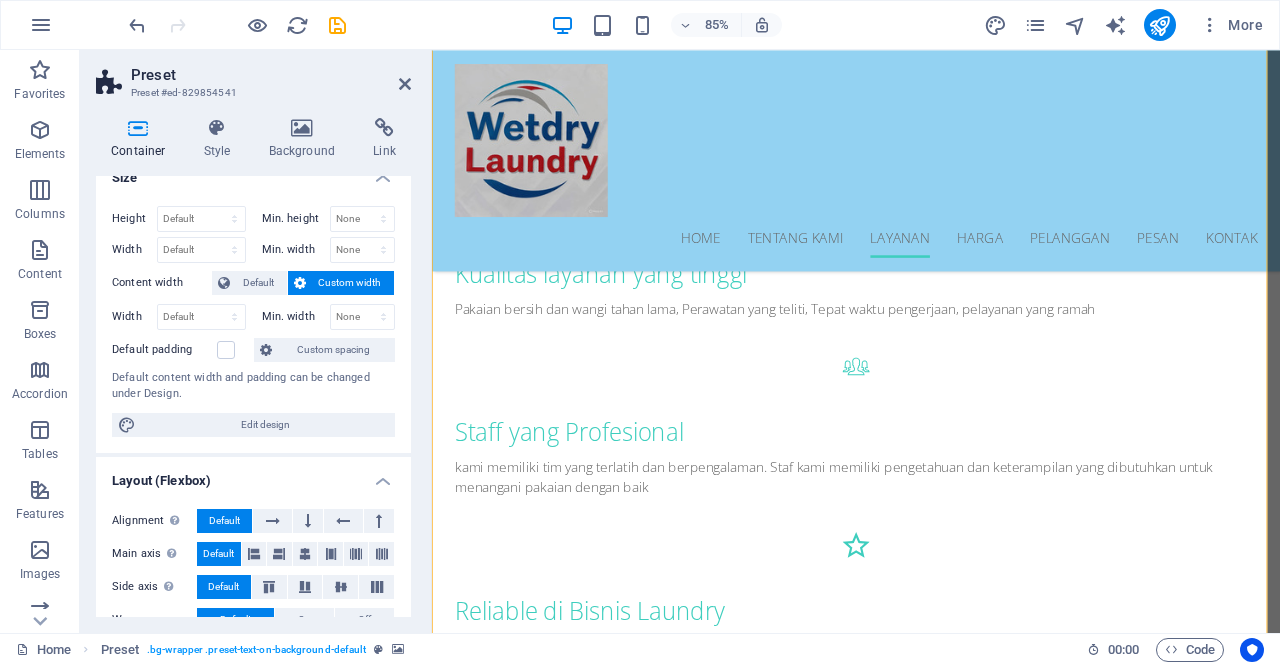 scroll, scrollTop: 0, scrollLeft: 0, axis: both 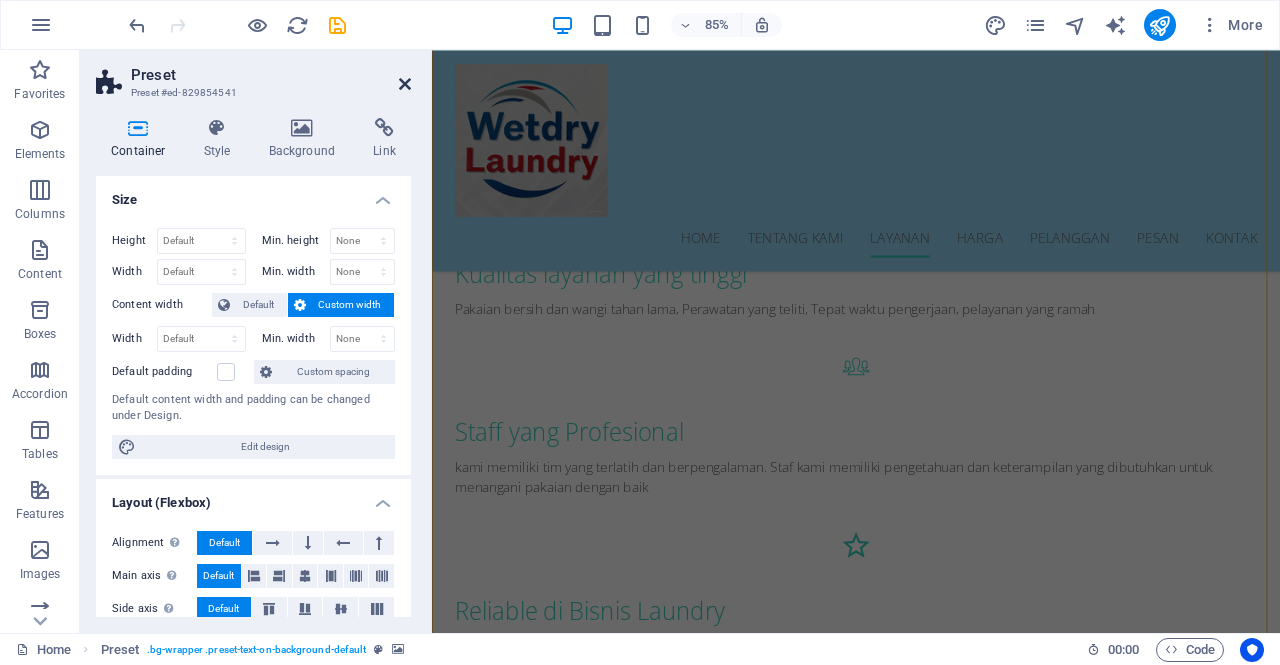 click at bounding box center [405, 84] 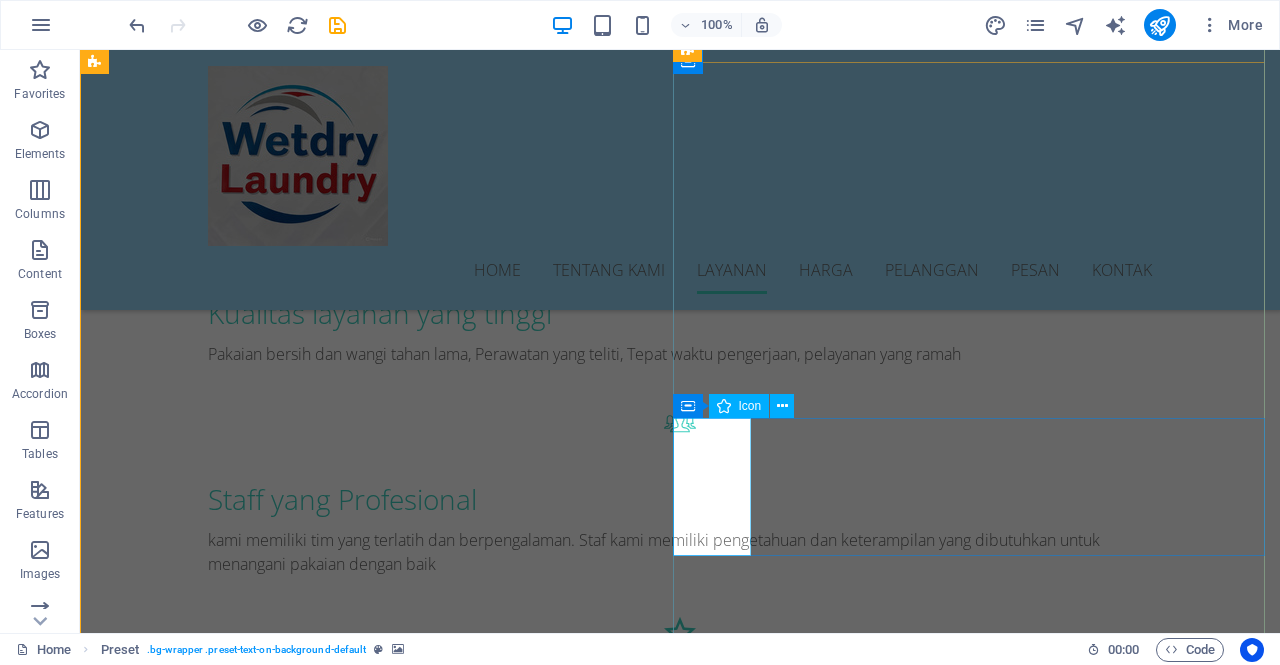 click at bounding box center [680, 2316] 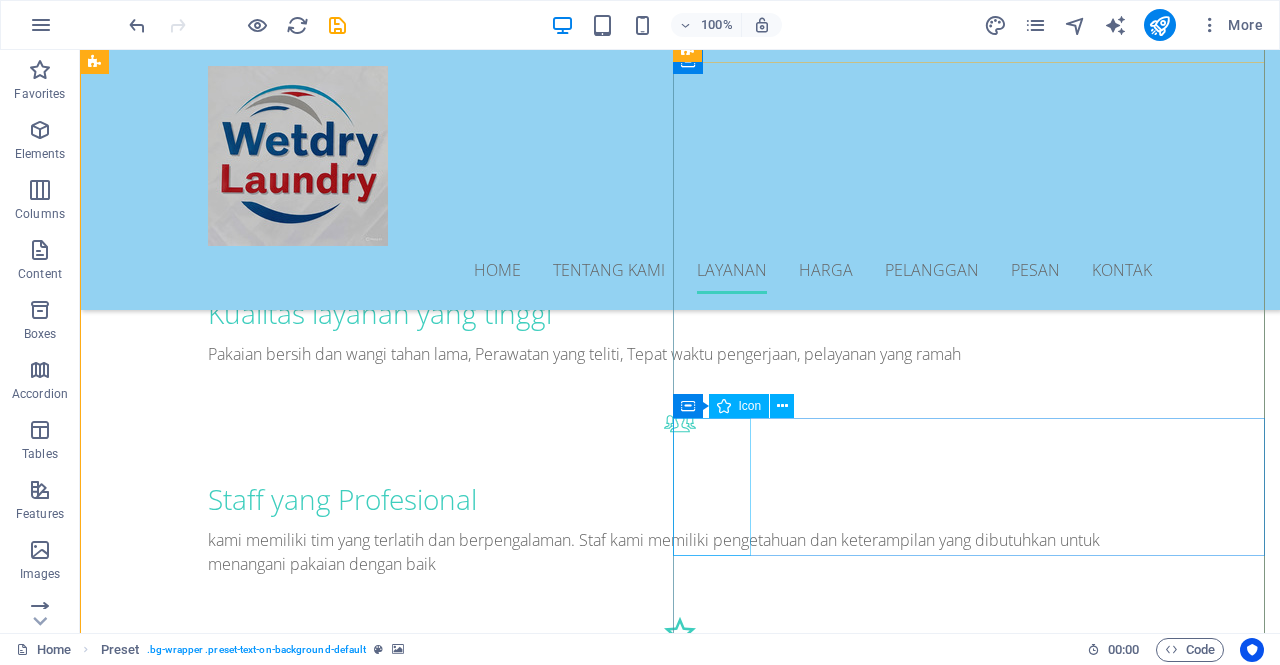 click at bounding box center (680, 2253) 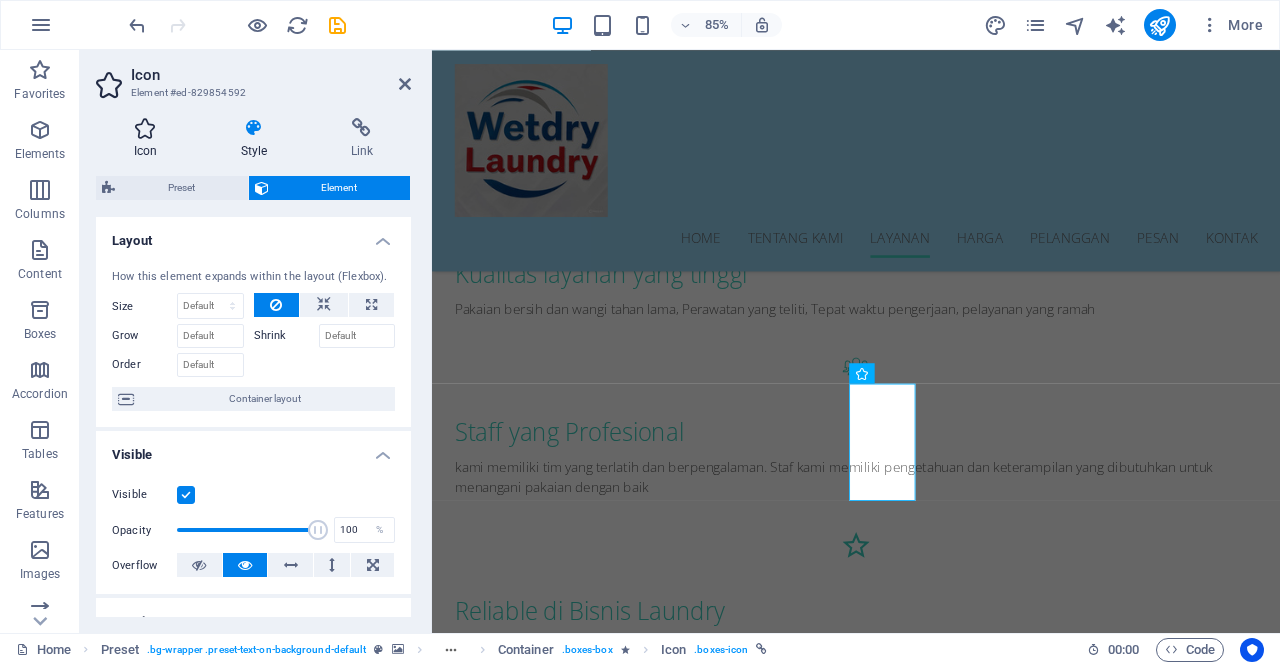 click on "Icon" at bounding box center (149, 139) 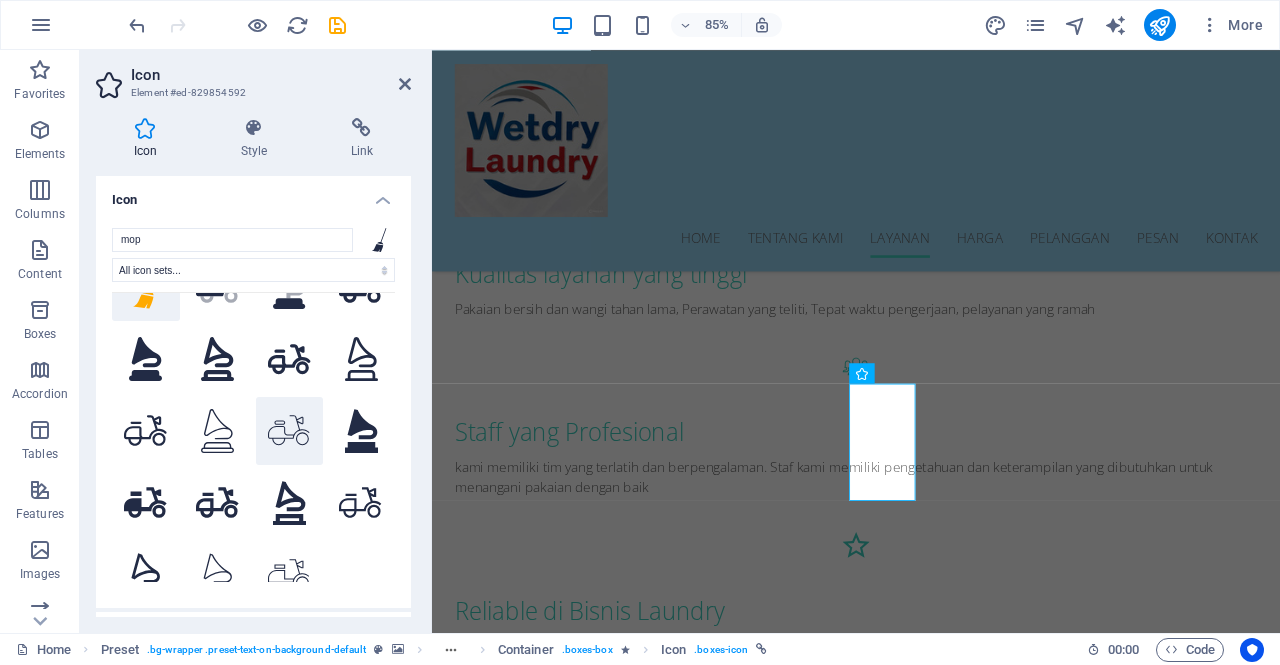 scroll, scrollTop: 66, scrollLeft: 0, axis: vertical 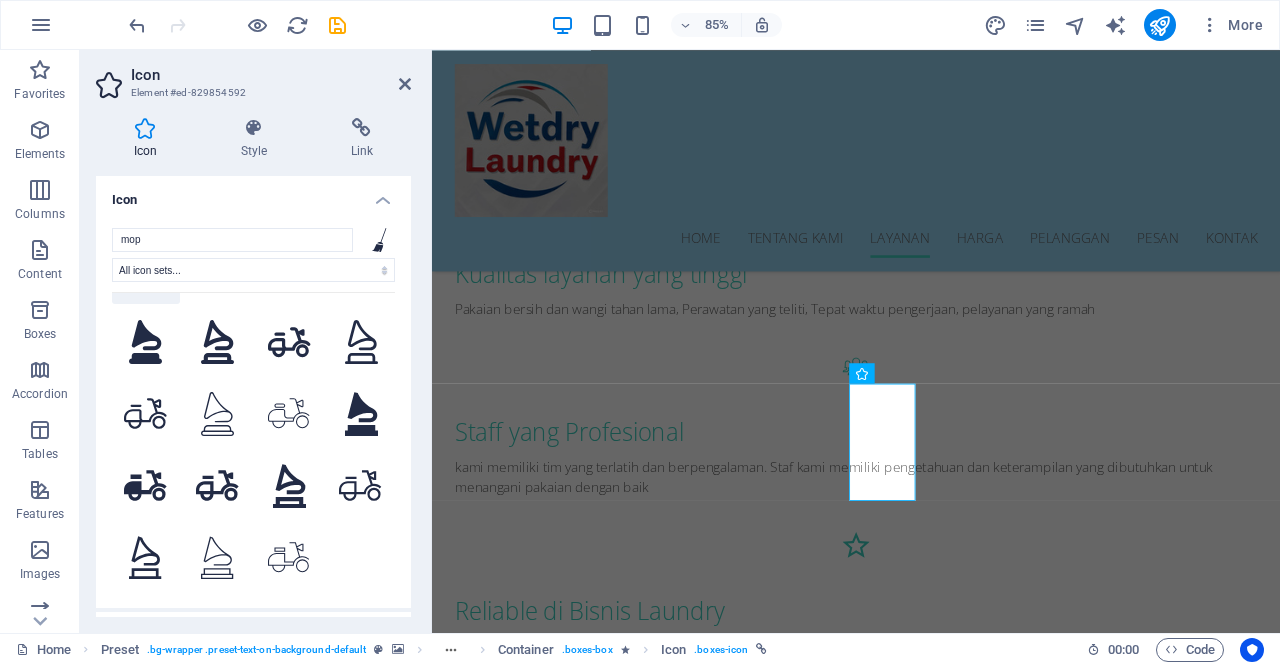 click 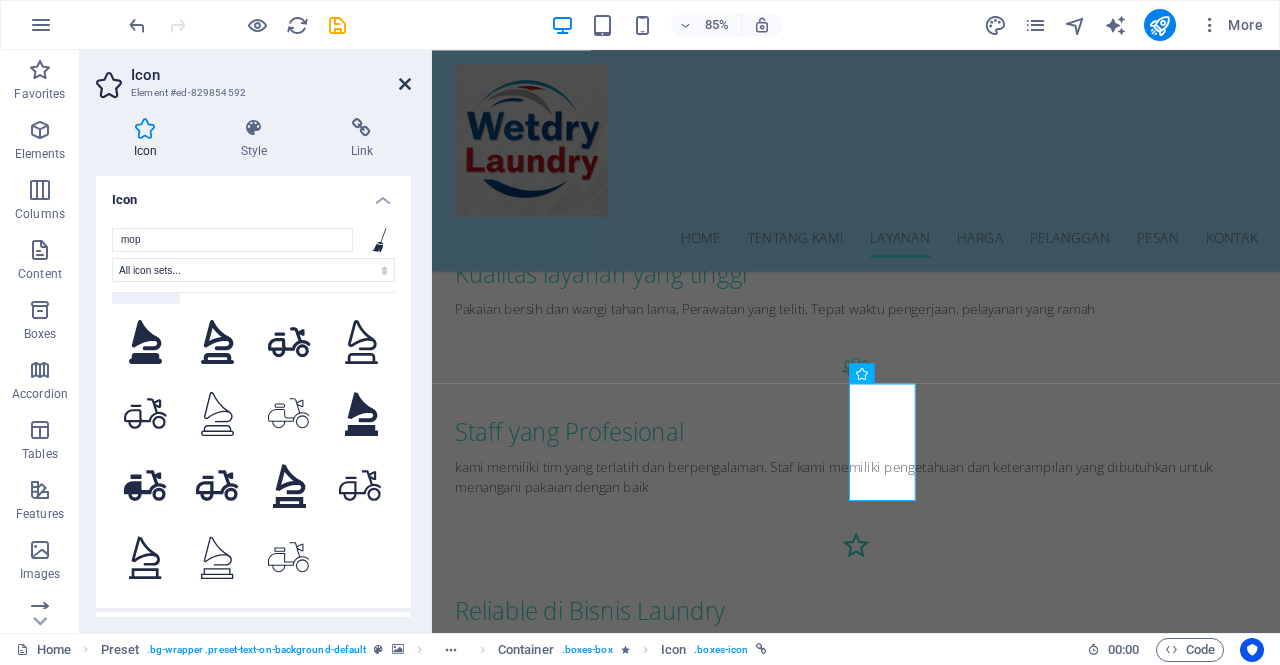 click at bounding box center [405, 84] 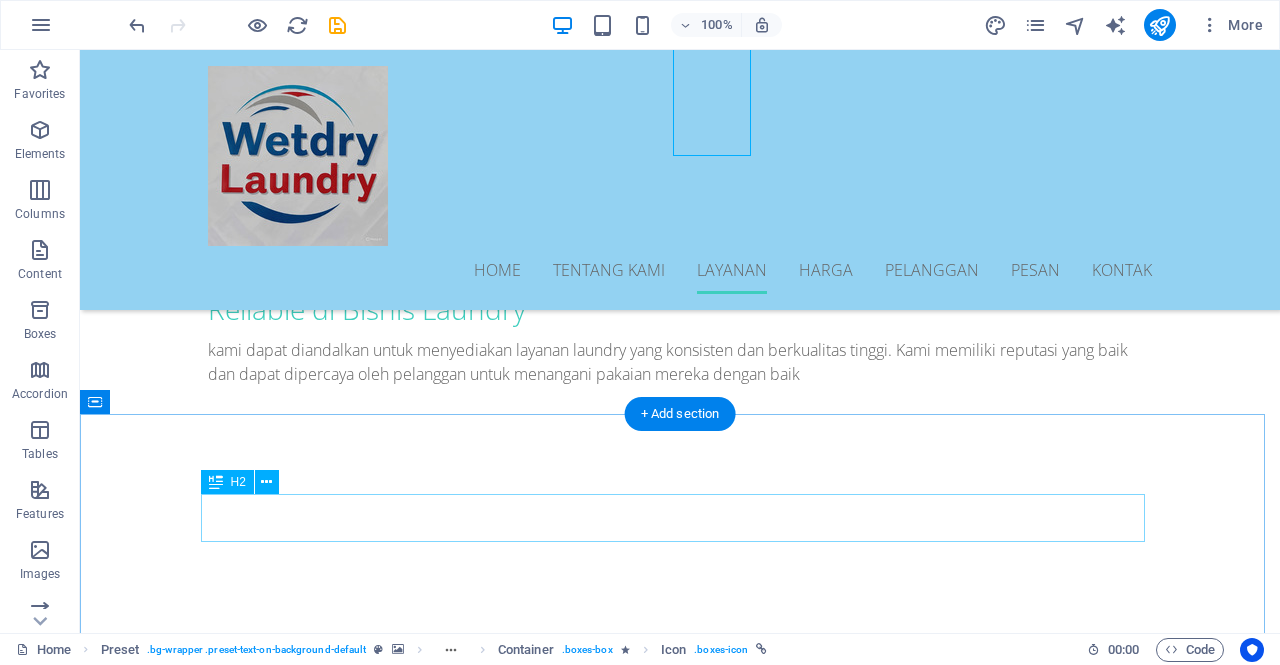 scroll, scrollTop: 1932, scrollLeft: 0, axis: vertical 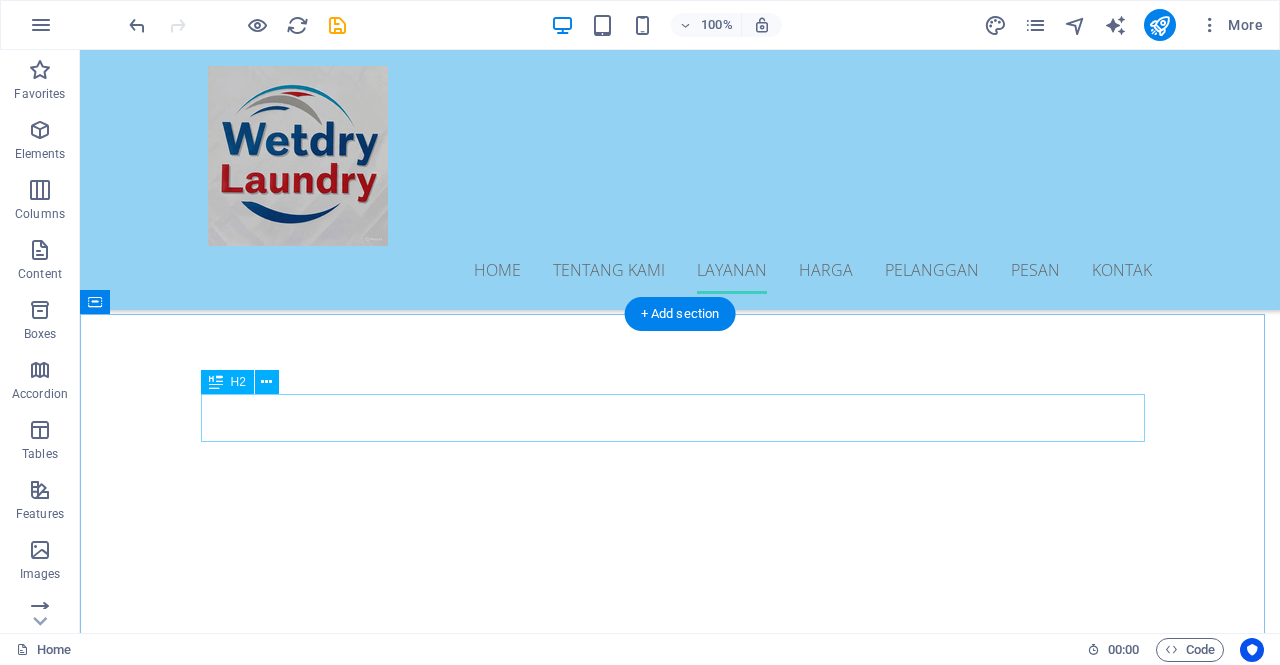 click on "Our Services" at bounding box center (680, 2290) 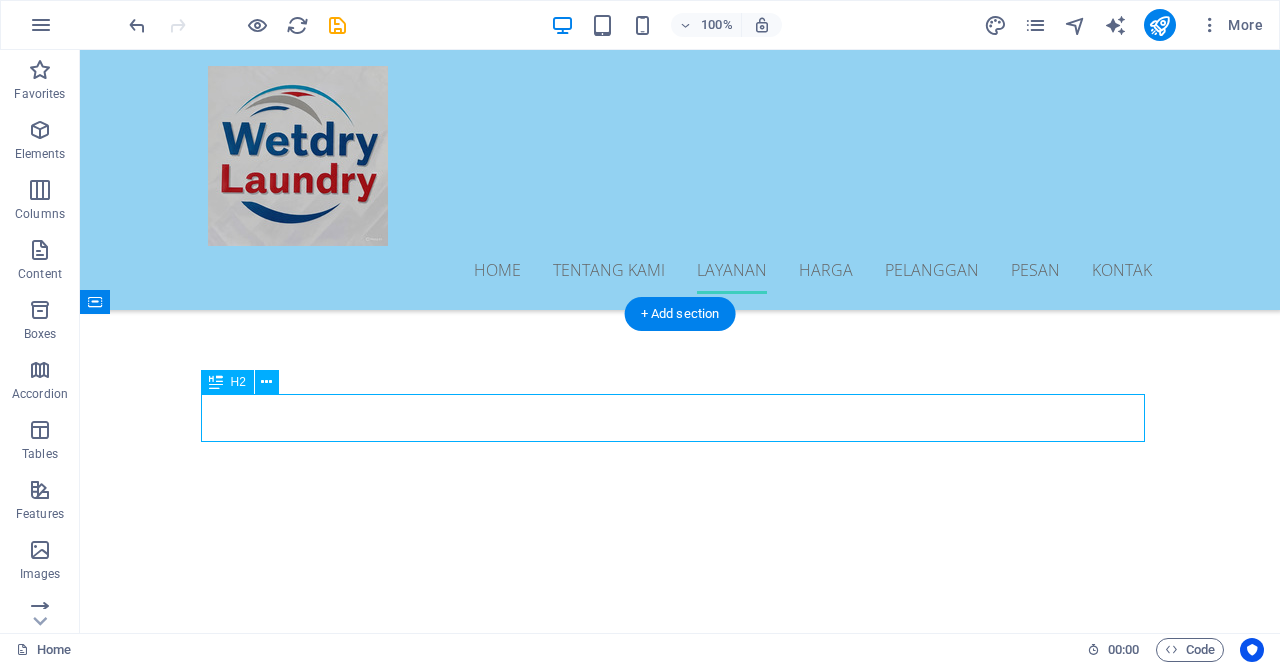 click on "Our Services" at bounding box center [680, 2290] 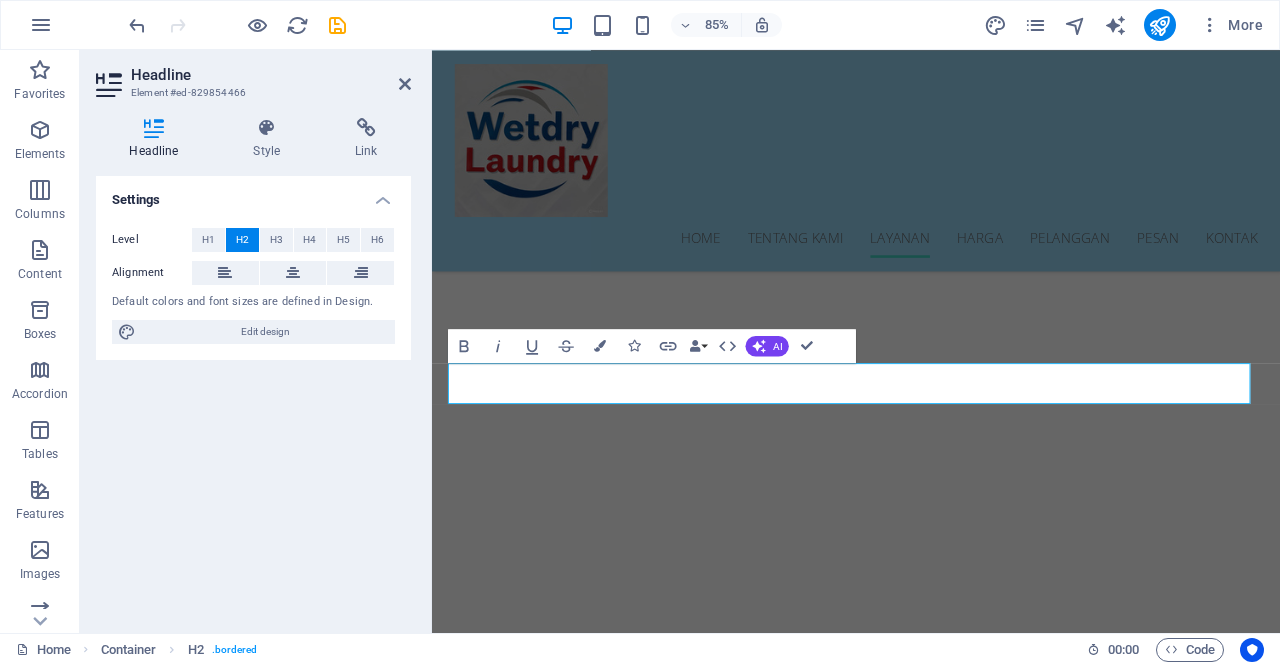 type 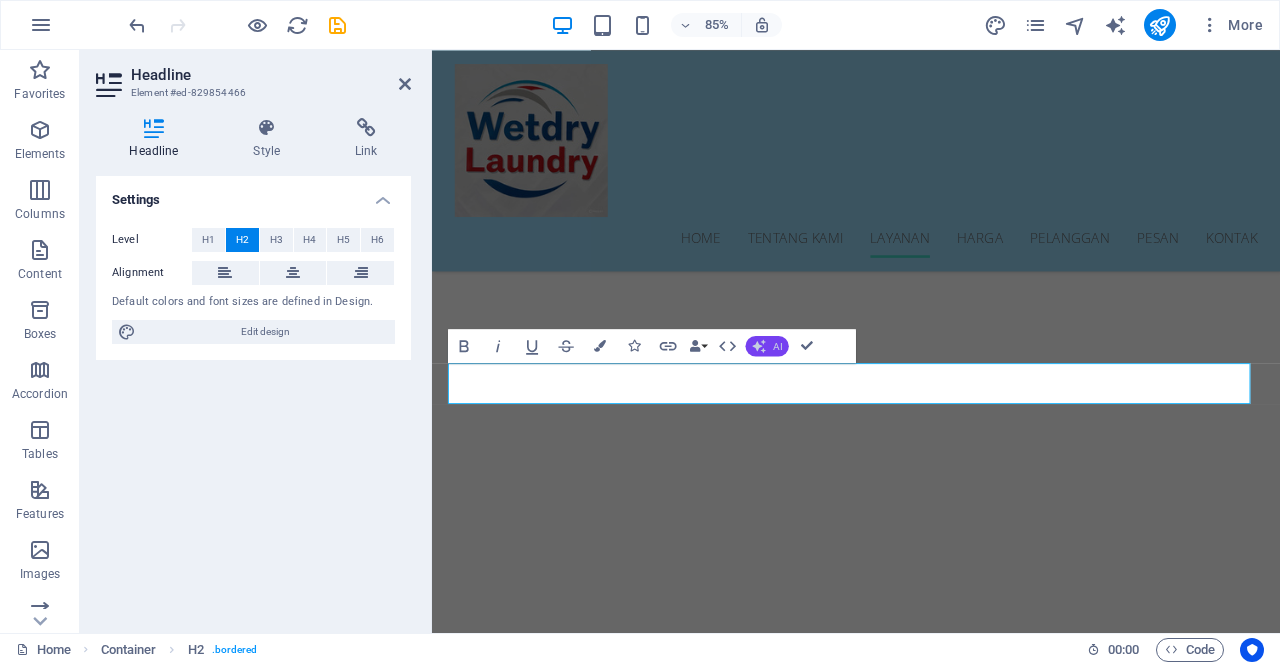 click on "AI" at bounding box center [777, 346] 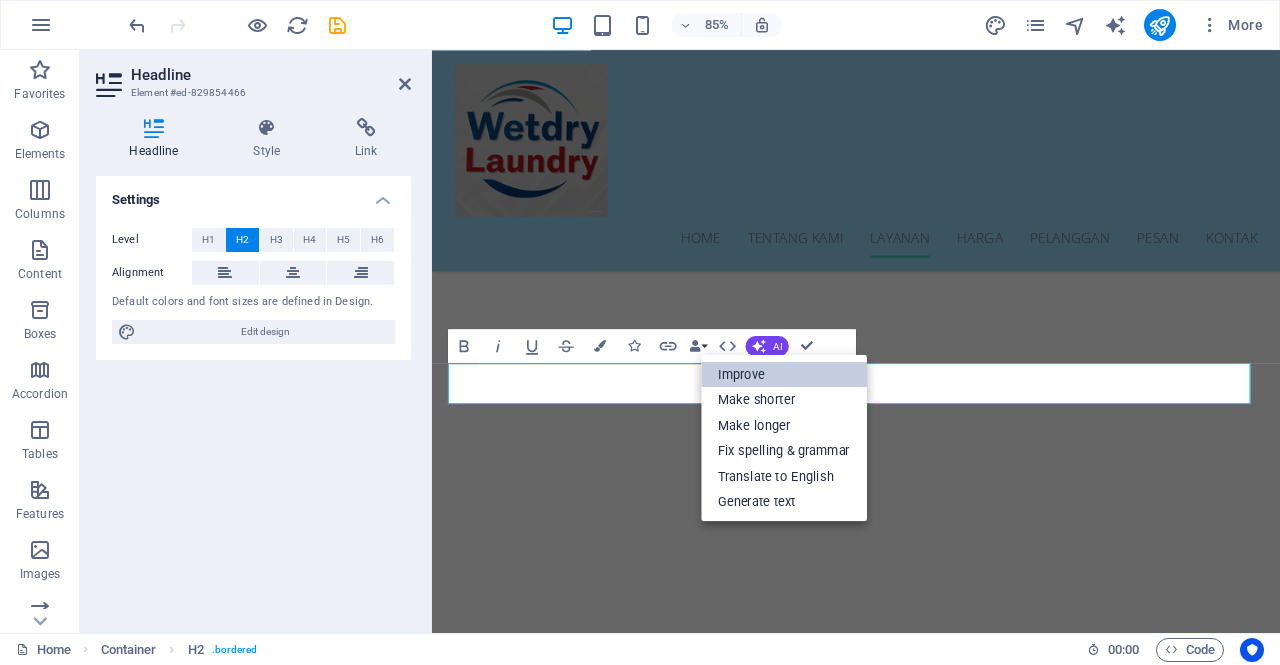 click on "Improve" at bounding box center (784, 374) 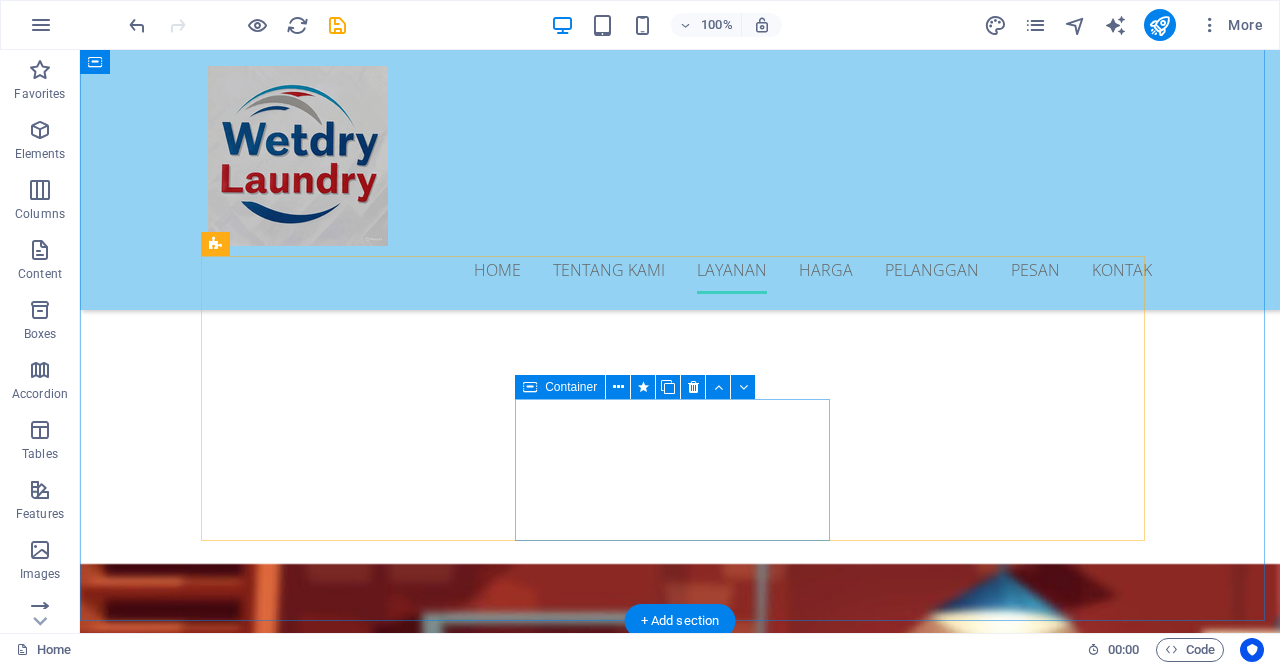 scroll, scrollTop: 2208, scrollLeft: 0, axis: vertical 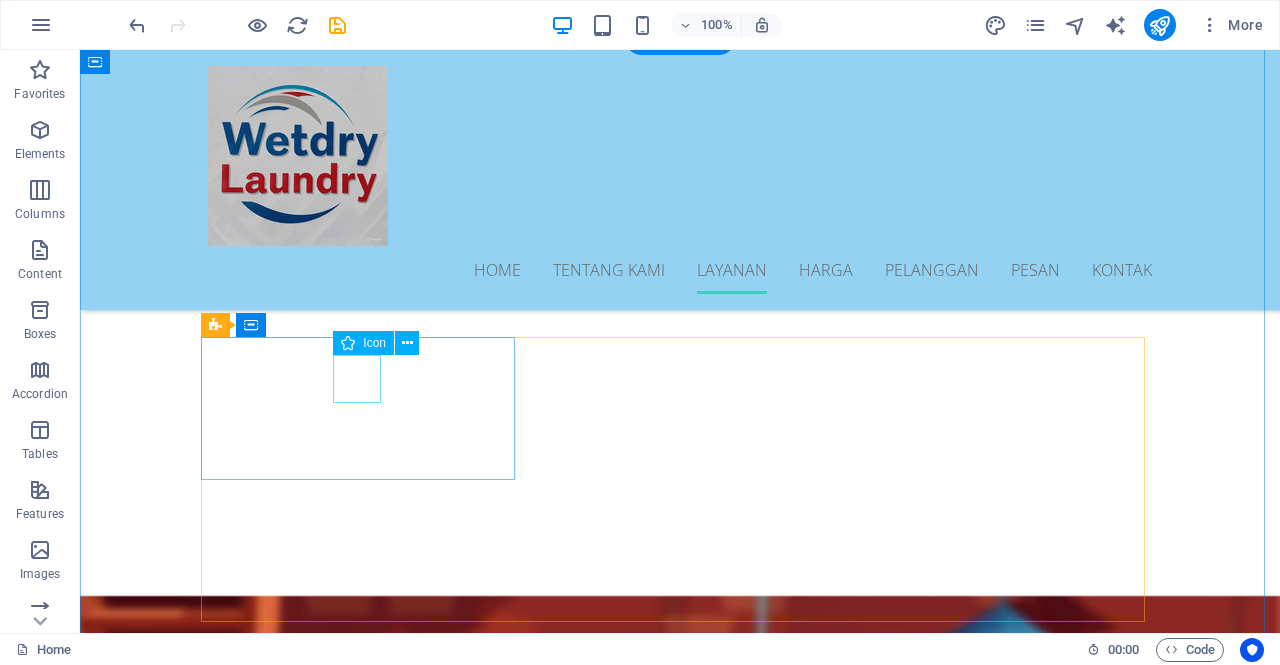 click at bounding box center [679, 2251] 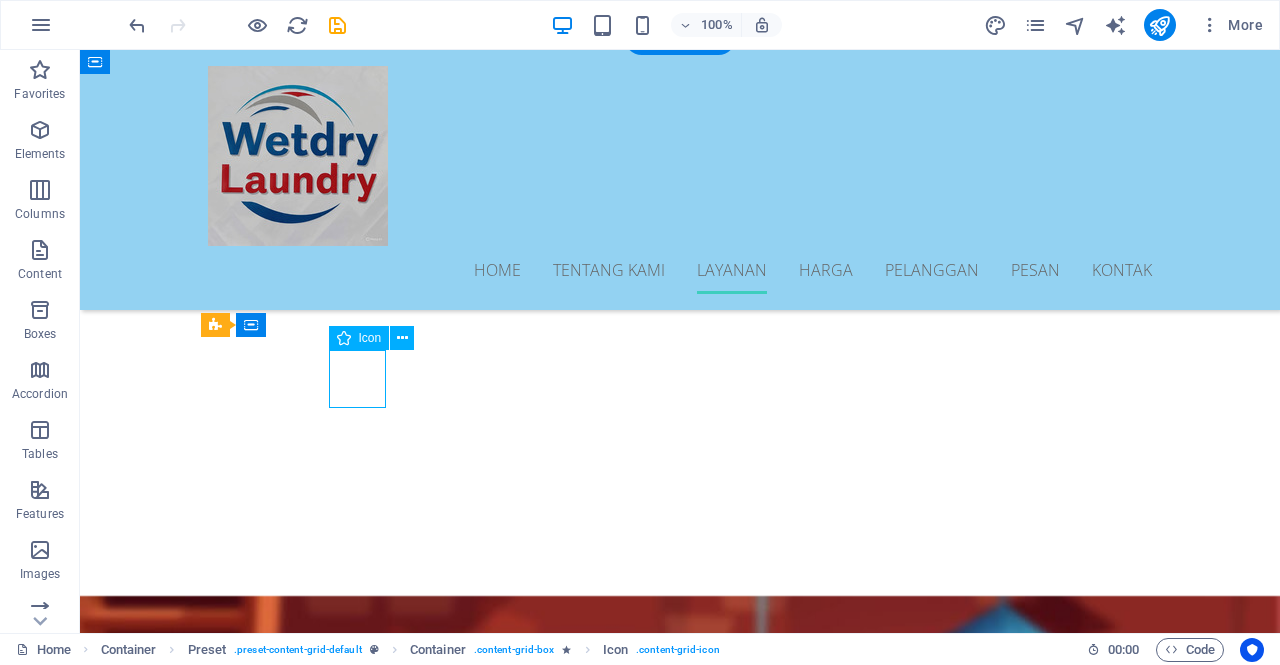 click at bounding box center (679, 2251) 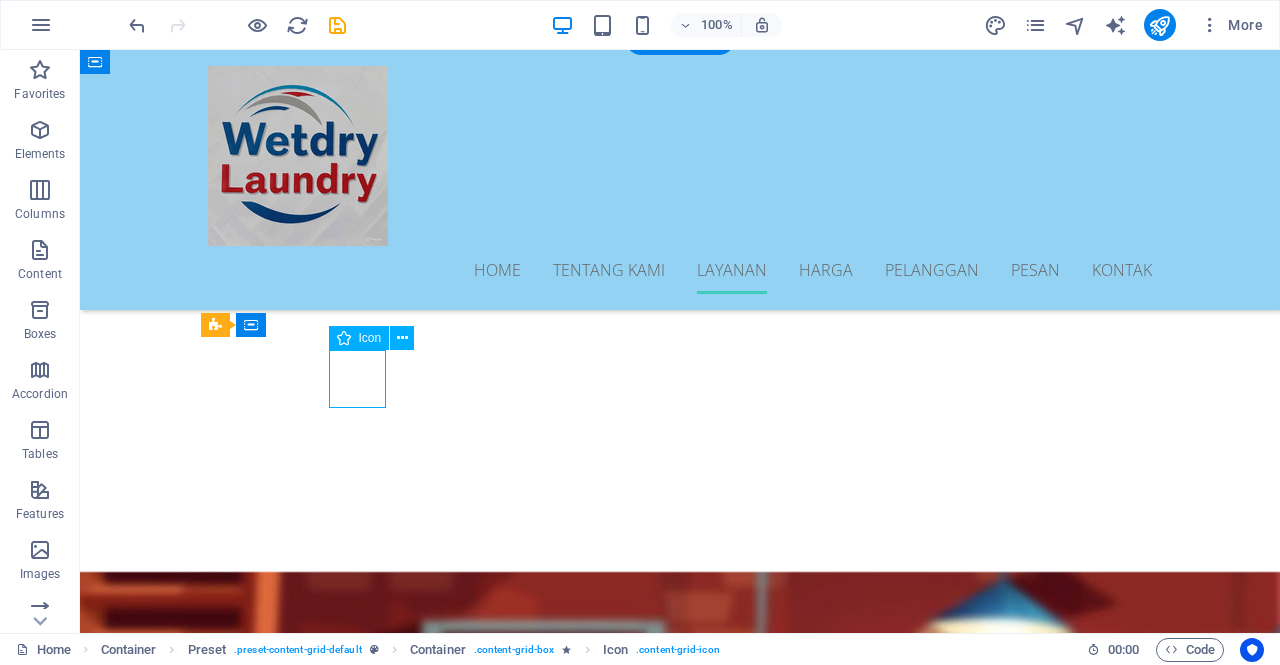 select on "xMidYMid" 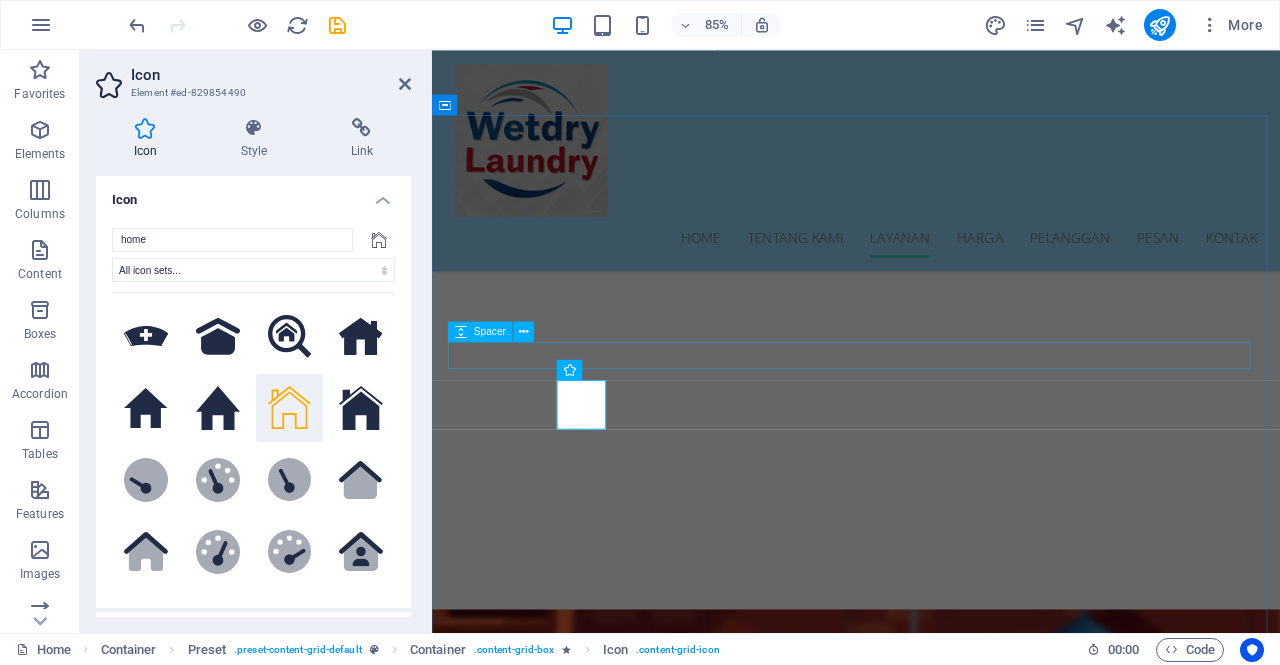 scroll, scrollTop: 2032, scrollLeft: 0, axis: vertical 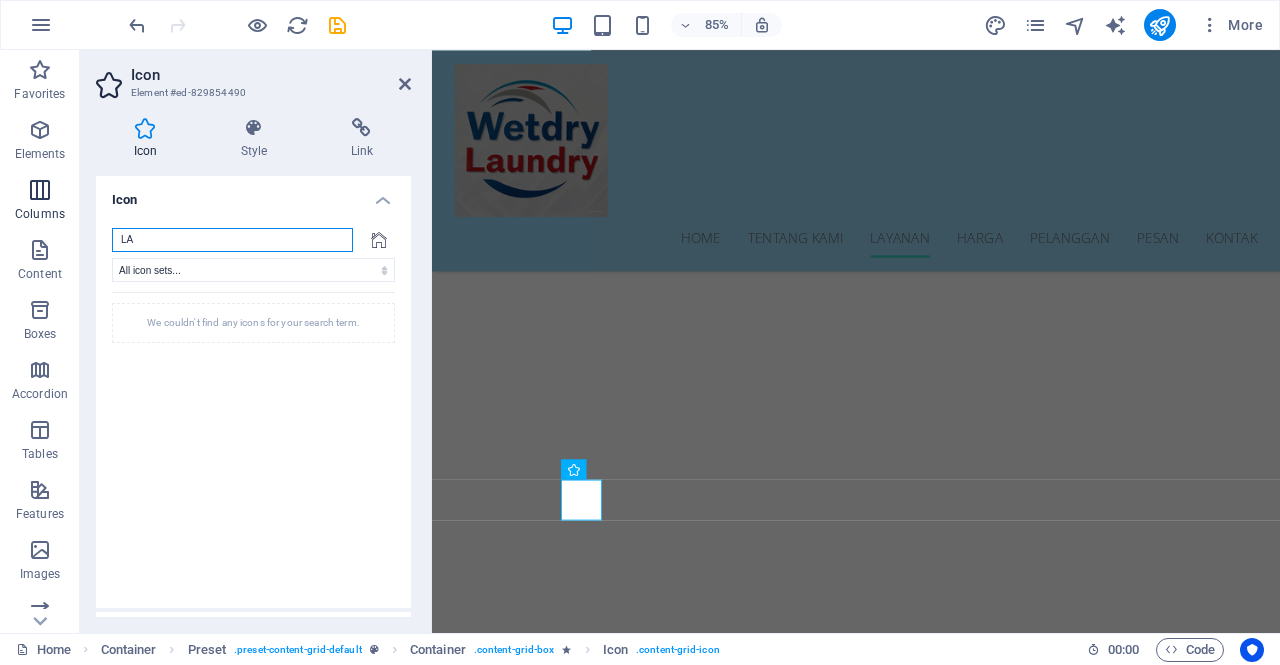 type on "L" 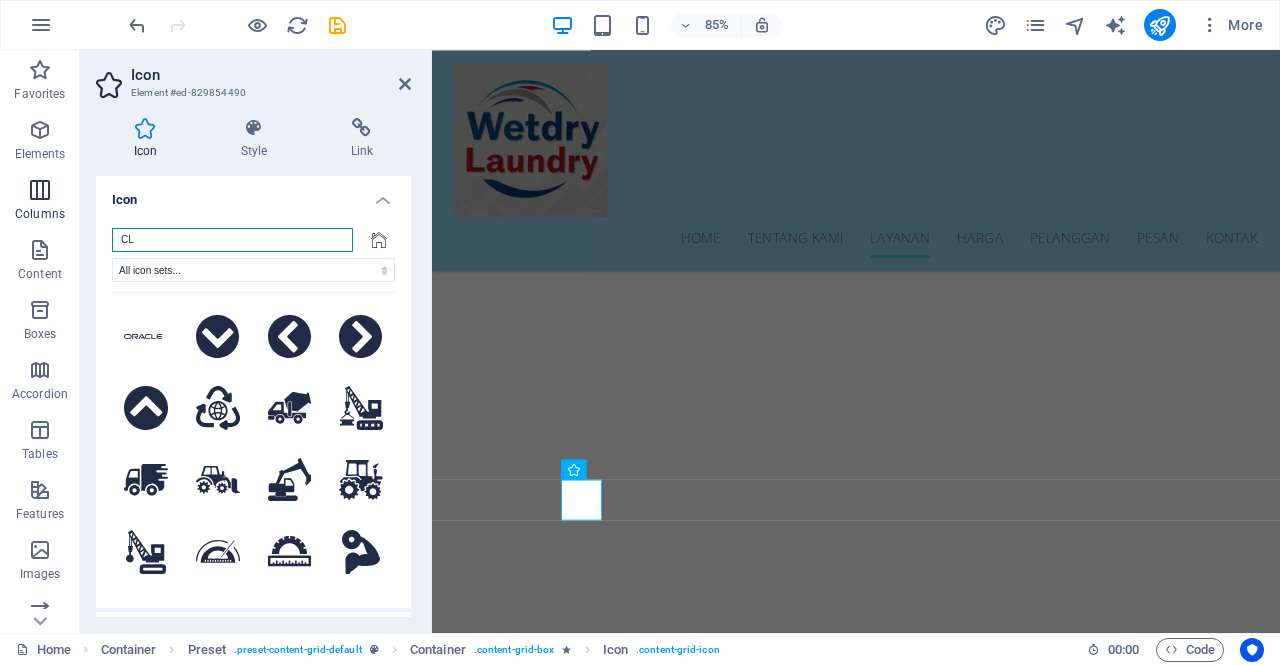 type on "C" 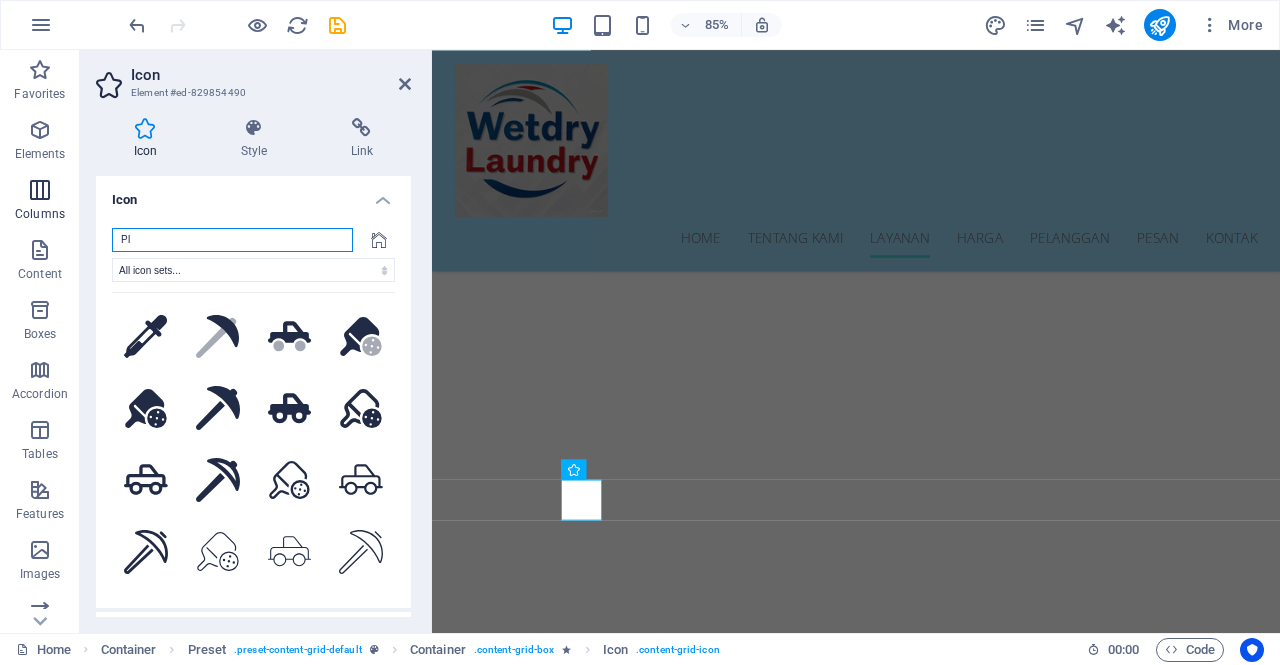 type on "P" 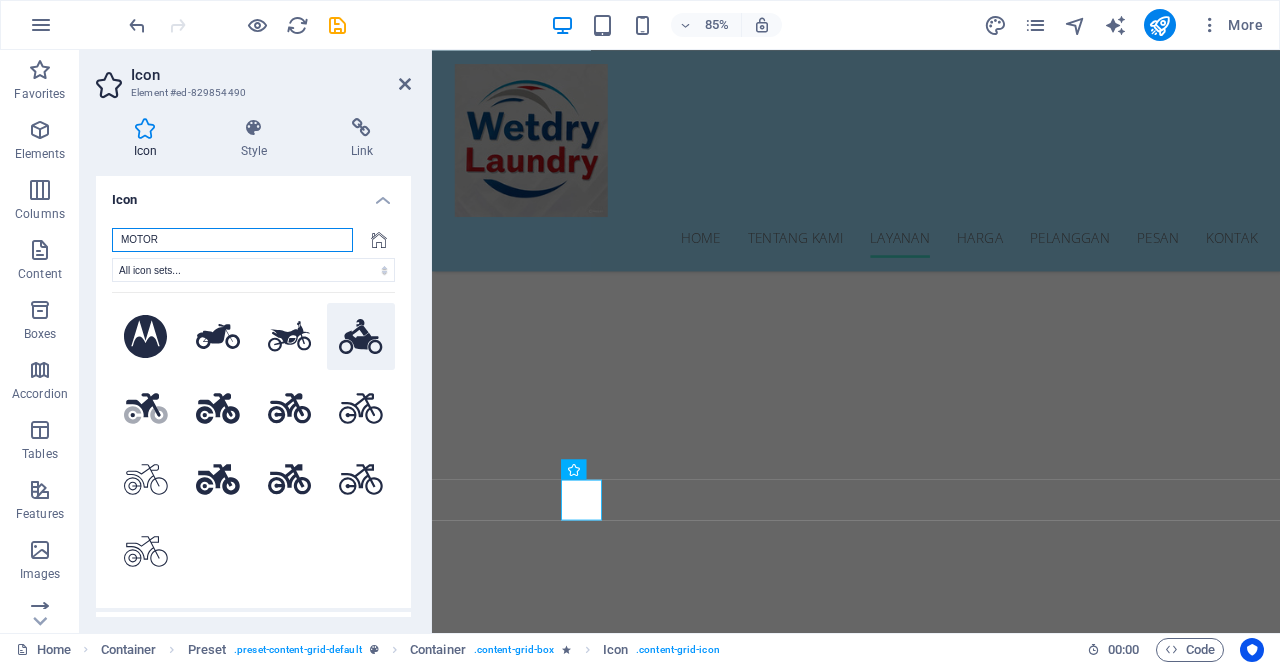 type on "MOTOR" 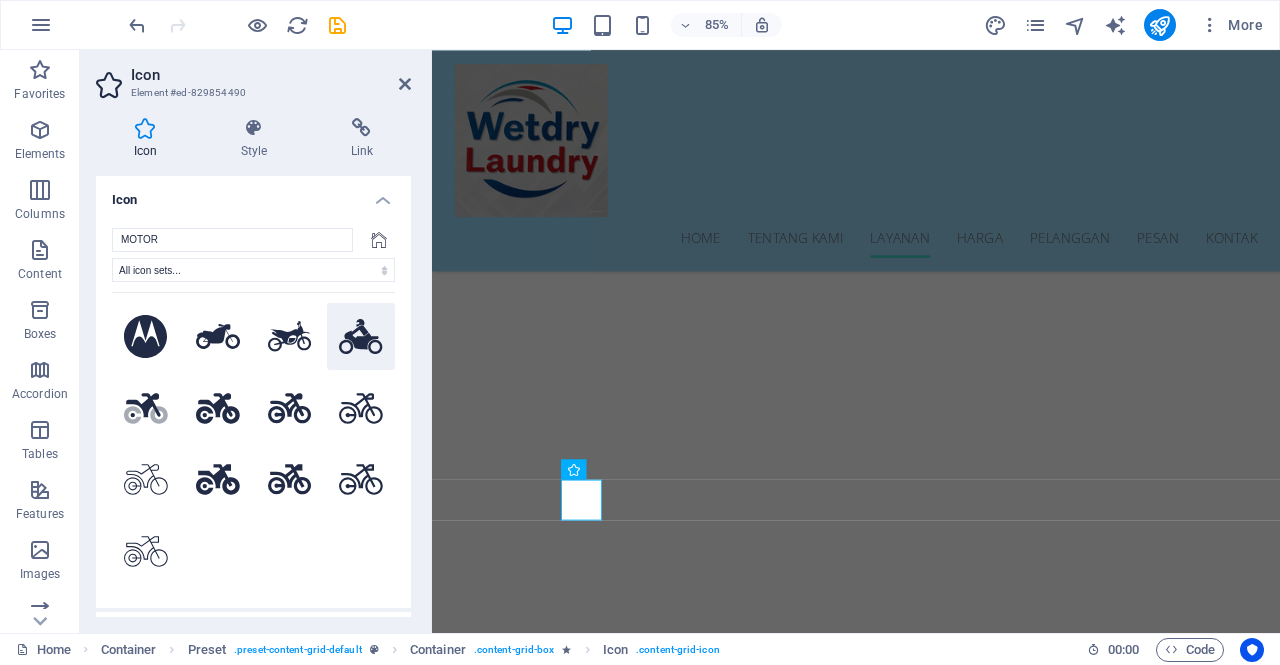 click 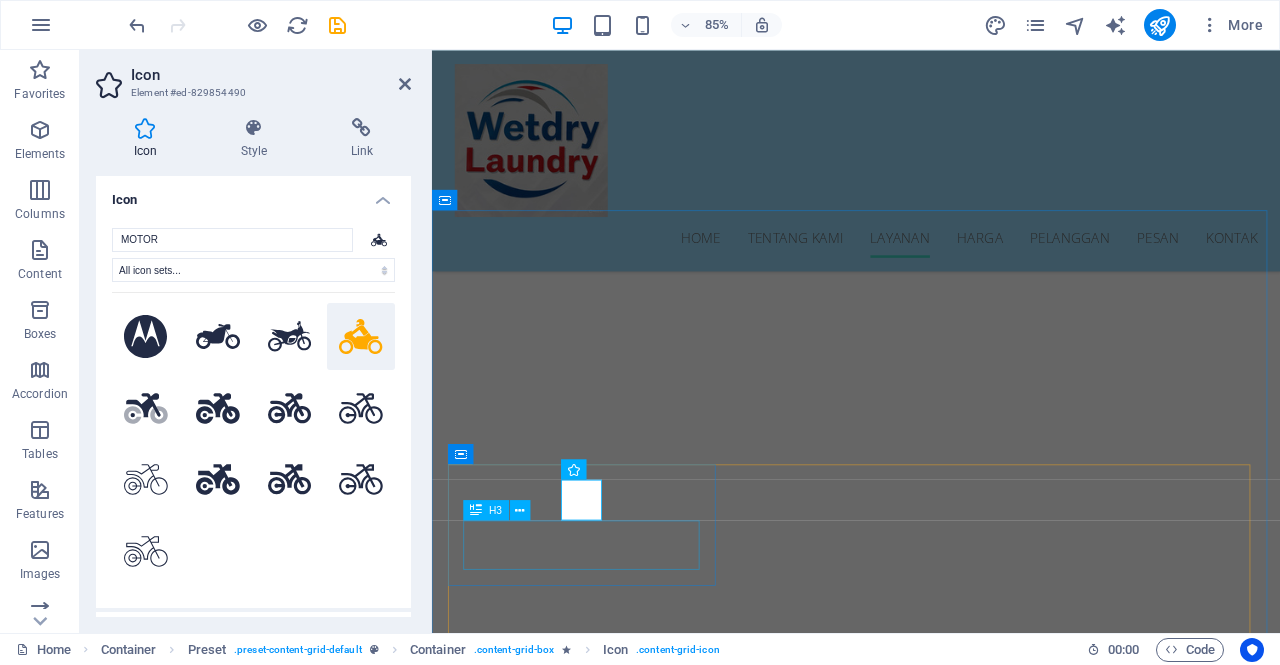 click on "Home Cleaning" at bounding box center (930, 2575) 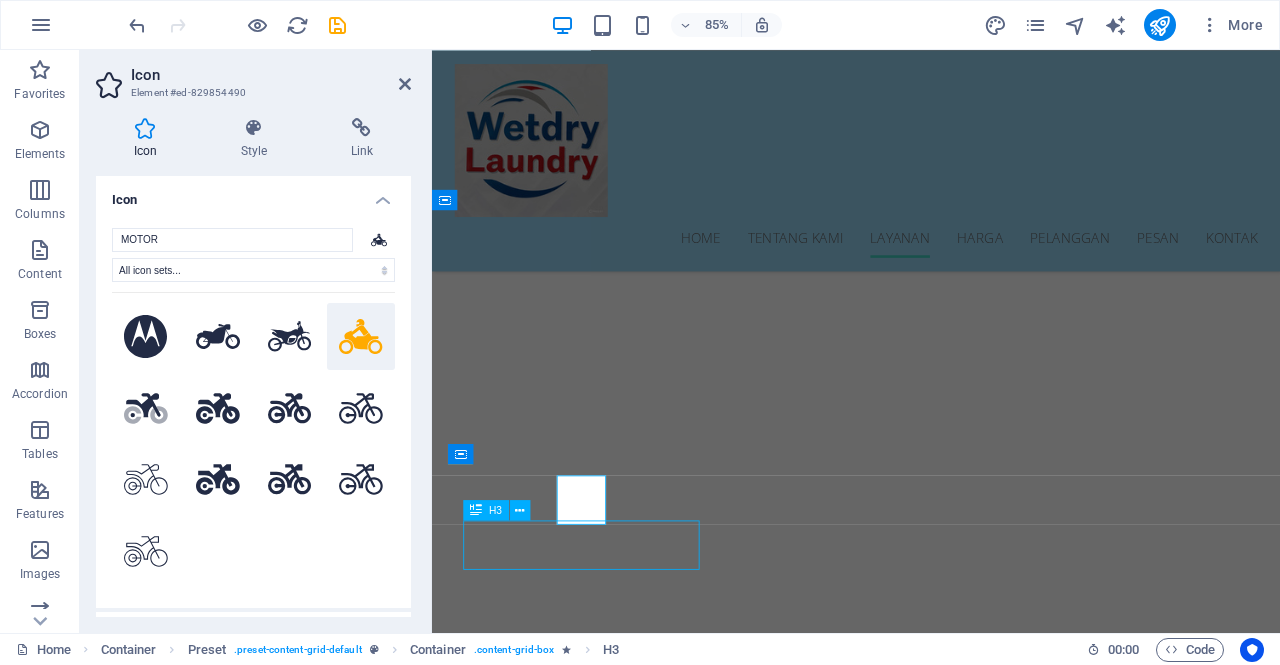 click on "Building Cleaning" at bounding box center (931, 2686) 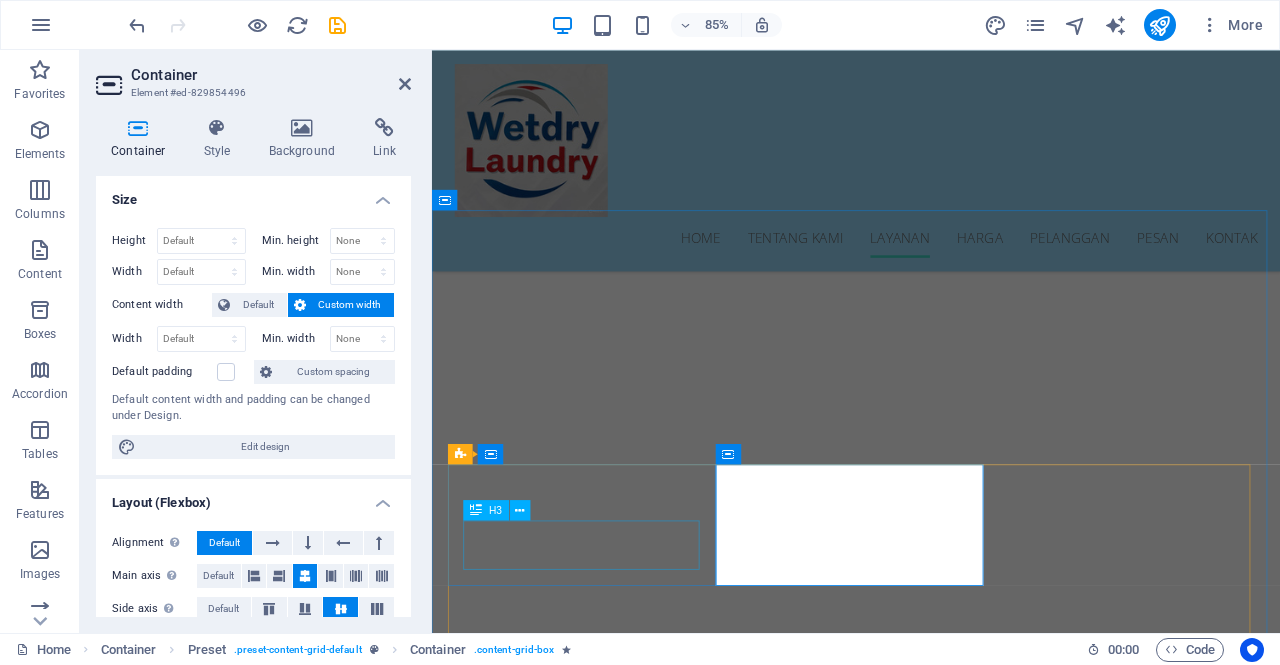 click on "Home Cleaning" at bounding box center (930, 2575) 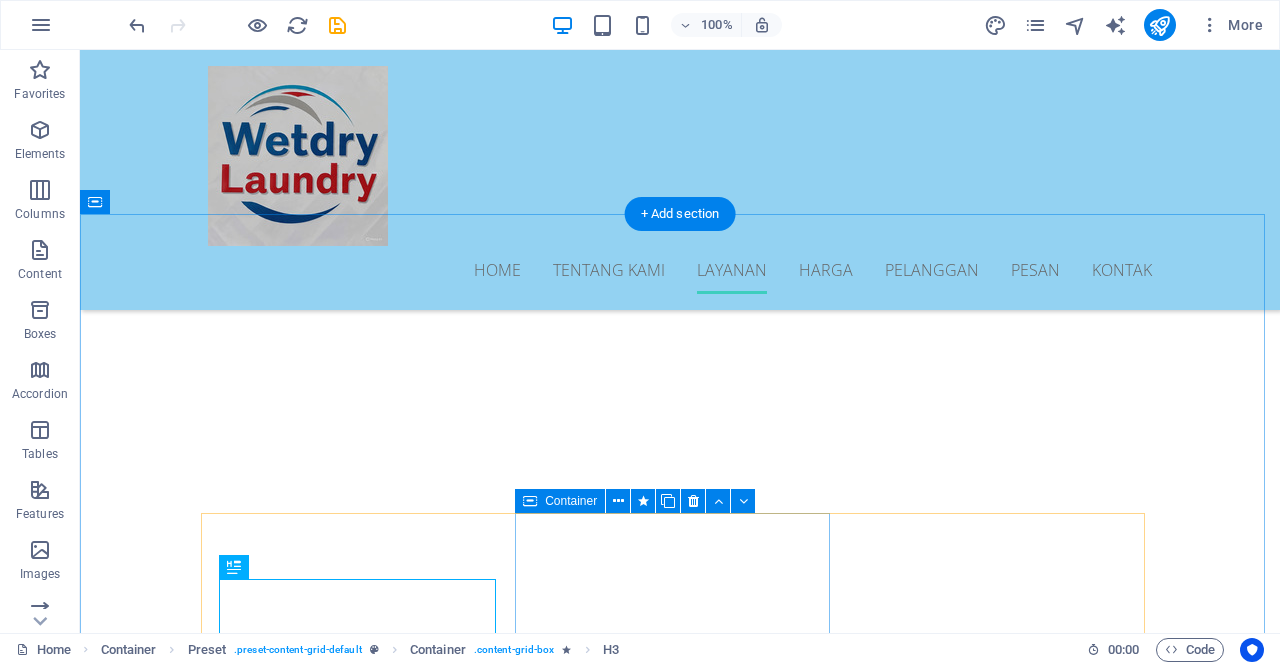 click on "Building Cleaning" at bounding box center (680, 2662) 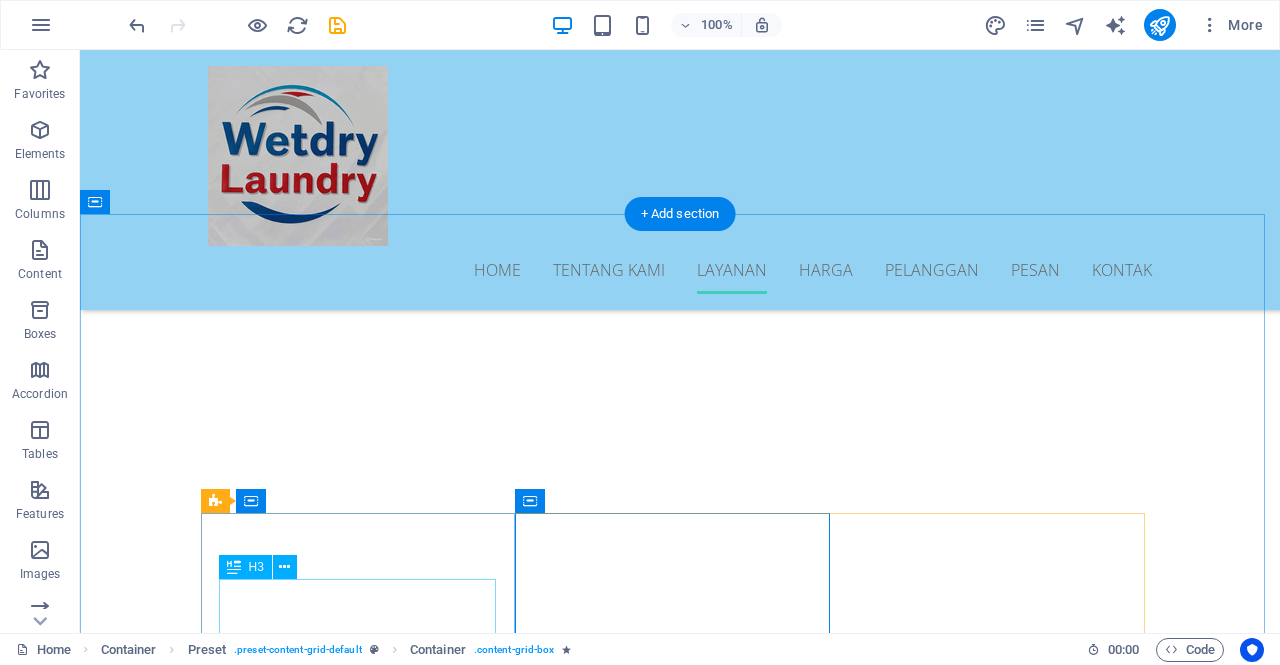 click on "Home Cleaning" at bounding box center (679, 2551) 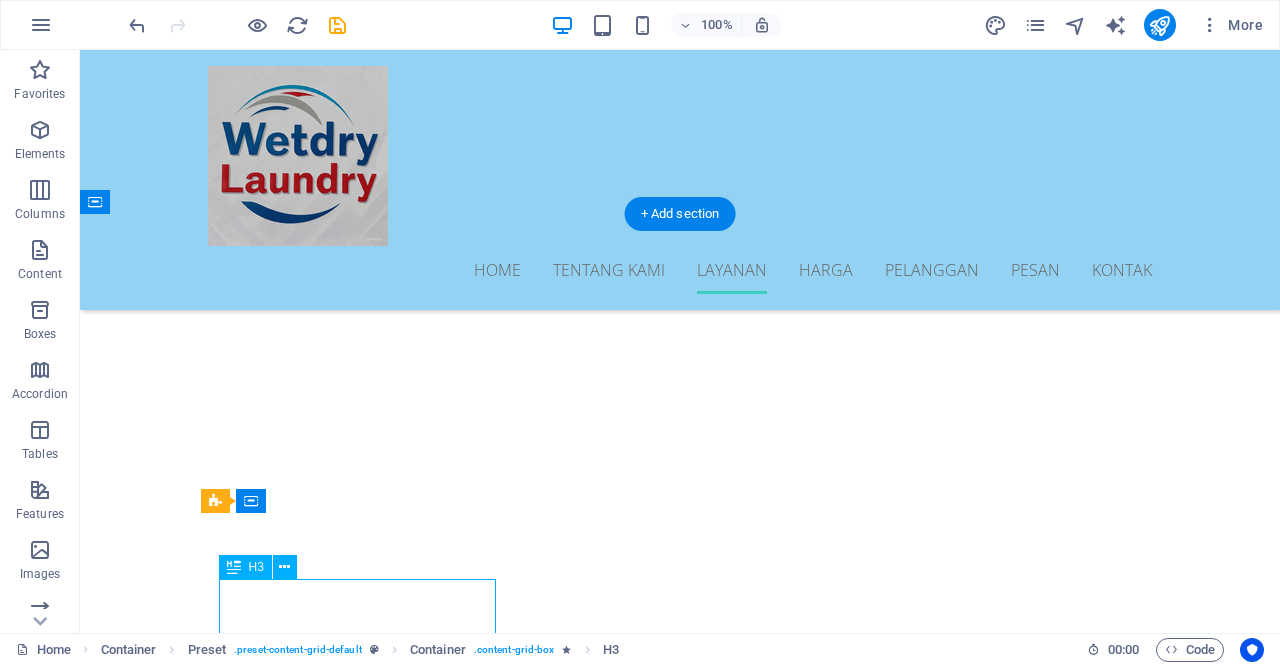 click on "Home Cleaning" at bounding box center [679, 2551] 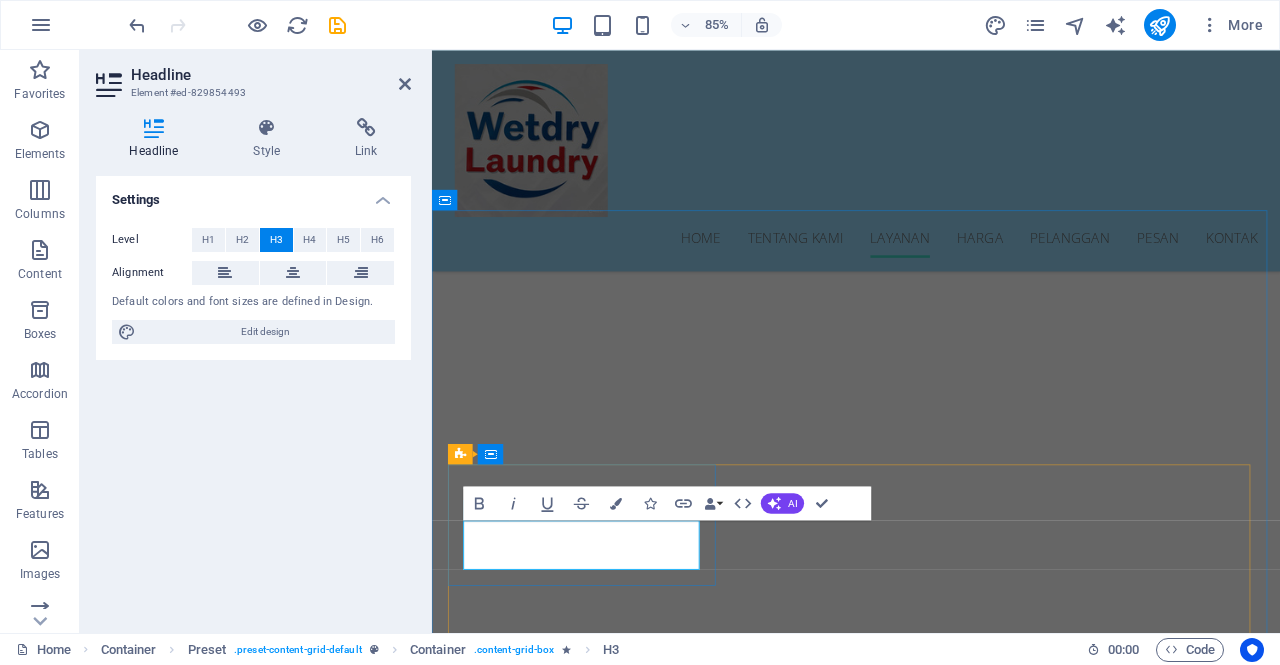 type 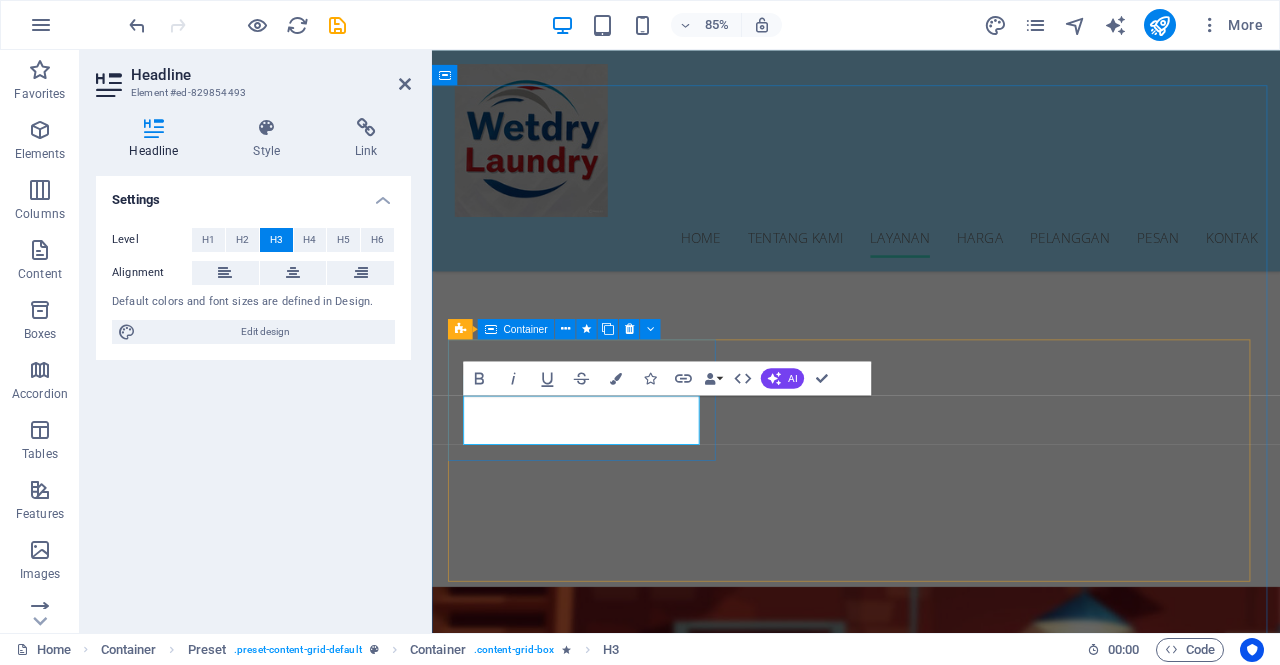 scroll, scrollTop: 2232, scrollLeft: 0, axis: vertical 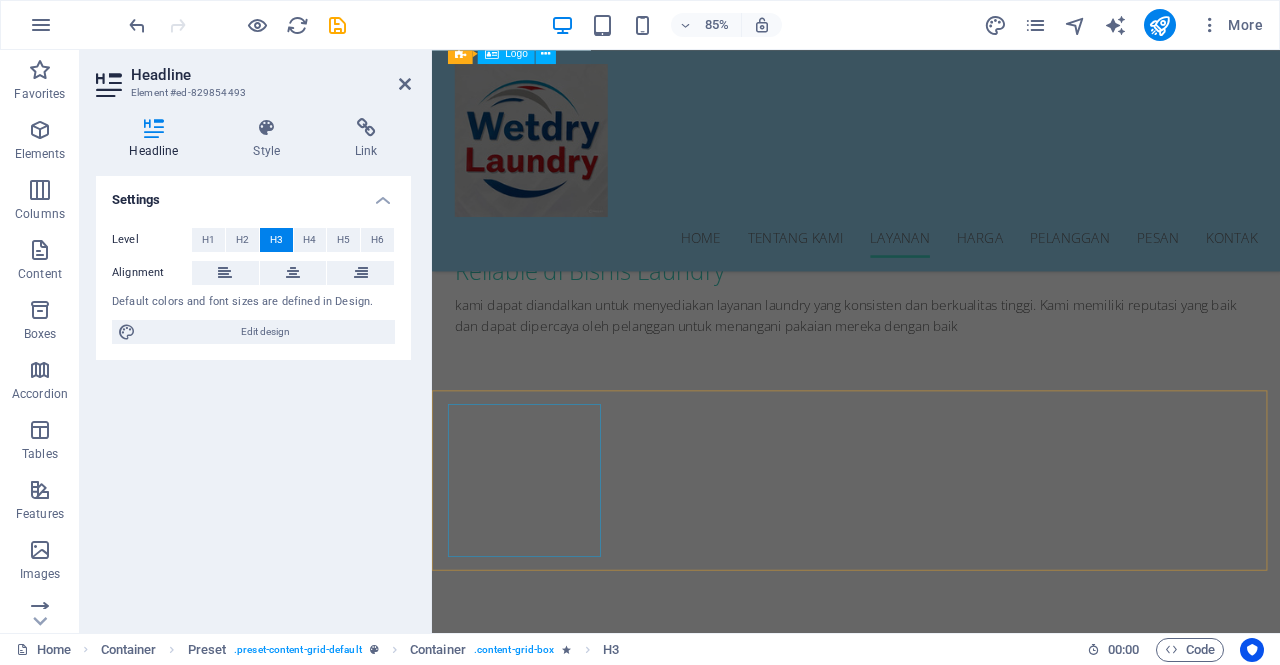 drag, startPoint x: 523, startPoint y: 205, endPoint x: 860, endPoint y: 182, distance: 337.78397 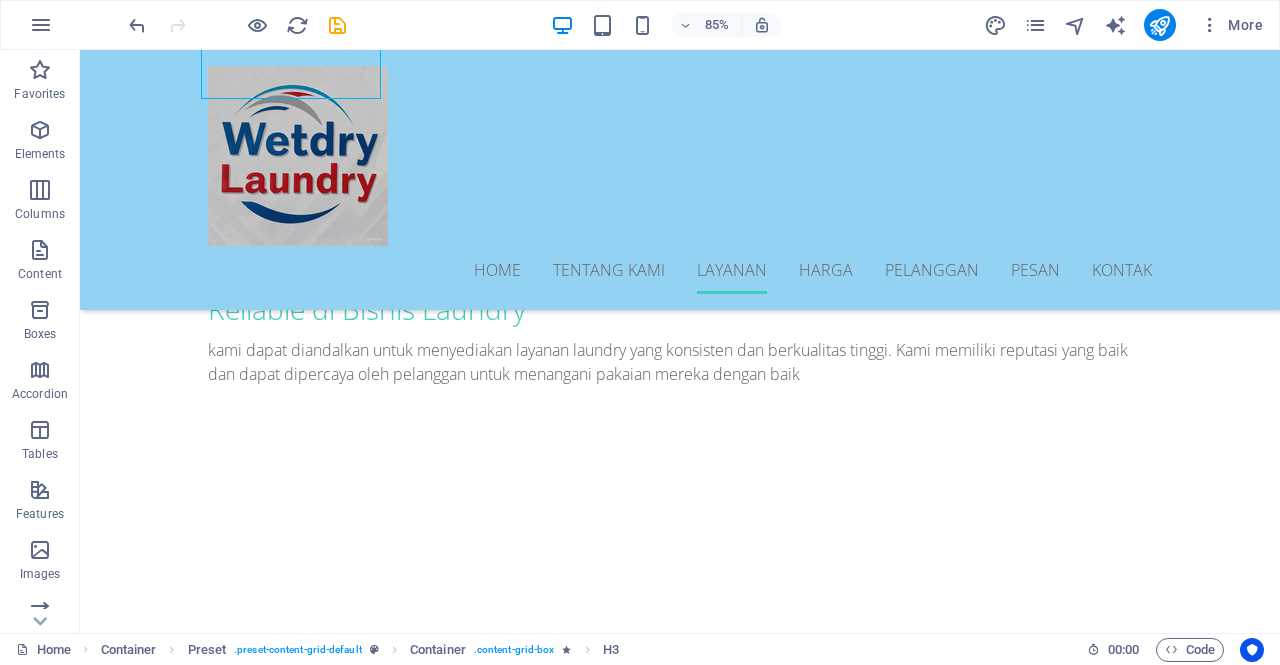 scroll, scrollTop: 2298, scrollLeft: 0, axis: vertical 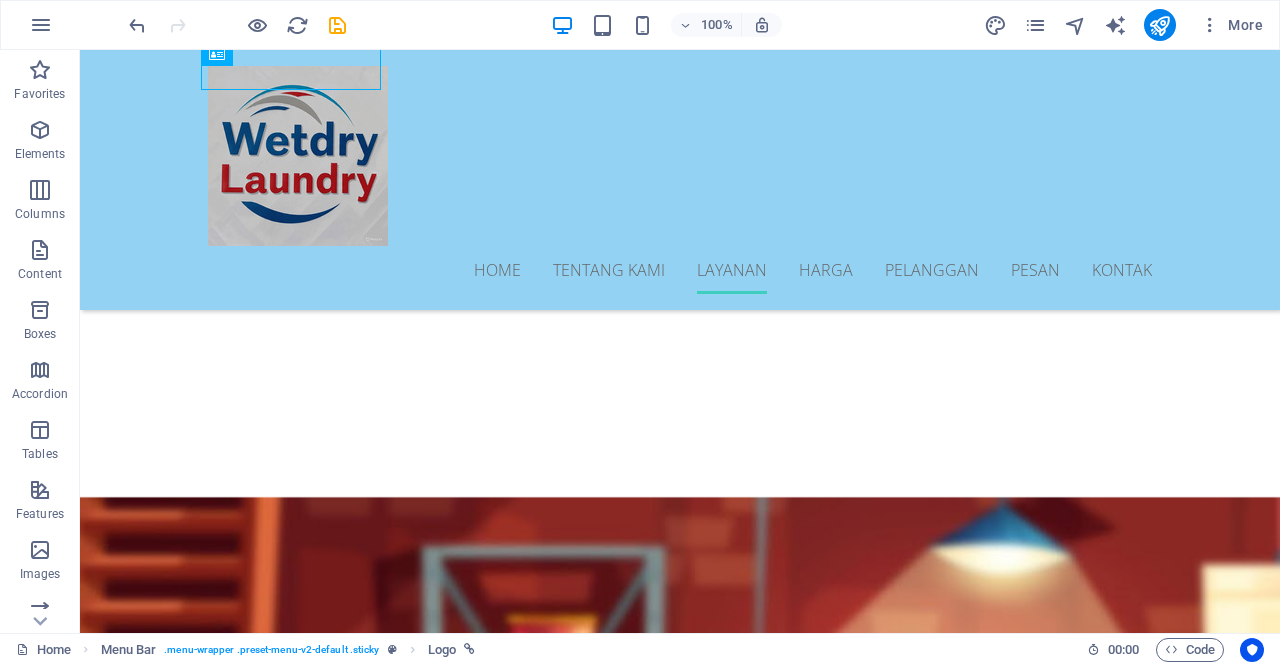 click on "Home Tentang Kami Layanan Harga Pelanggan Pesan Kontak" at bounding box center (680, 180) 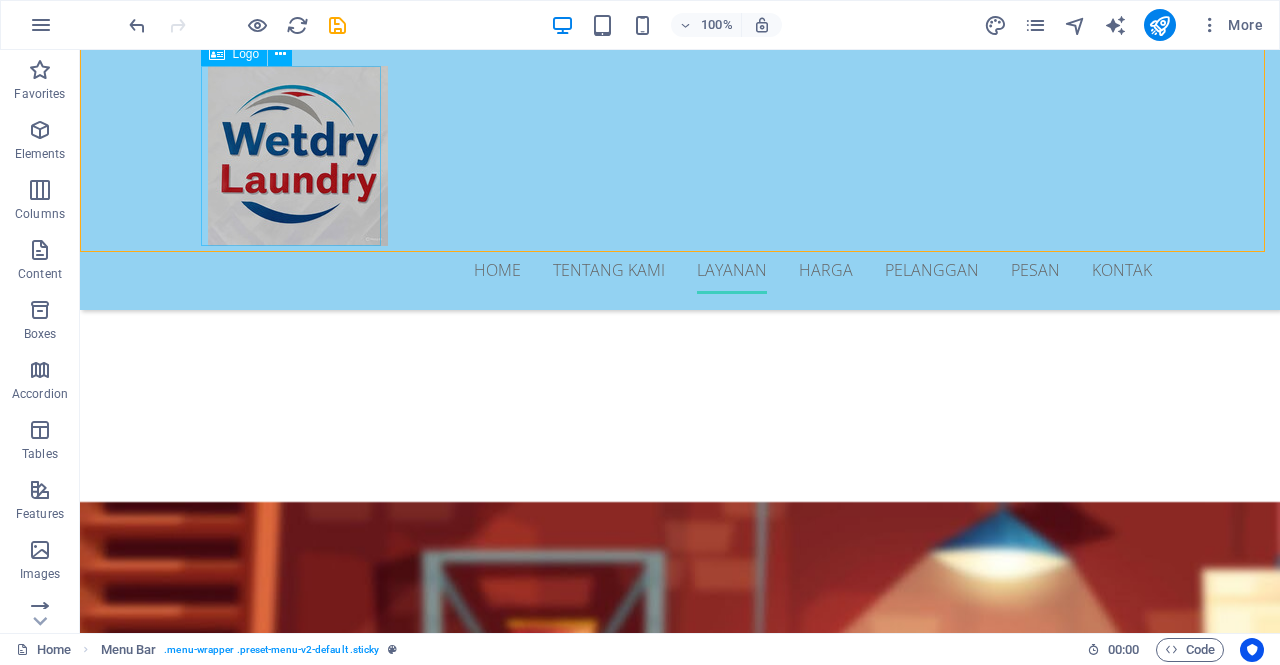 click at bounding box center [680, 156] 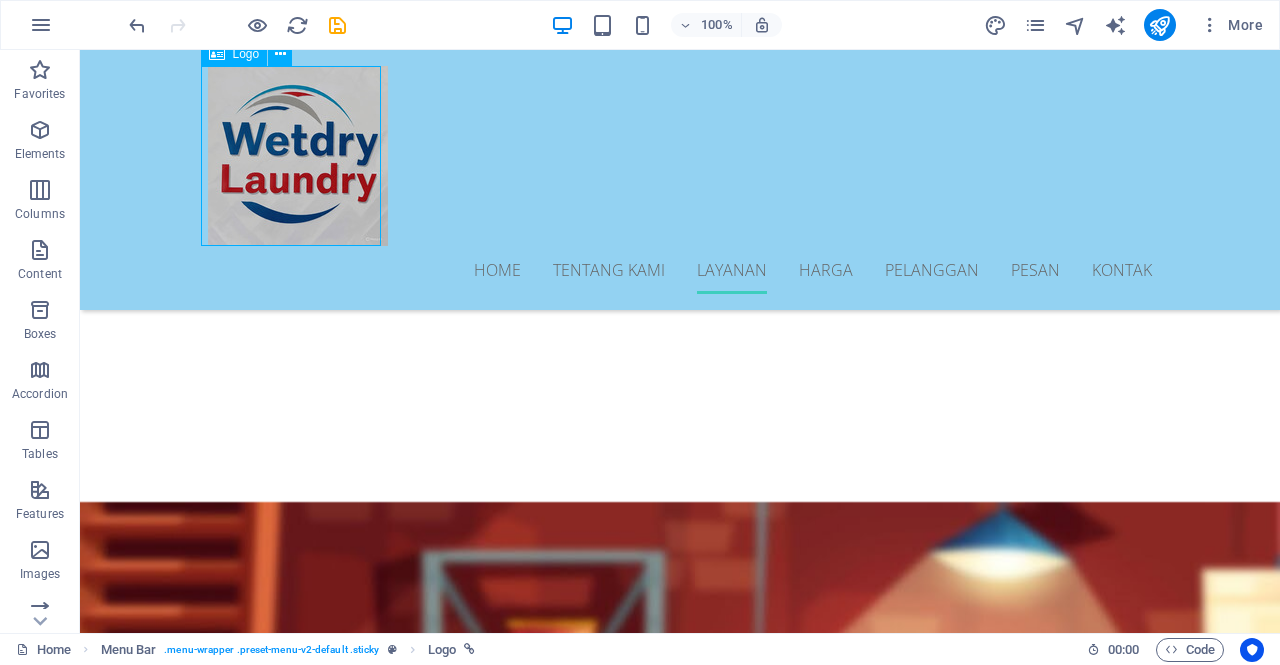 click at bounding box center [680, 156] 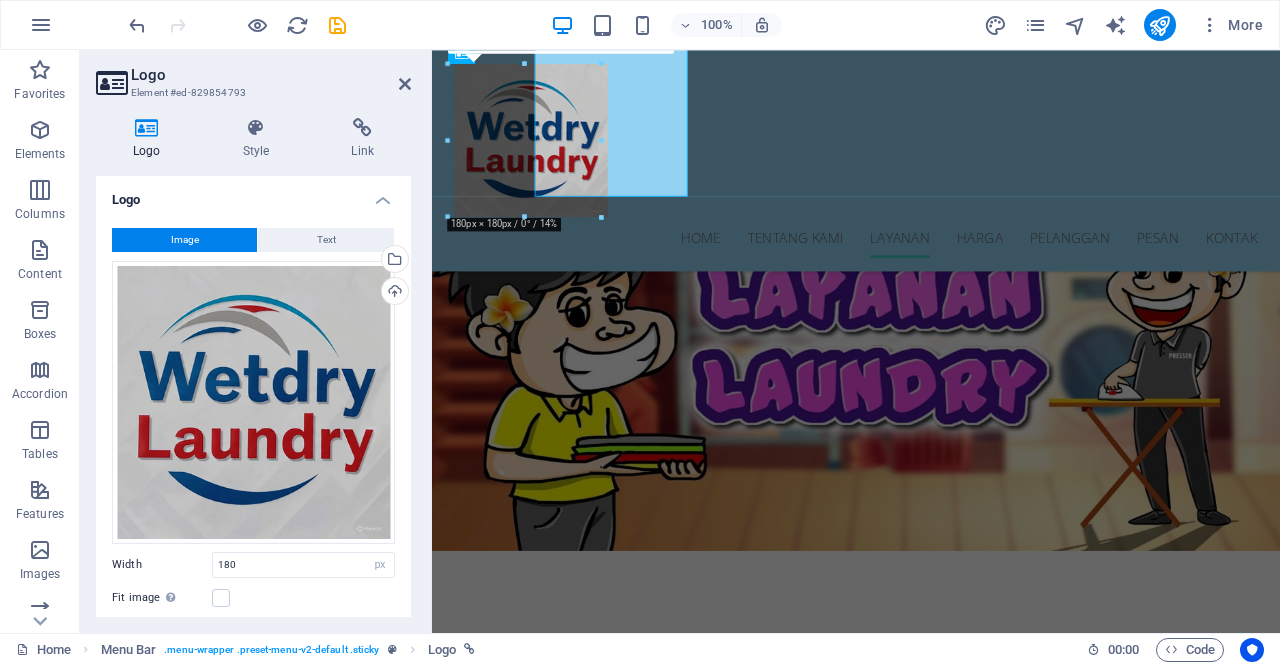 scroll, scrollTop: 2322, scrollLeft: 0, axis: vertical 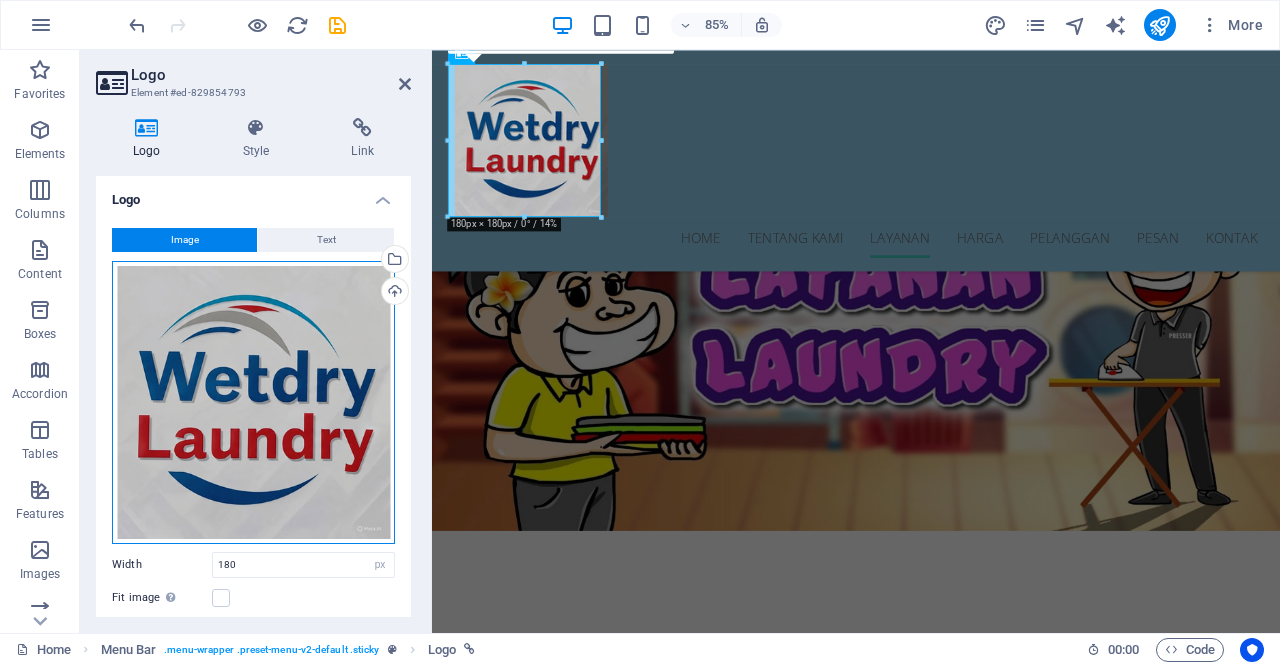 click on "Drag files here, click to choose files or select files from Files or our free stock photos & videos" at bounding box center [253, 402] 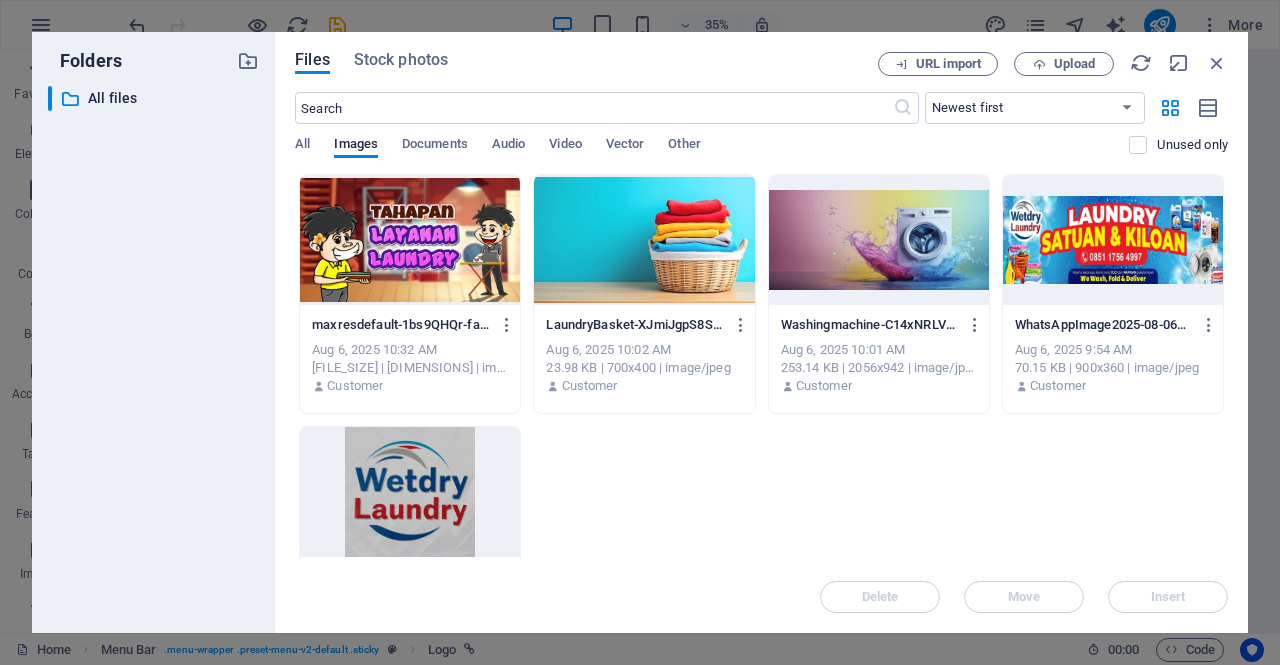 click at bounding box center (318, 386) 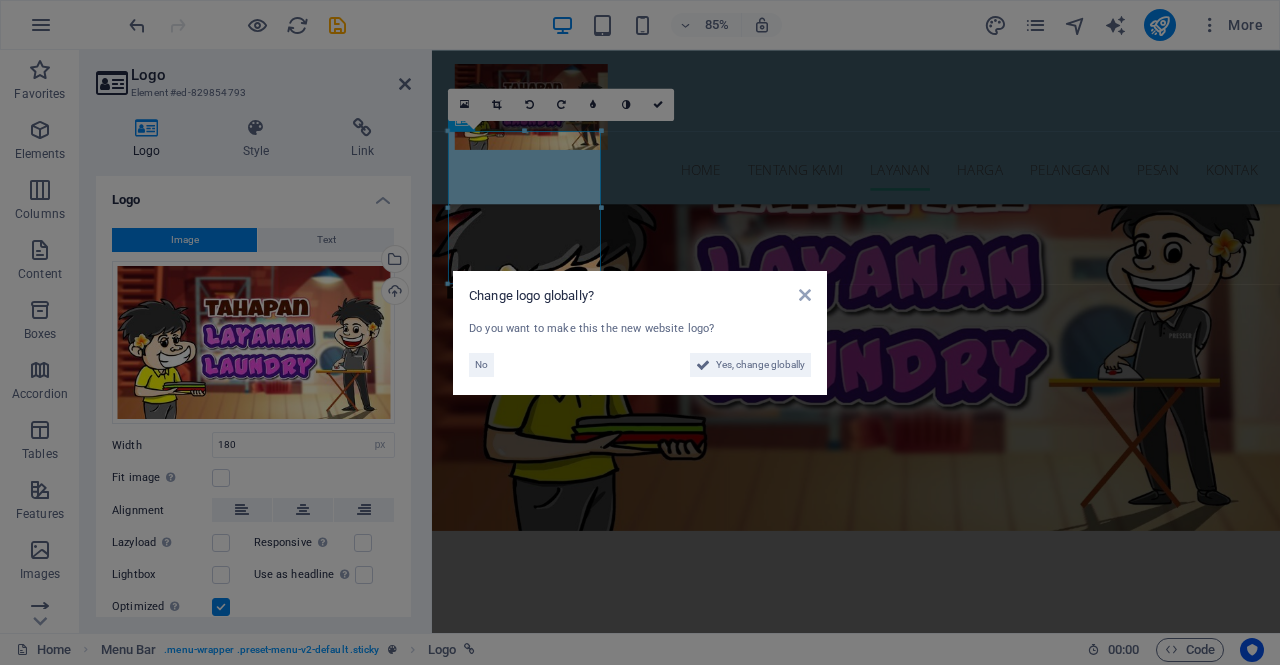 scroll, scrollTop: 2243, scrollLeft: 0, axis: vertical 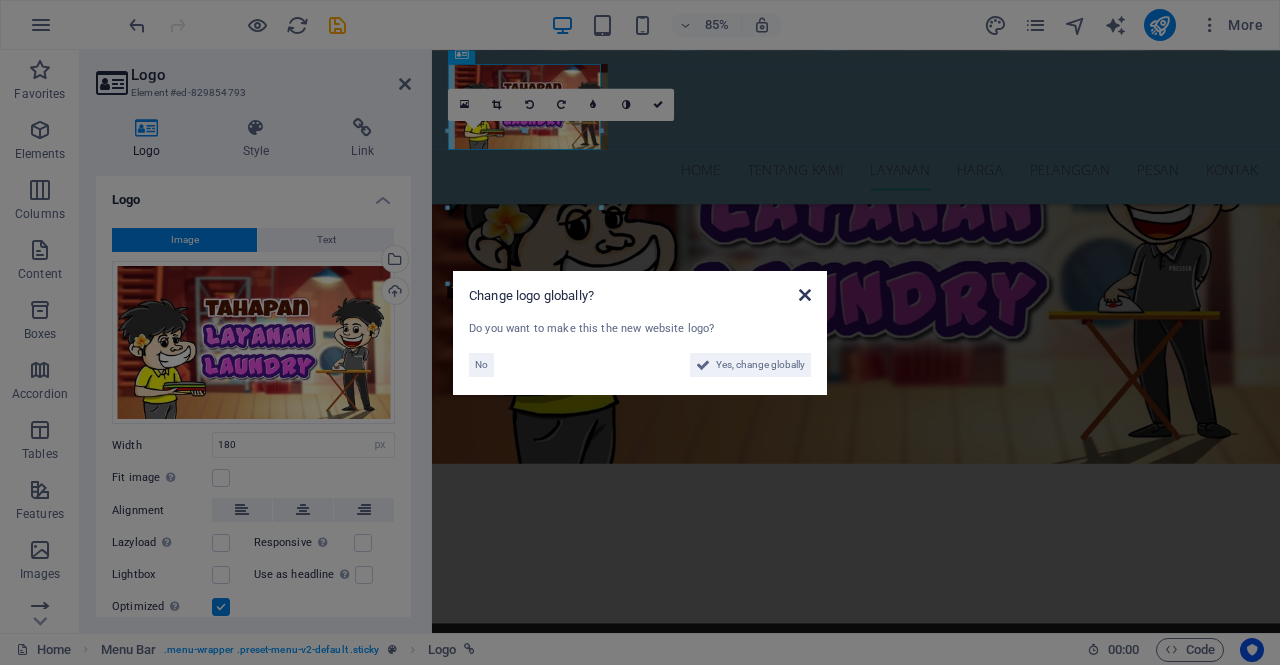 click at bounding box center [805, 295] 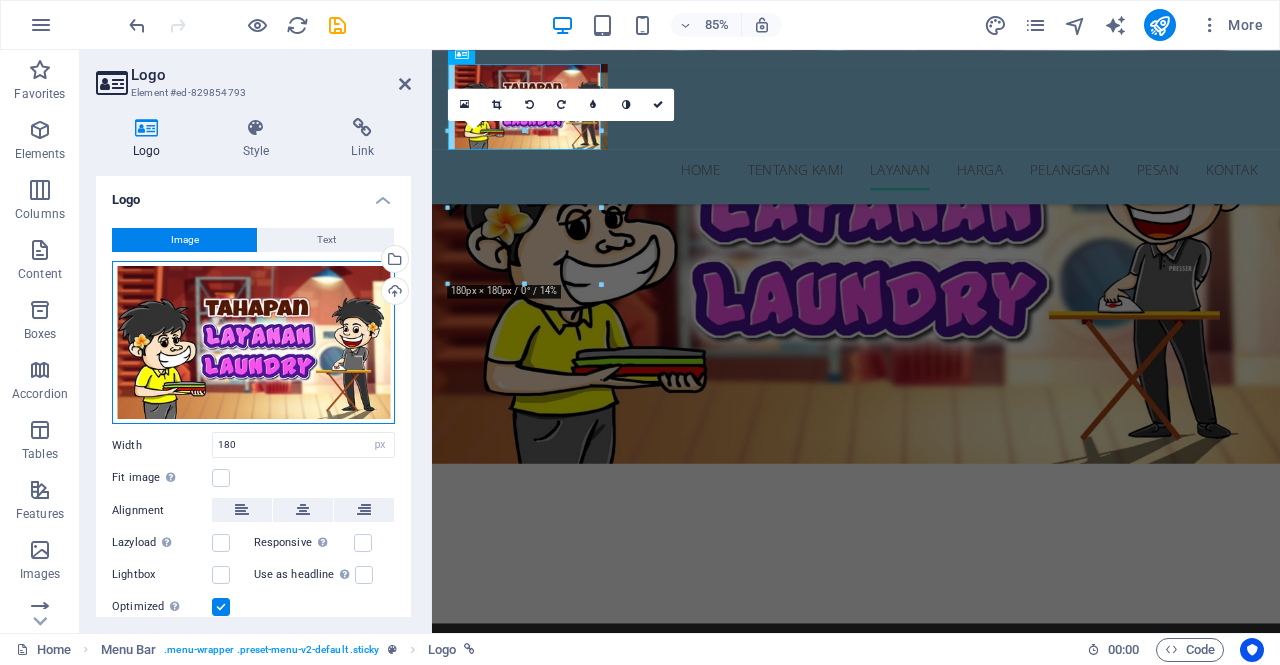click on "Drag files here, click to choose files or select files from Files or our free stock photos & videos" at bounding box center (253, 343) 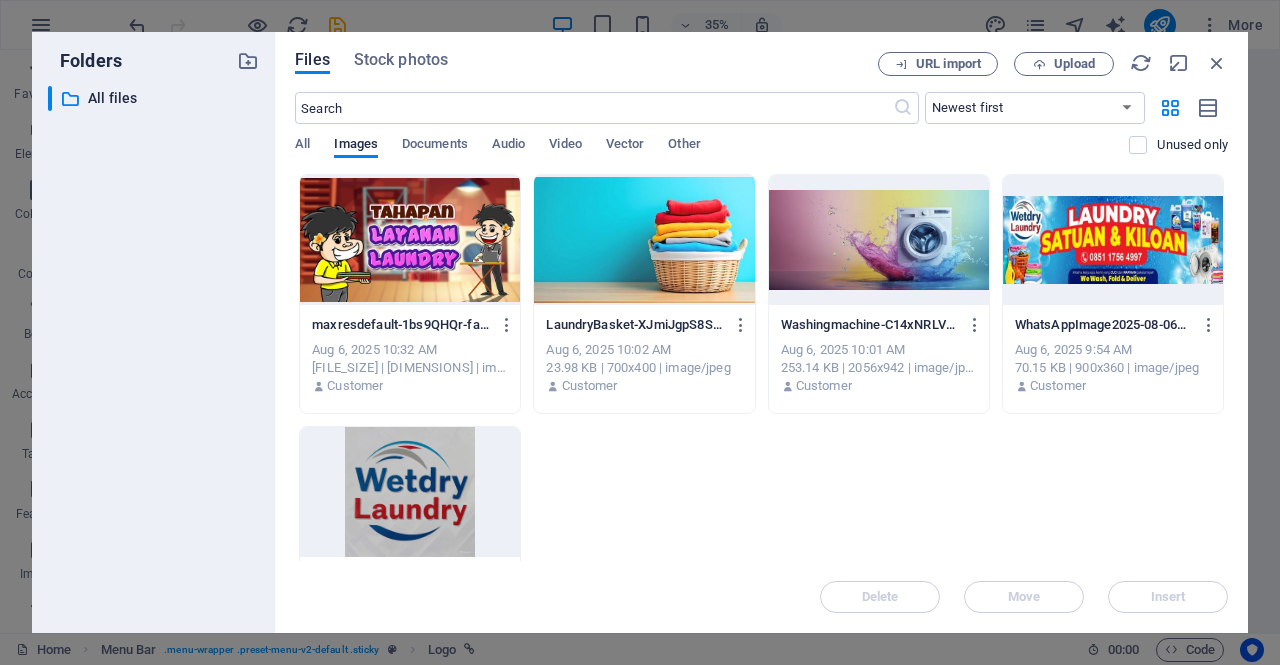 click on "maxresdefault-1bs9QHQr-faLgLtOgVfA5Q.jpg maxresdefault-1bs9QHQr-faLgLtOgVfA5Q.jpg Aug 6, 2025 10:32 AM 143.29 KB | 1280x720 | image/jpeg Customer LaundryBasket-XJmiJgpS8SJeI5lD_JPQBw.jpg LaundryBasket-XJmiJgpS8SJeI5lD_JPQBw.jpg Aug 6, 2025 10:02 AM 23.98 KB | 700x400 | image/jpeg Customer Washingmachine-C14xNRLV6DYE1wENBp9NxQ.jpg Washingmachine-C14xNRLV6DYE1wENBp9NxQ.jpg Aug 6, 2025 10:01 AM 253.14 KB | 2056x942 | image/jpeg Customer WhatsAppImage2025-08-06at14.10.32-900x360-iflEqFEi4e4PhGkBuIwm7A.jpeg WhatsAppImage2025-08-06at14.10.32-900x360-iflEqFEi4e4PhGkBuIwm7A.jpeg Aug 6, 2025 9:54 AM 70.15 KB | 900x360 | image/jpeg Customer logo-XPPGLjbU2n8YtKXkoH8RPw.jpeg logo-XPPGLjbU2n8YtKXkoH8RPw.jpeg Aug 6, 2025 7:40 AM 203.76 KB | 1280x1280 | image/jpeg Customer" at bounding box center [761, 420] 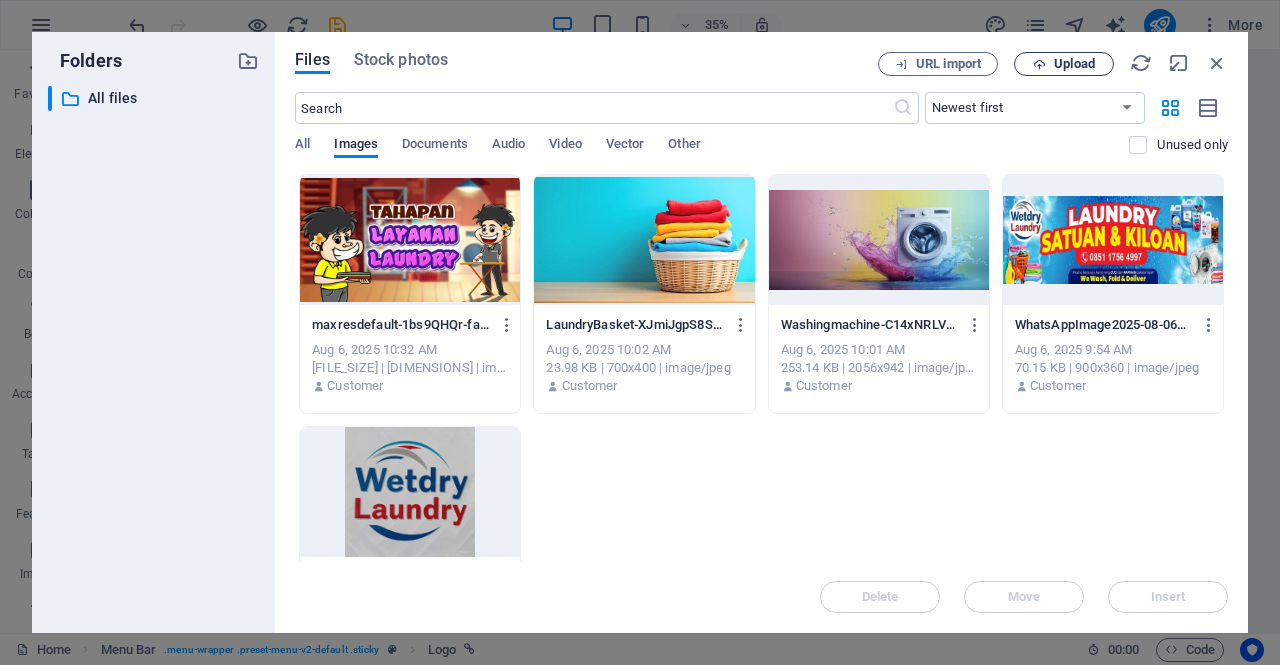 click at bounding box center (1039, 64) 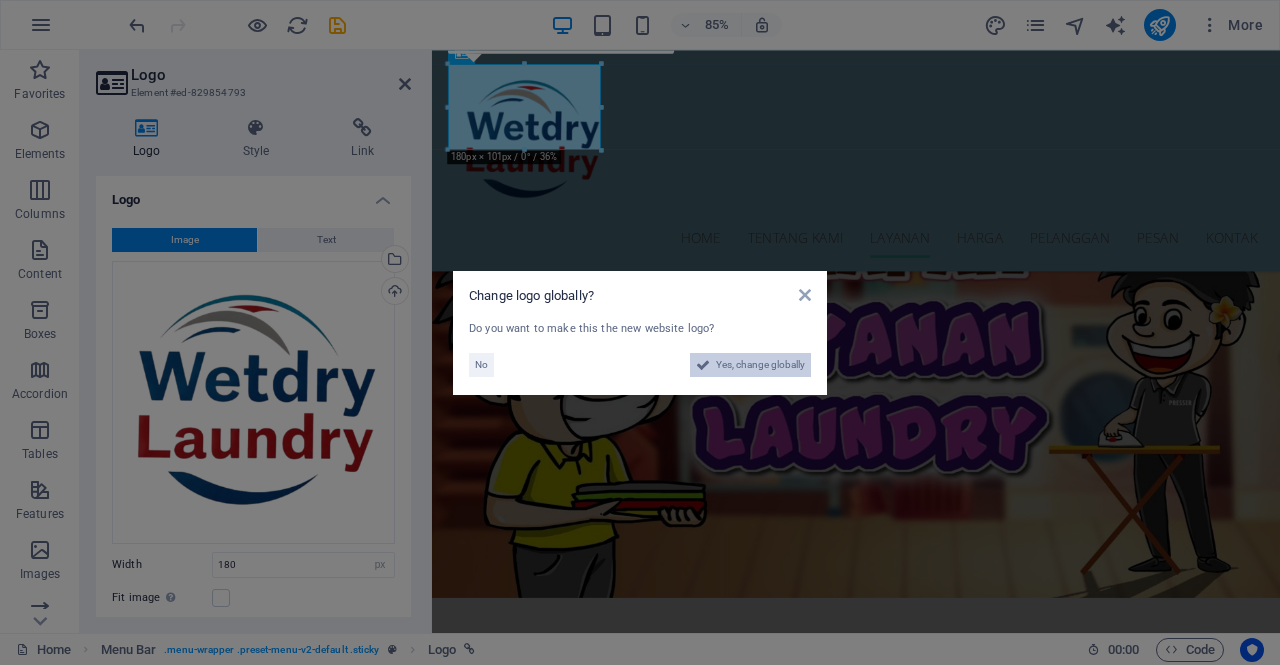 scroll, scrollTop: 2322, scrollLeft: 0, axis: vertical 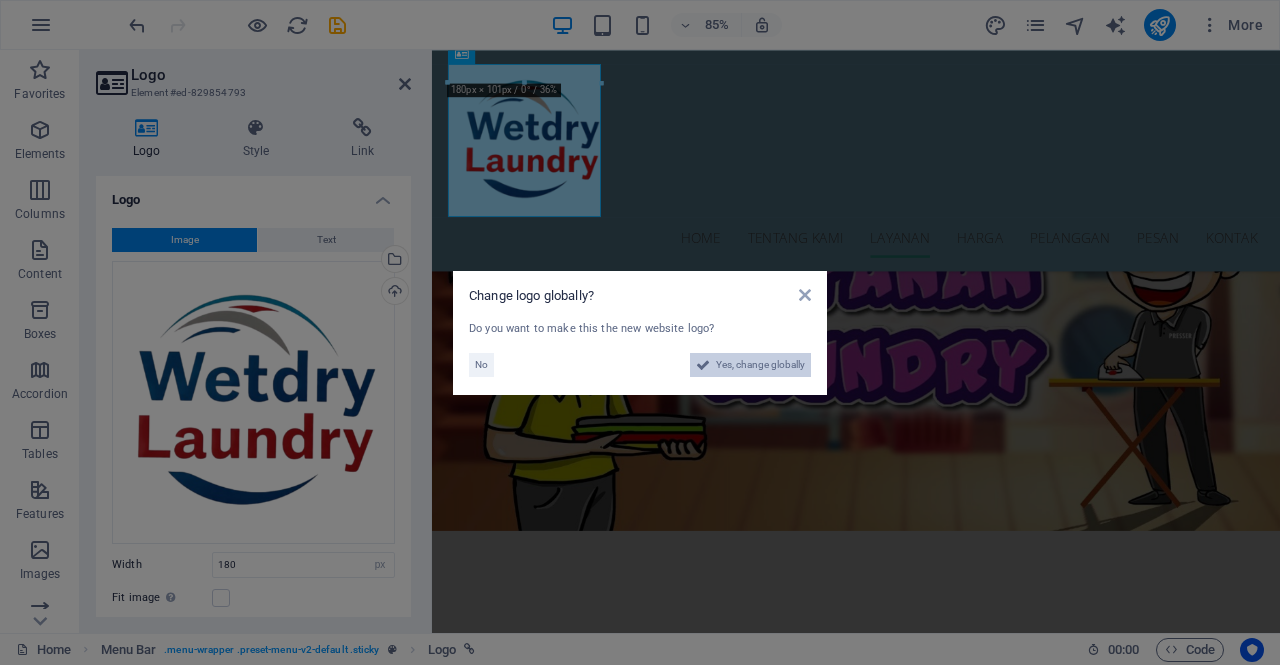 drag, startPoint x: 722, startPoint y: 364, endPoint x: 401, endPoint y: 852, distance: 584.1104 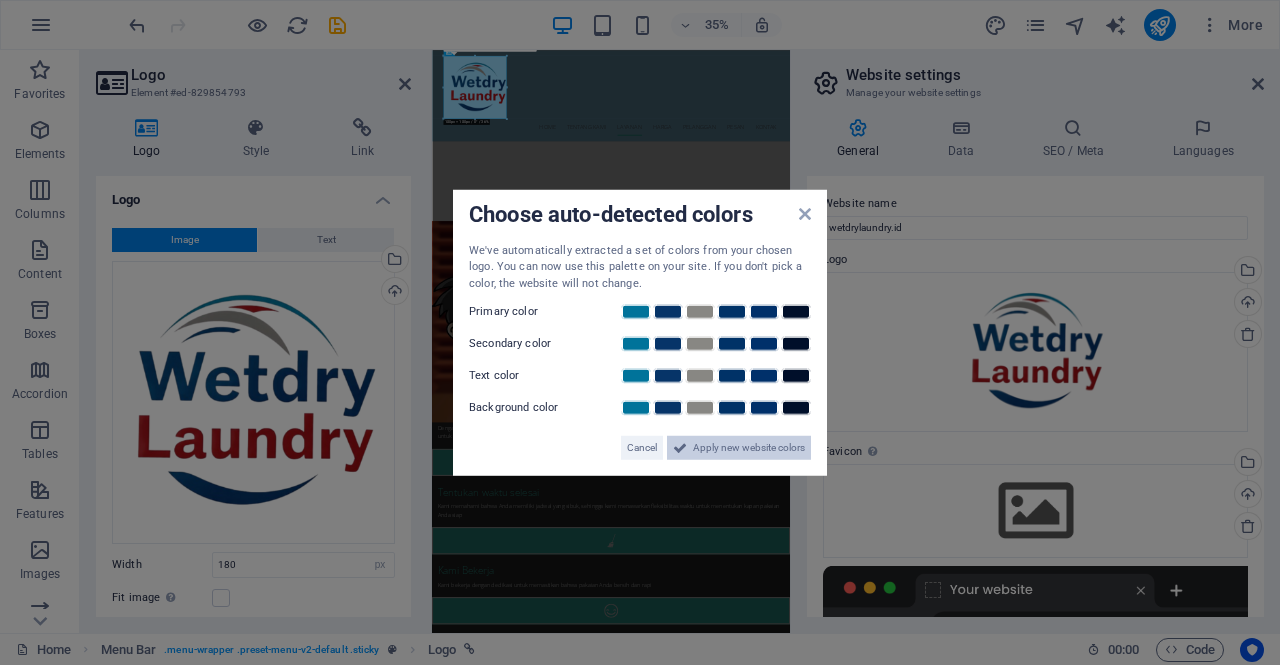 click on "Apply new website colors" at bounding box center [749, 448] 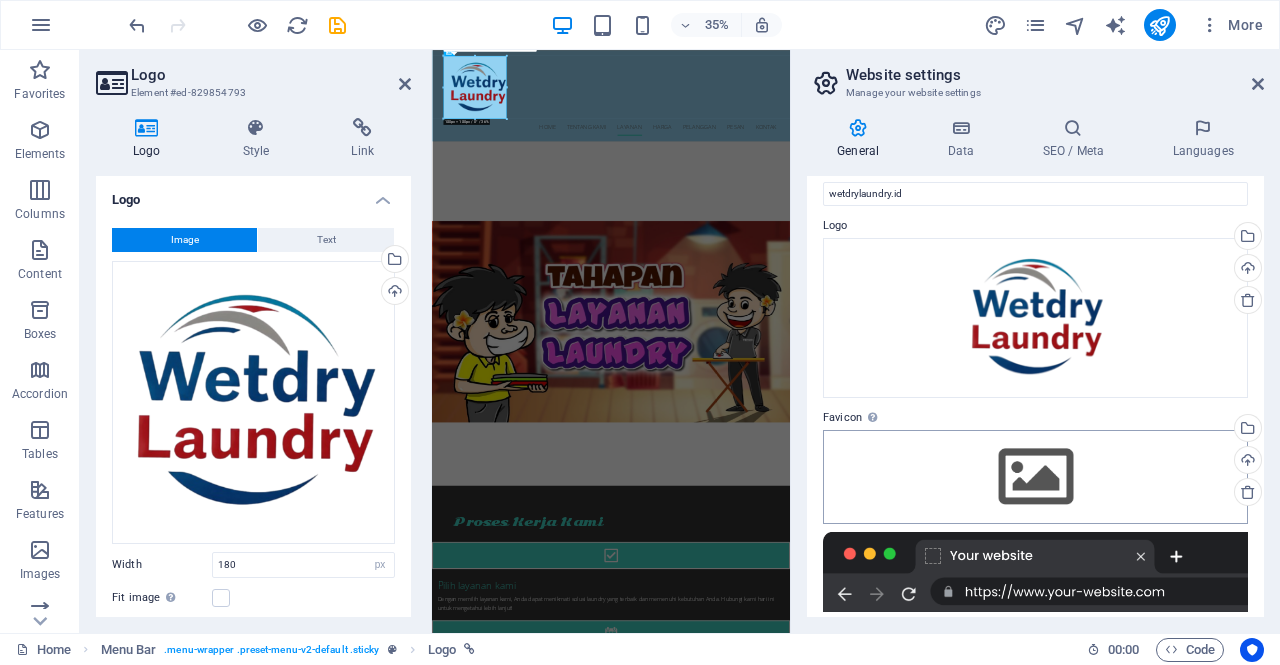 scroll, scrollTop: 0, scrollLeft: 0, axis: both 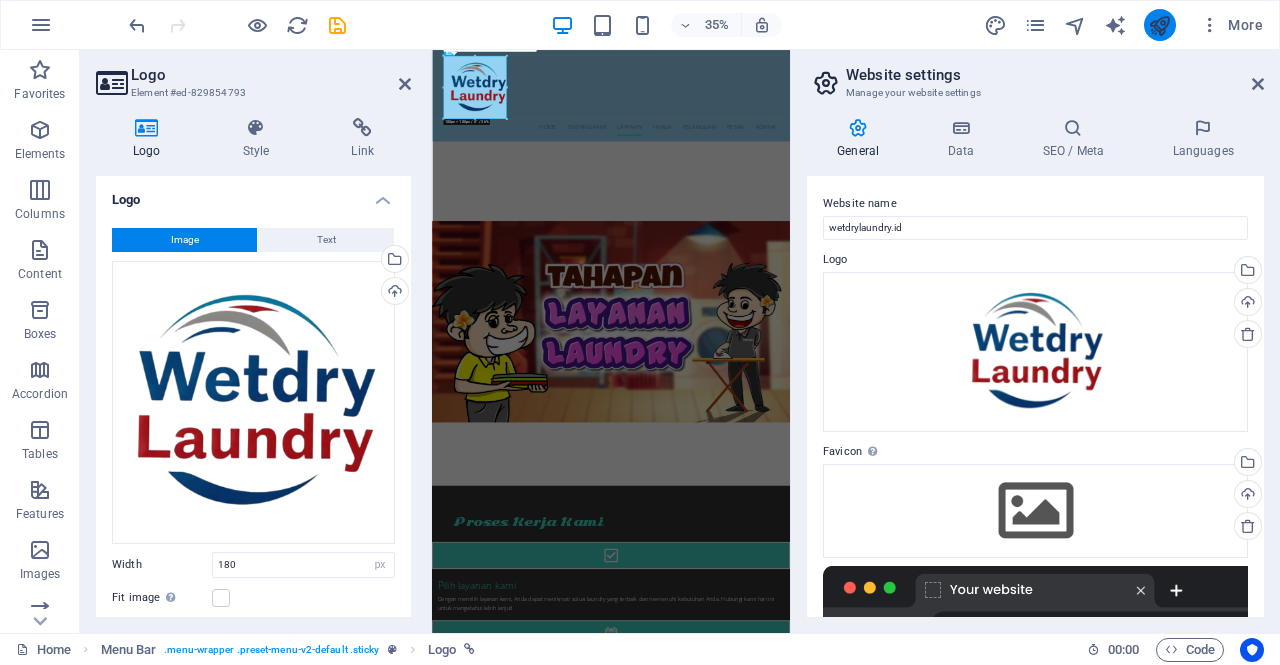 click at bounding box center (1160, 25) 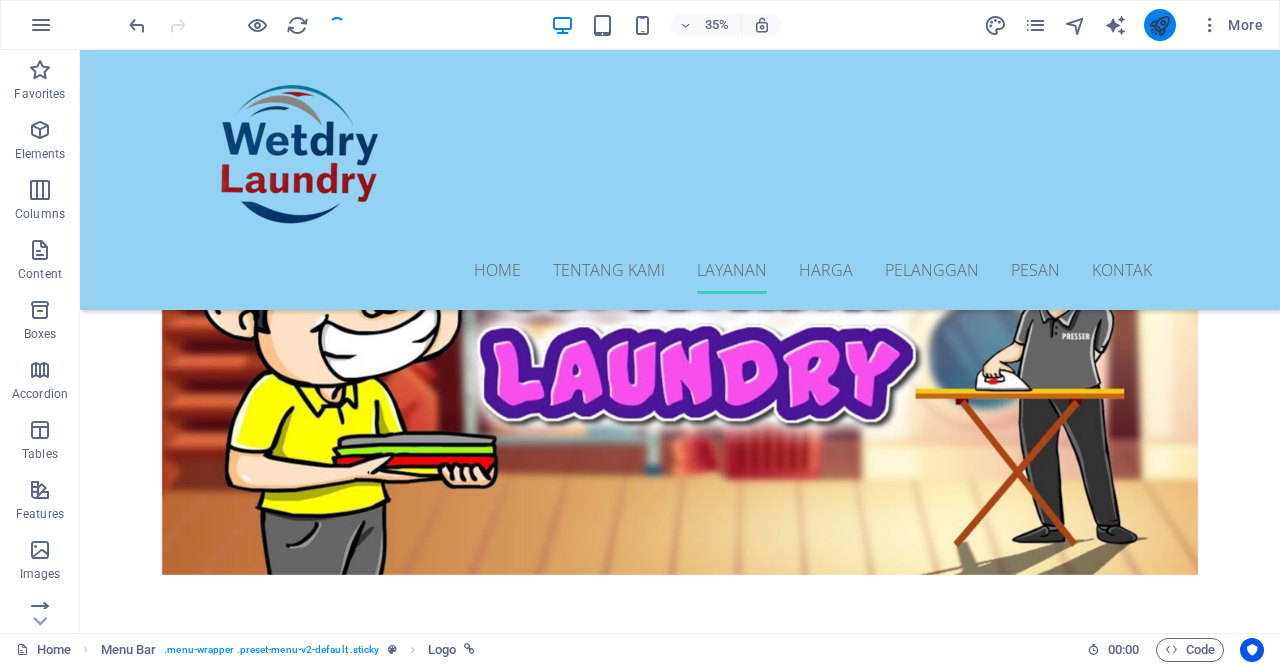 scroll, scrollTop: 2298, scrollLeft: 0, axis: vertical 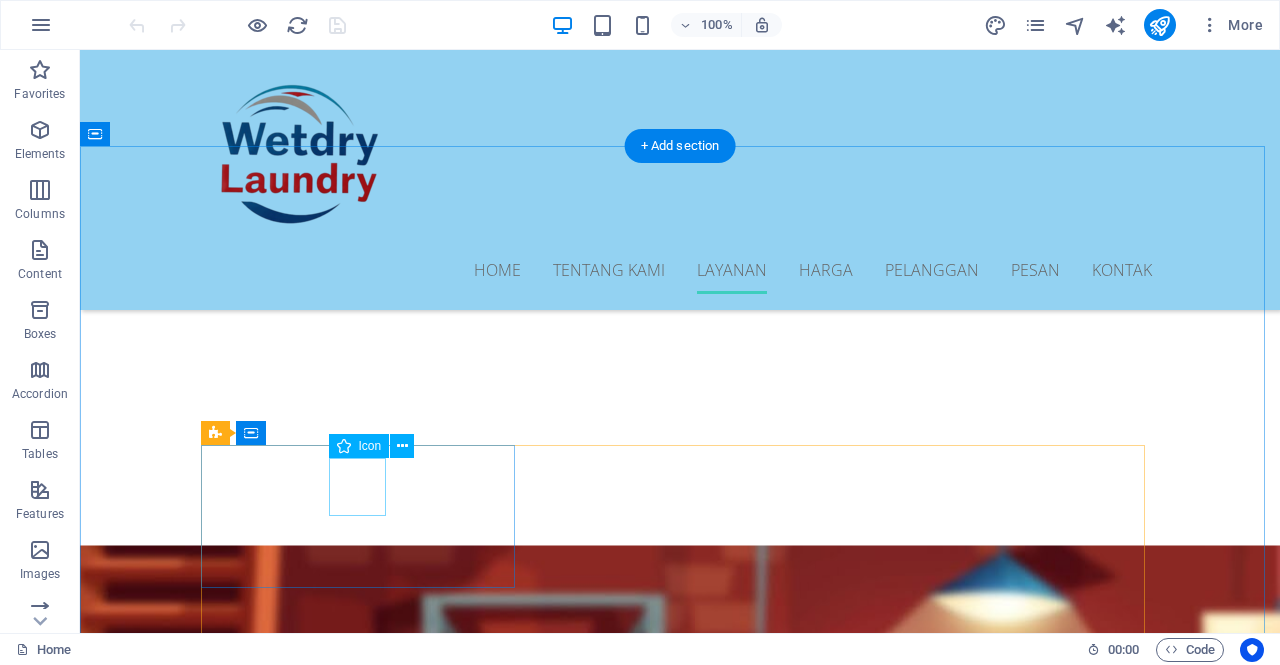 click at bounding box center (679, 2346) 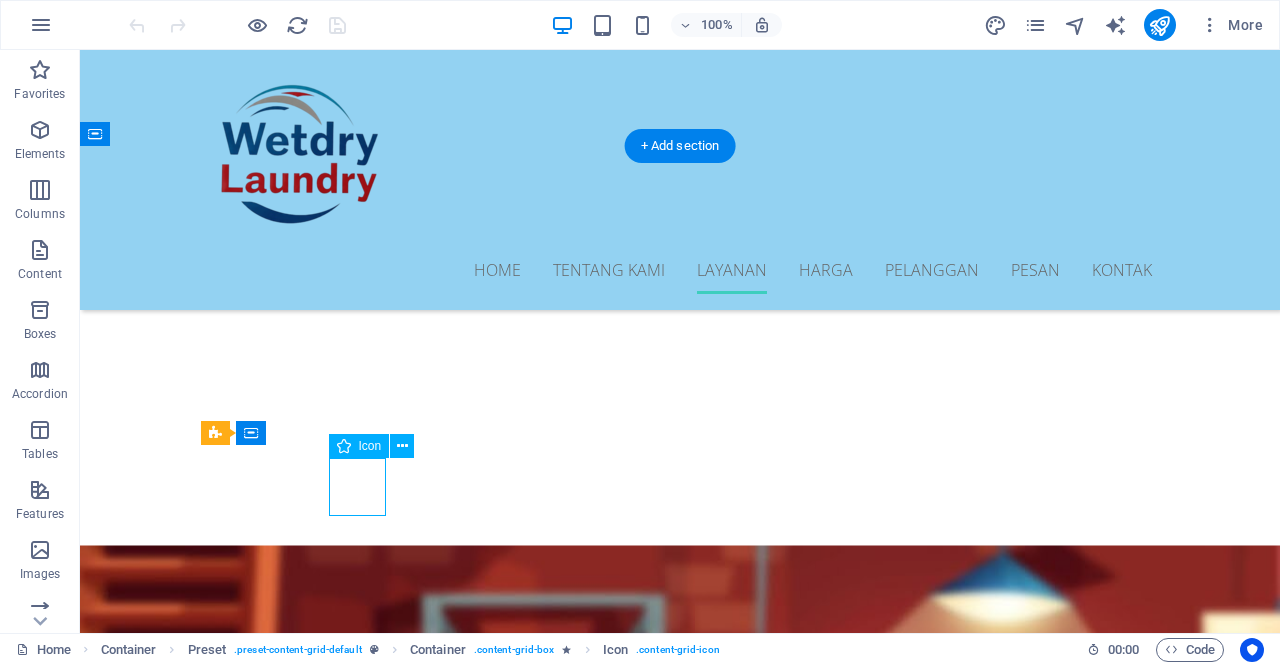 click at bounding box center (679, 2346) 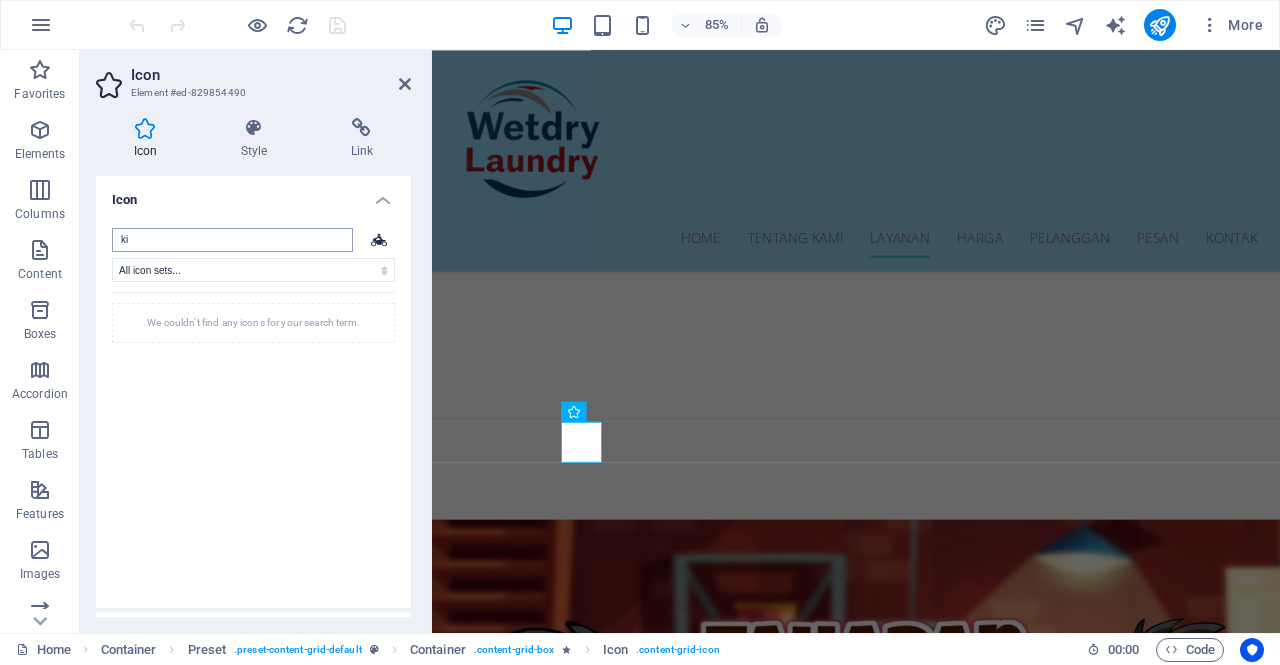 type on "k" 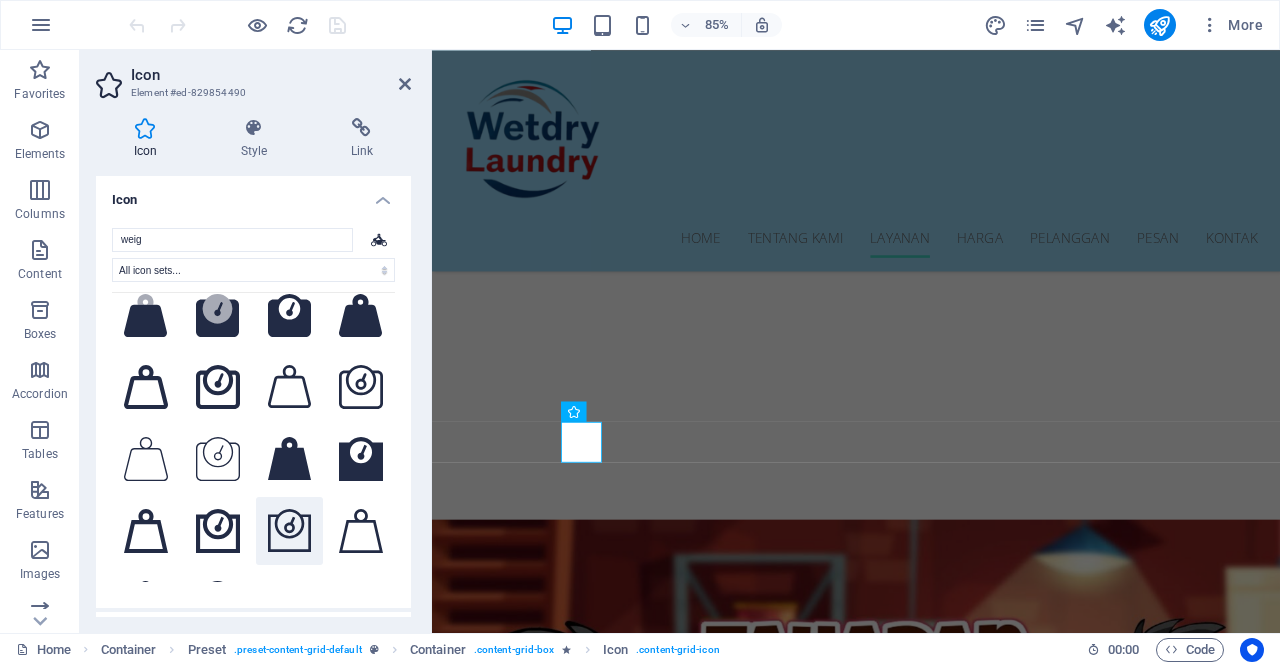 scroll, scrollTop: 0, scrollLeft: 0, axis: both 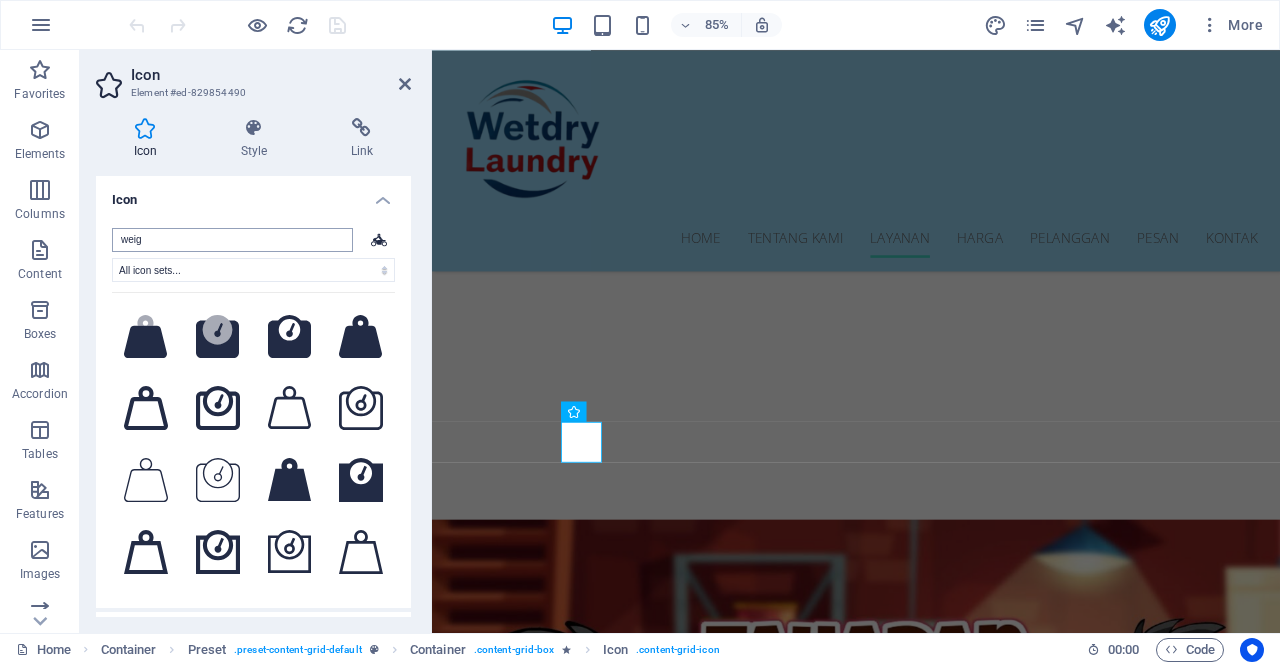 click on "weig" at bounding box center [232, 240] 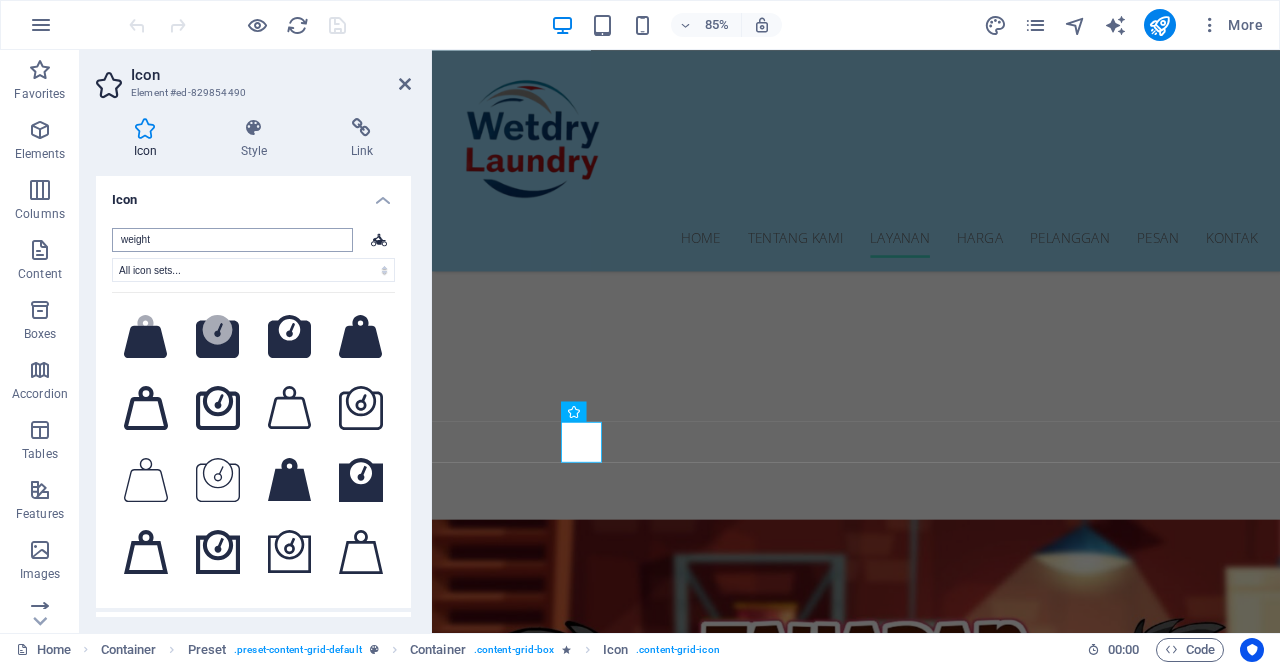 drag, startPoint x: 196, startPoint y: 247, endPoint x: 128, endPoint y: 247, distance: 68 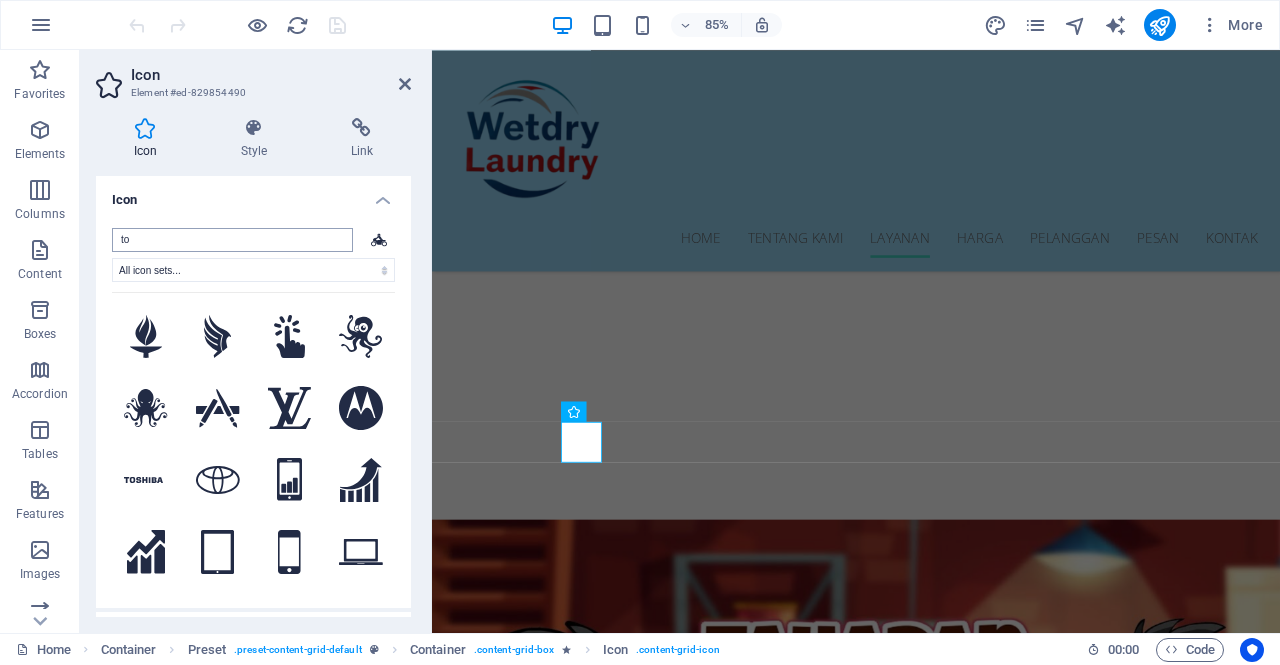 type on "t" 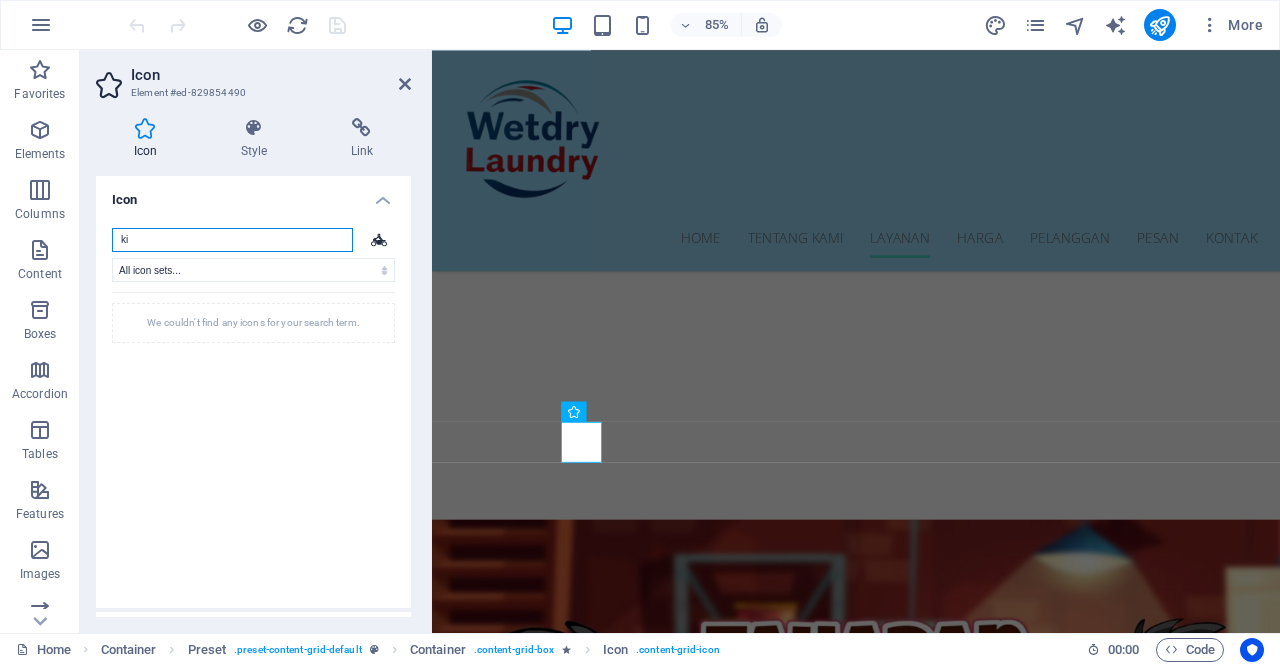 type on "k" 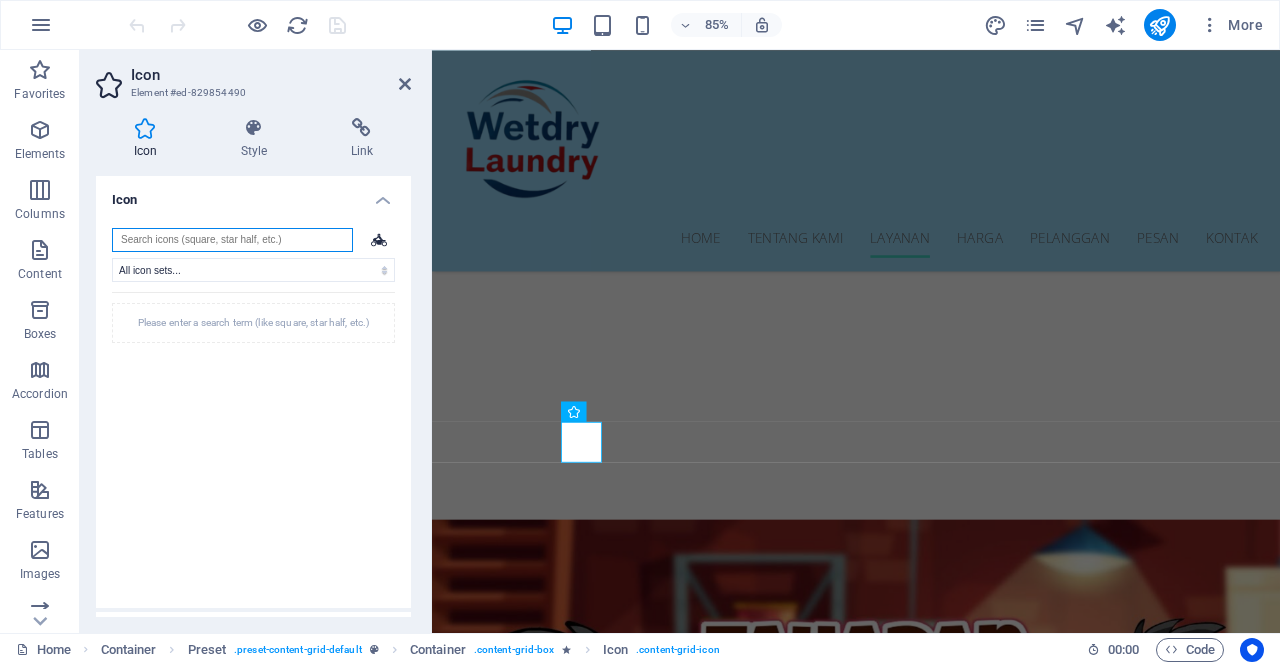 click at bounding box center [232, 240] 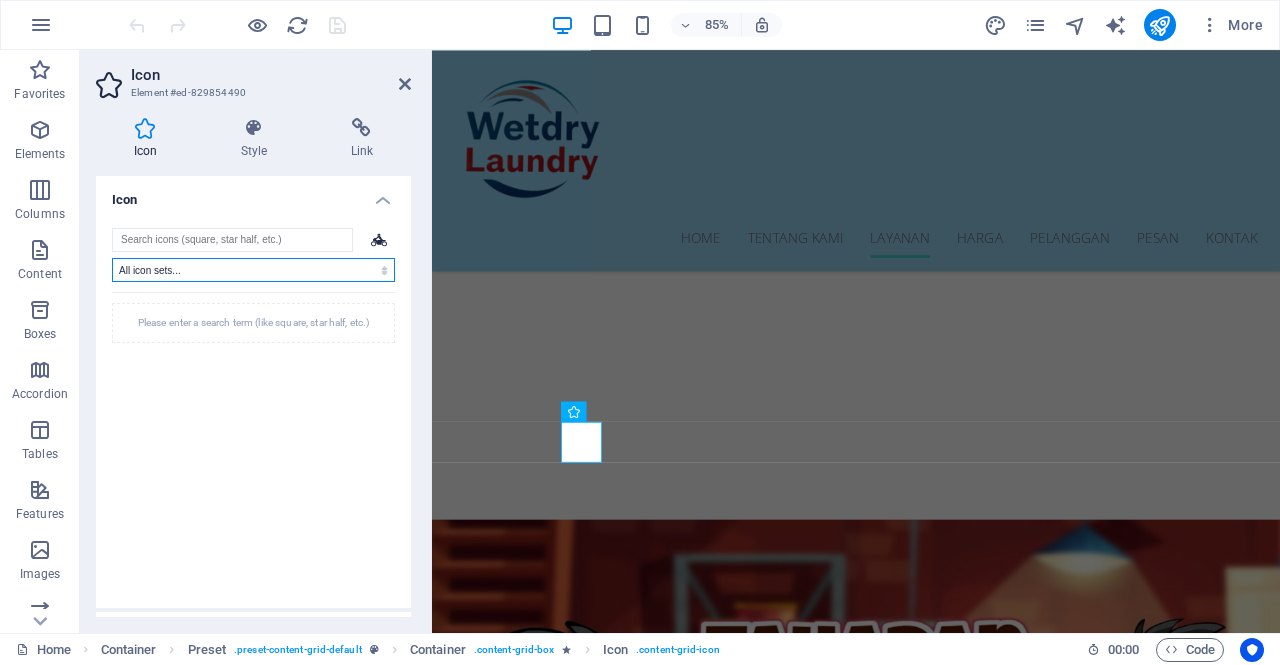 click on "All icon sets... IcoFont Ionicons FontAwesome Brands FontAwesome Duotone FontAwesome Solid FontAwesome Regular FontAwesome Light FontAwesome Thin FontAwesome Sharp Solid FontAwesome Sharp Regular FontAwesome Sharp Light FontAwesome Sharp Thin" at bounding box center [253, 270] 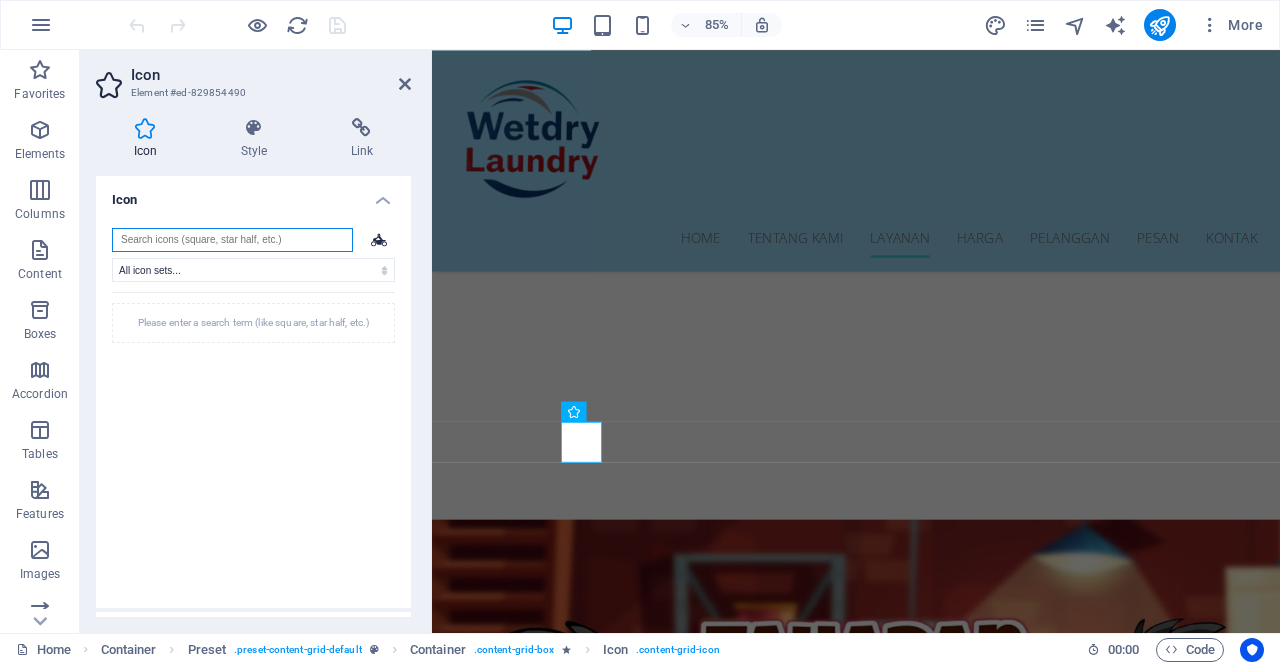 click at bounding box center (232, 240) 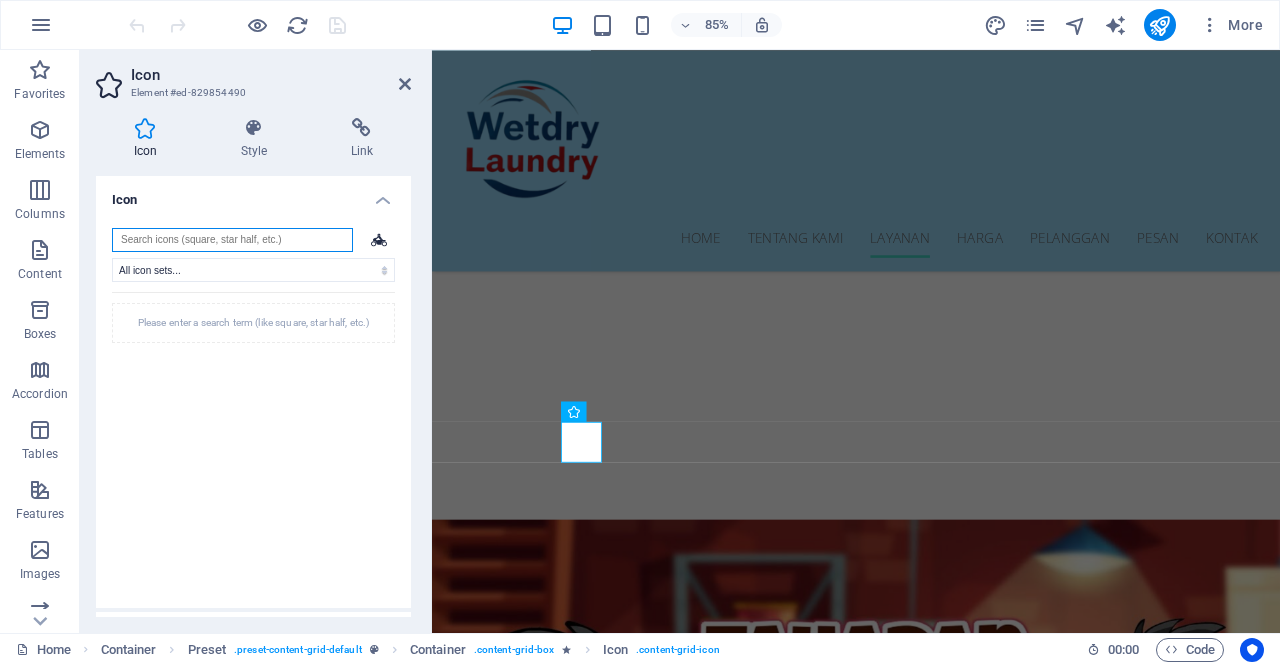 click at bounding box center [232, 240] 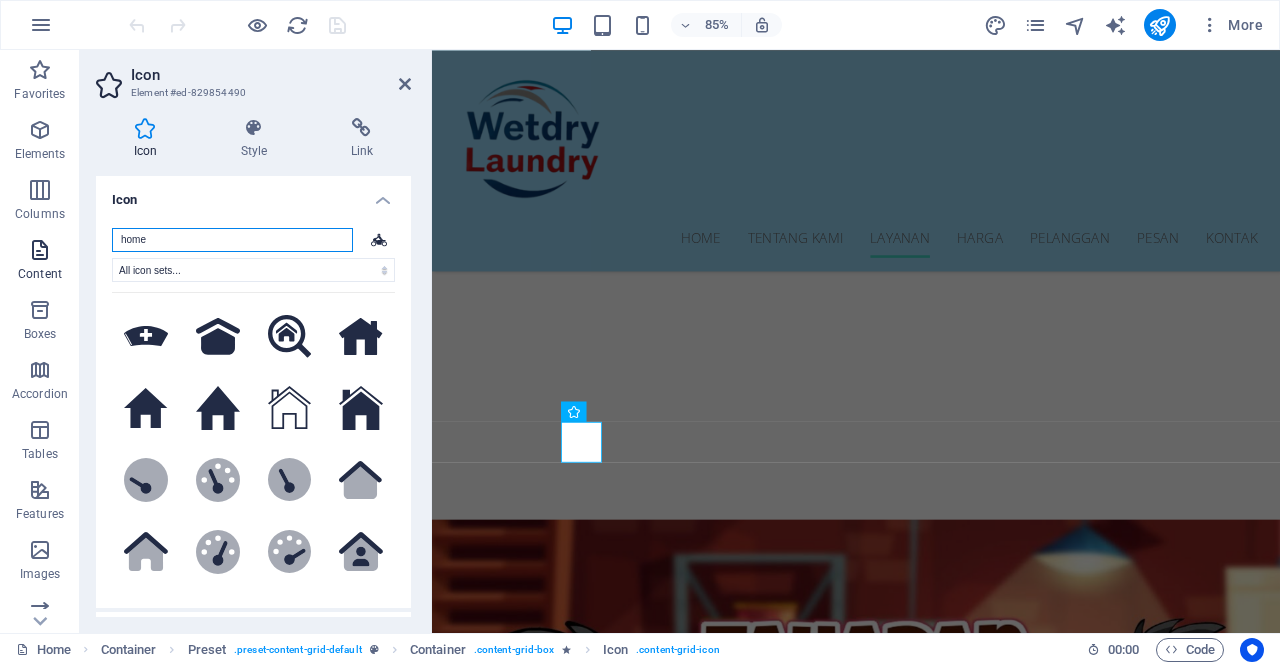 drag, startPoint x: 205, startPoint y: 243, endPoint x: 35, endPoint y: 236, distance: 170.14406 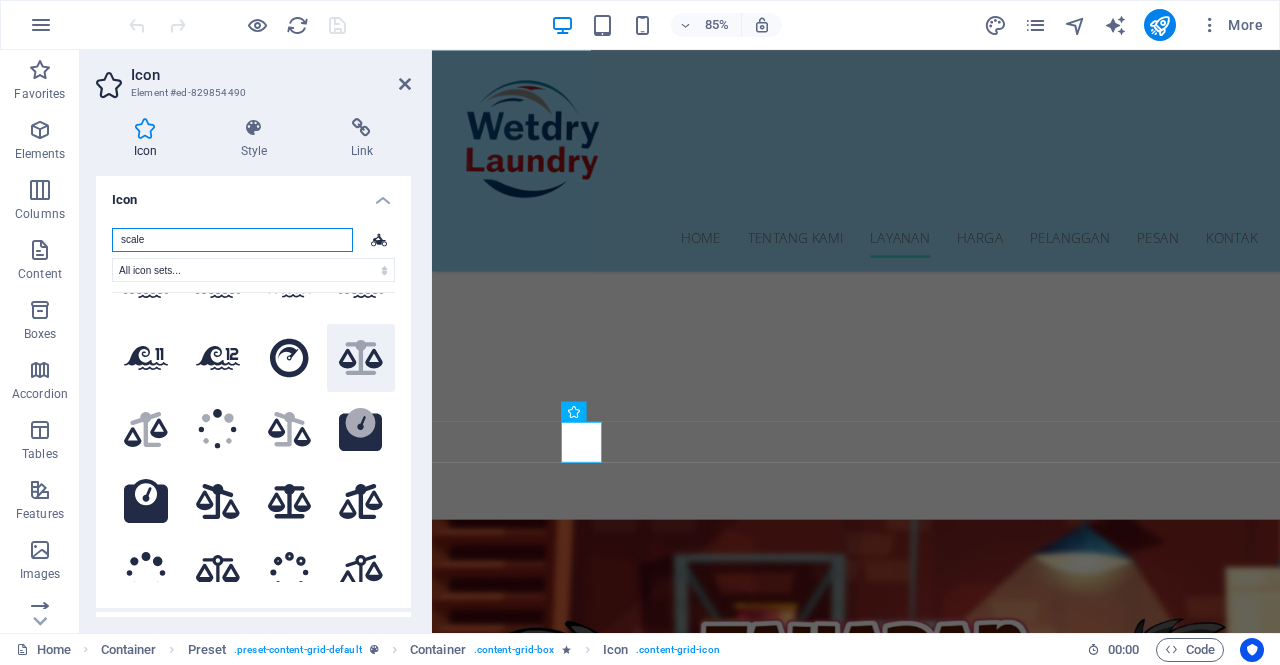 scroll, scrollTop: 300, scrollLeft: 0, axis: vertical 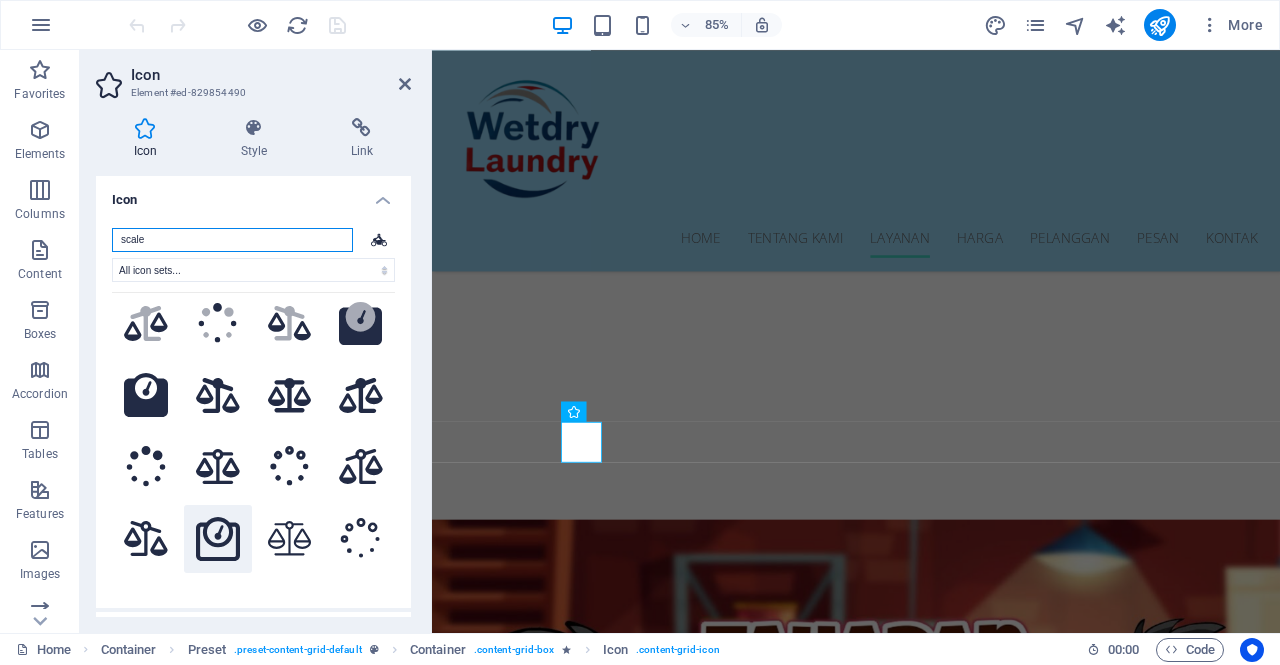 type on "scale" 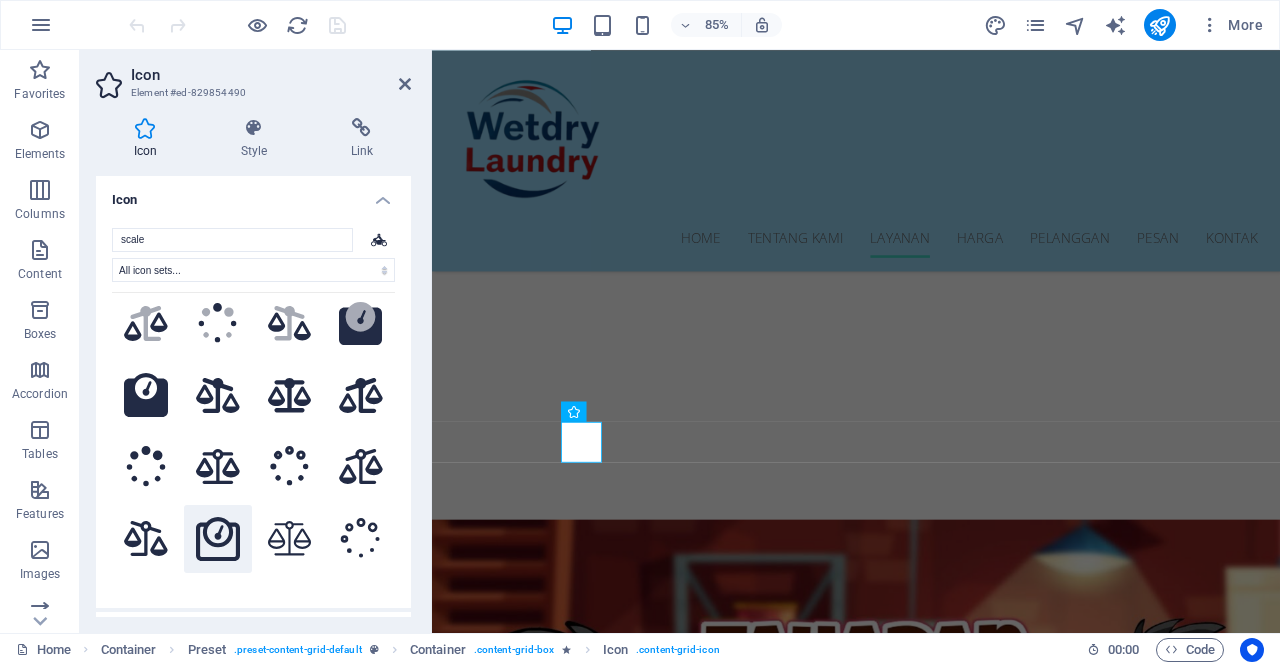 click 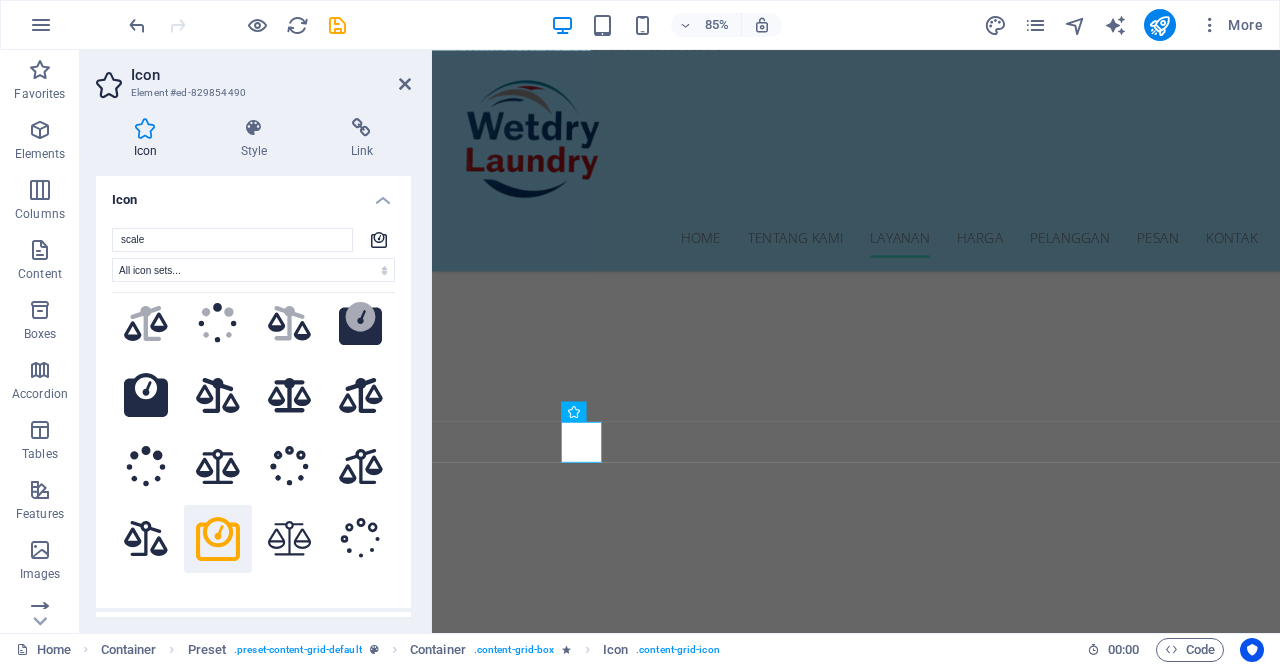 click 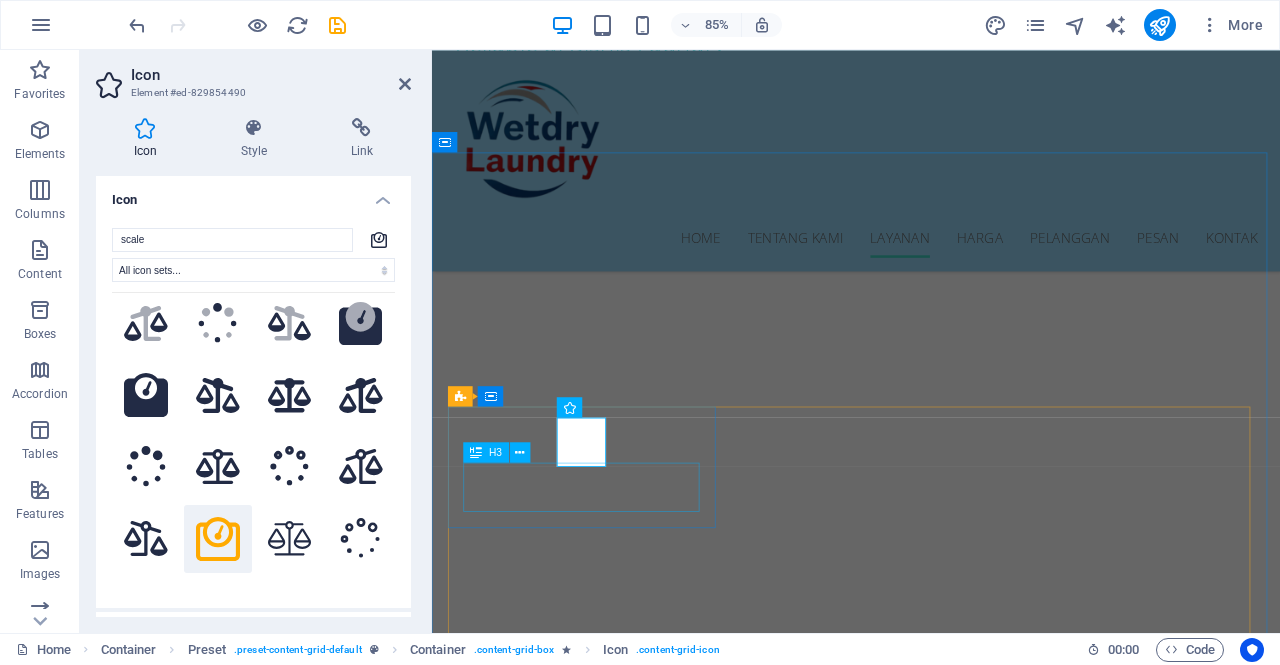 click on "Paket" at bounding box center (930, 2507) 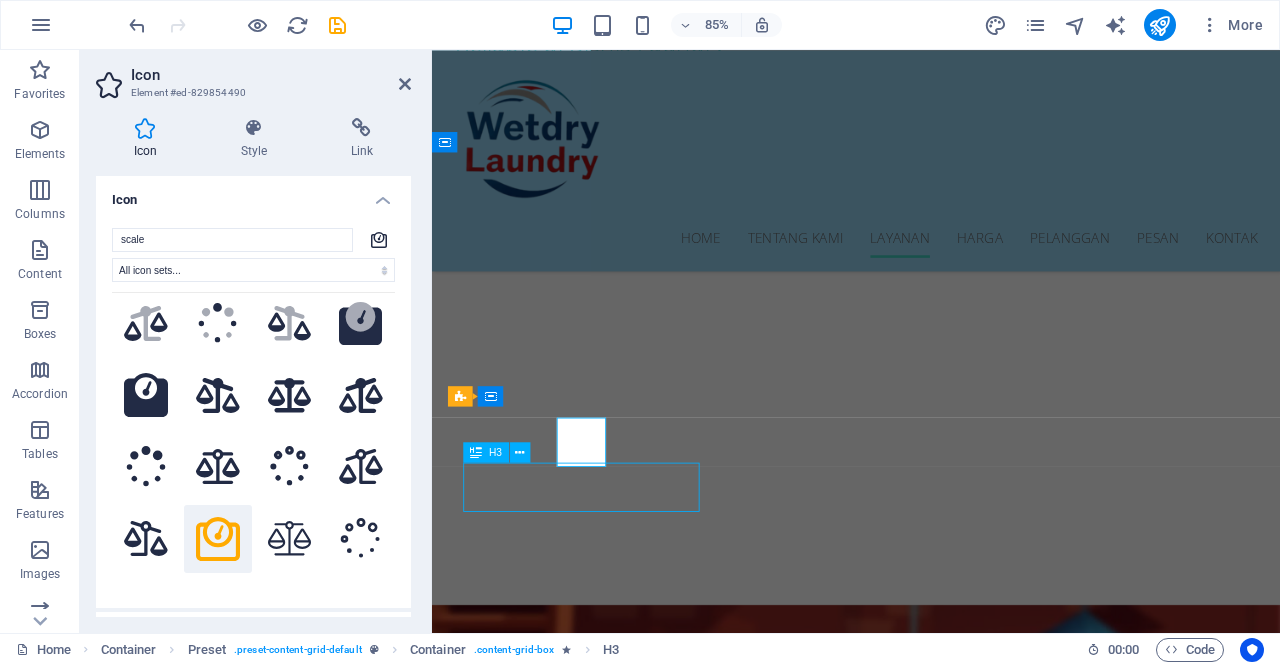 scroll, scrollTop: 2076, scrollLeft: 0, axis: vertical 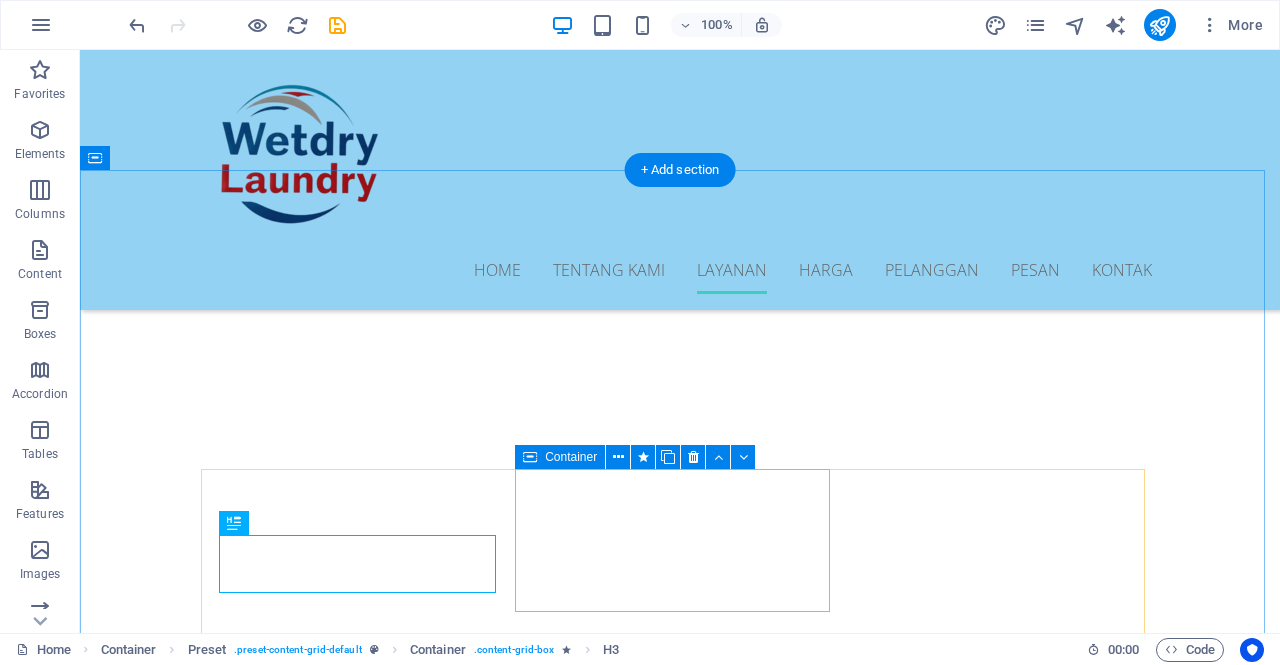 click on "Building Cleaning" at bounding box center [680, 2555] 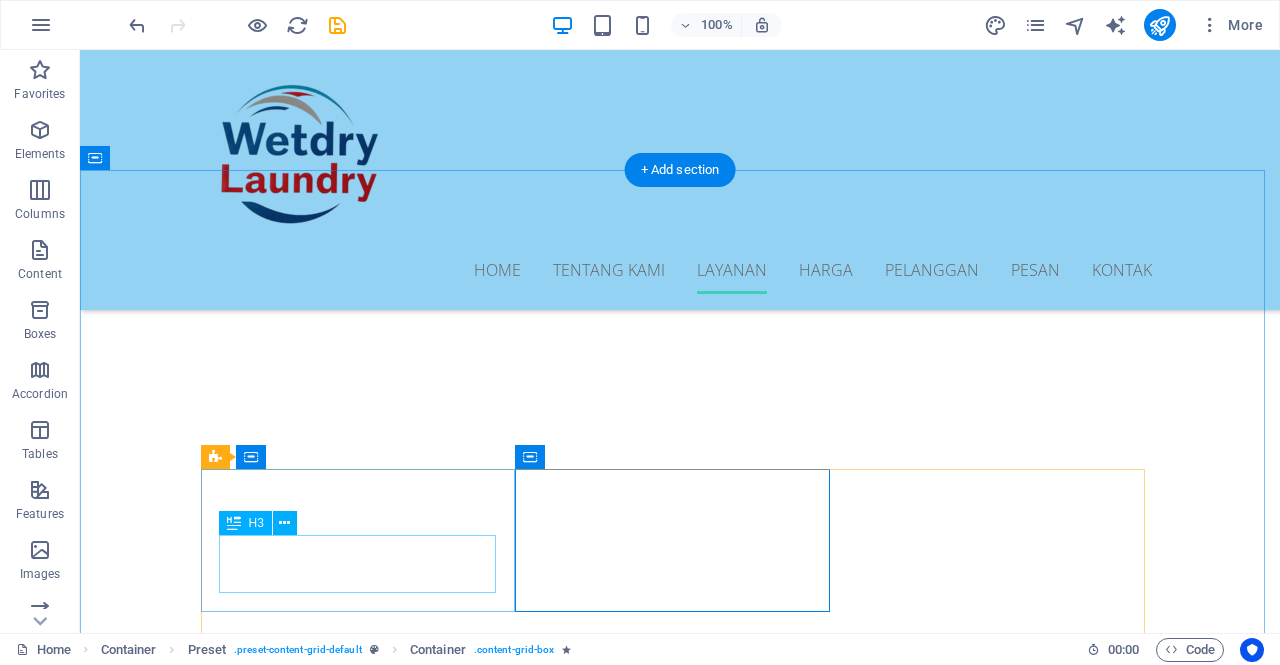 click on "Paket" at bounding box center [679, 2444] 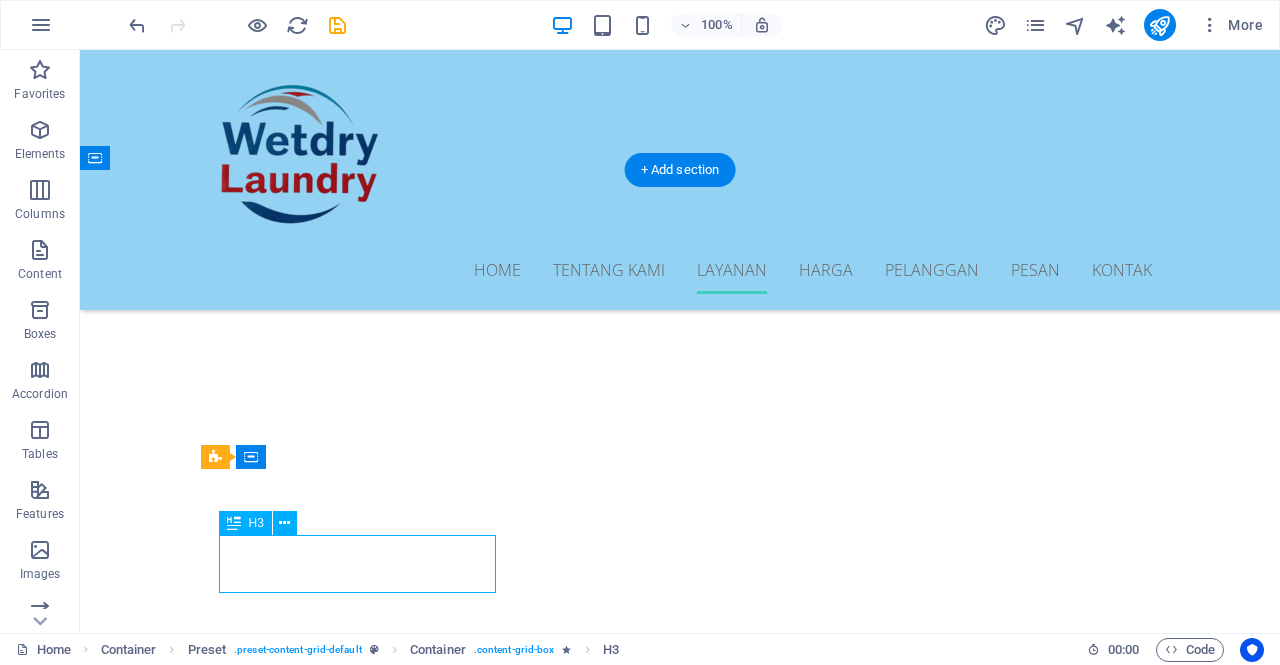 click on "Paket" at bounding box center [679, 2444] 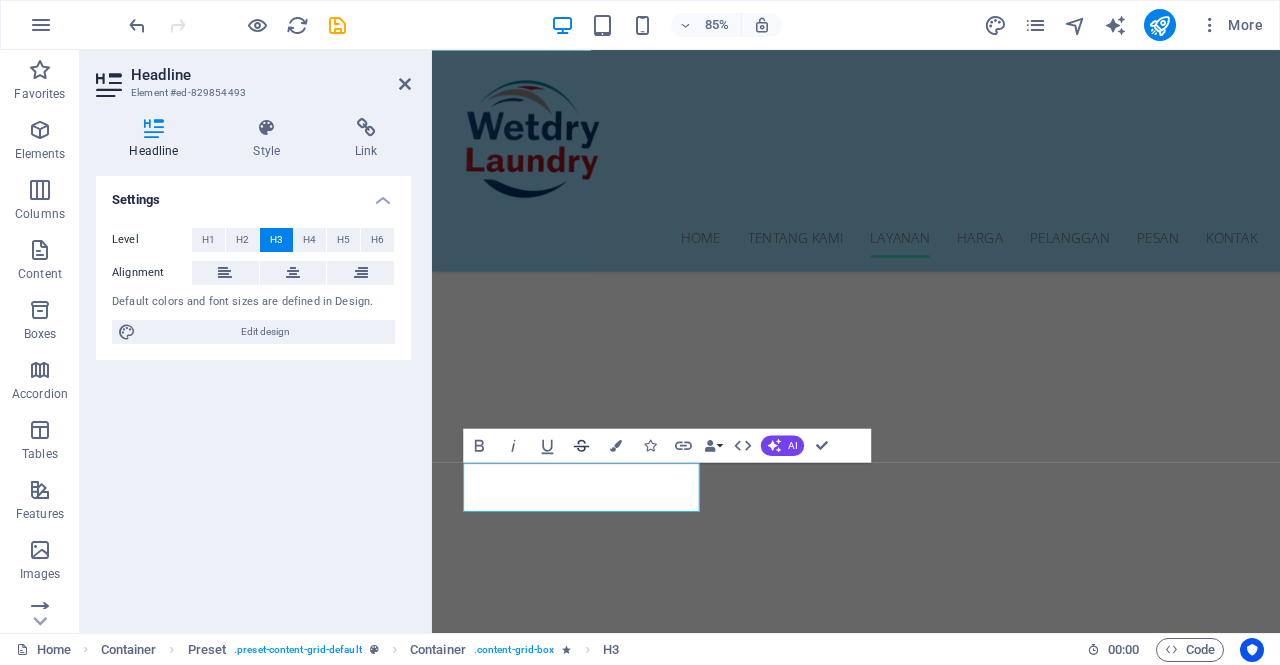 scroll, scrollTop: 2100, scrollLeft: 0, axis: vertical 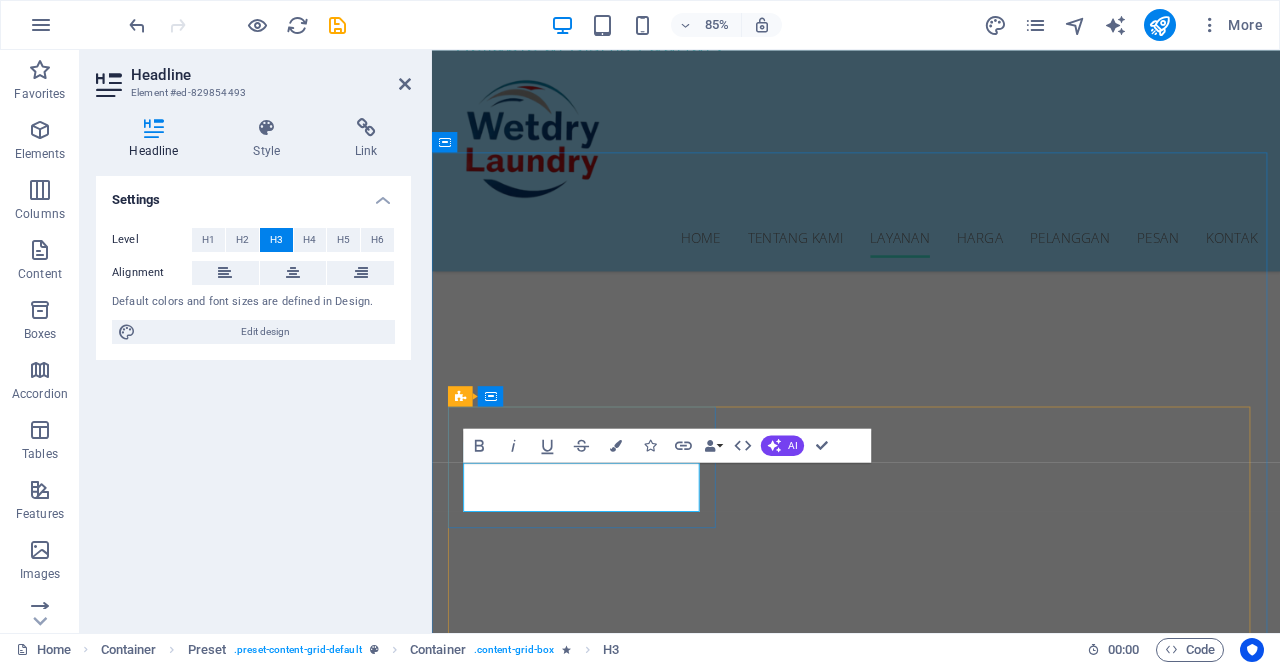 type 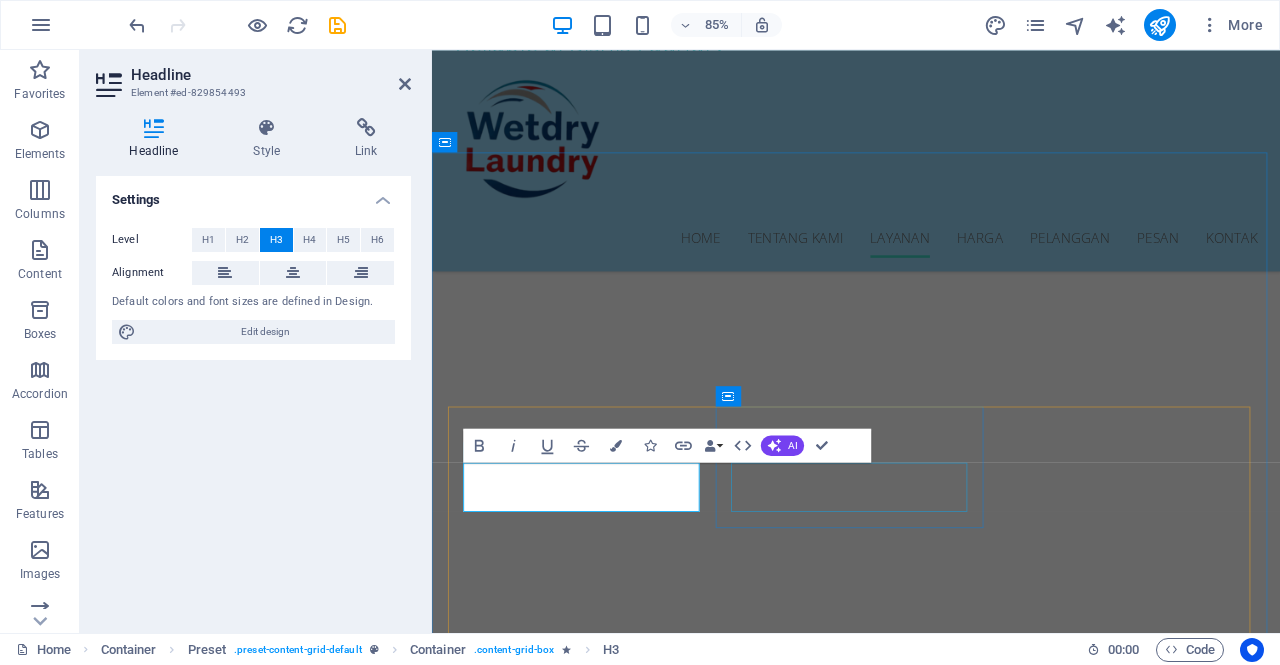 click on "Building Cleaning" at bounding box center [930, 2650] 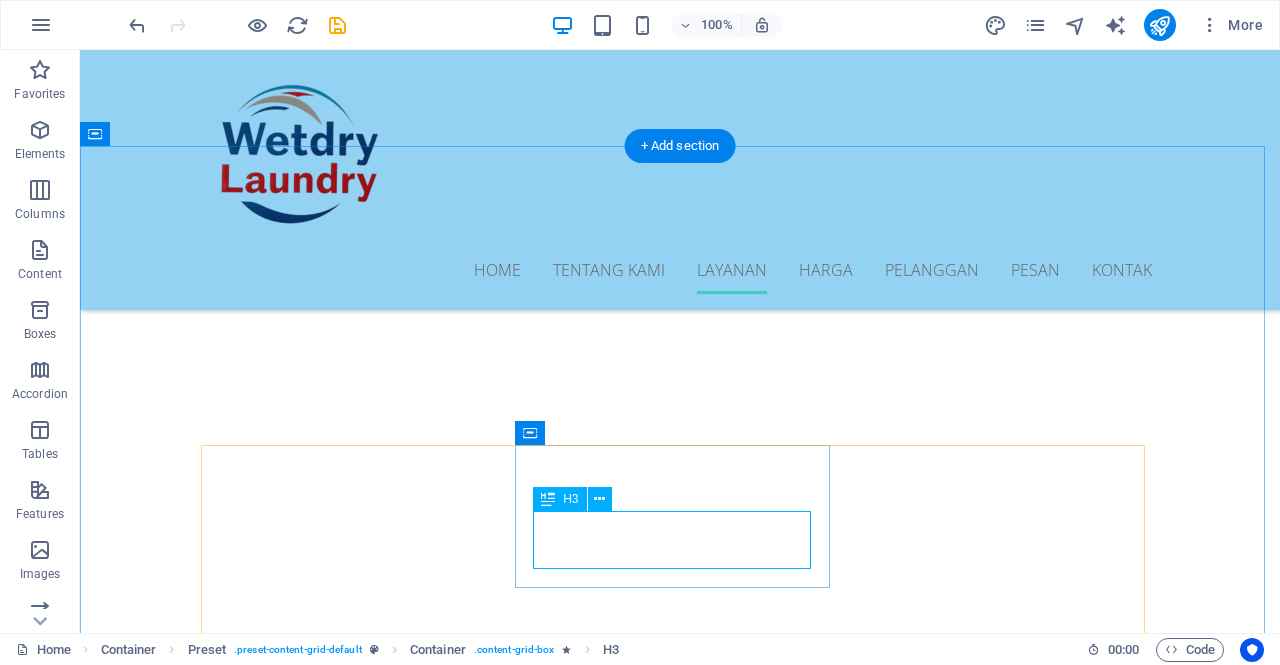 click on "Building Cleaning" at bounding box center [679, 2626] 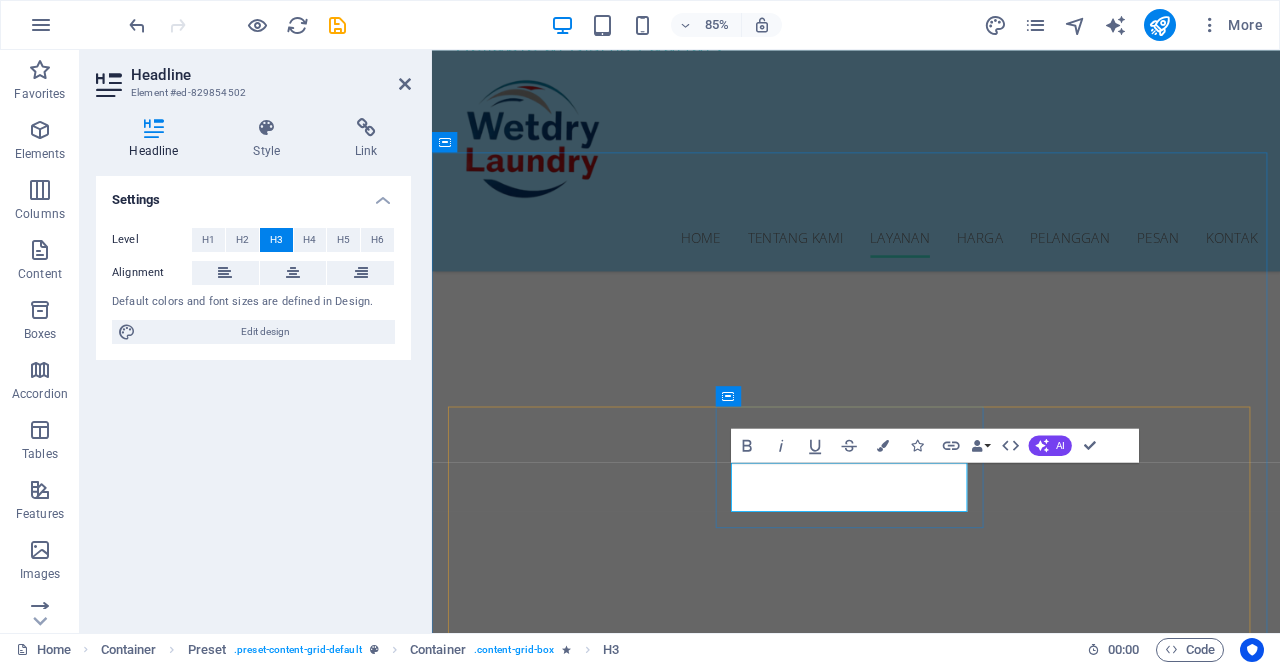 type 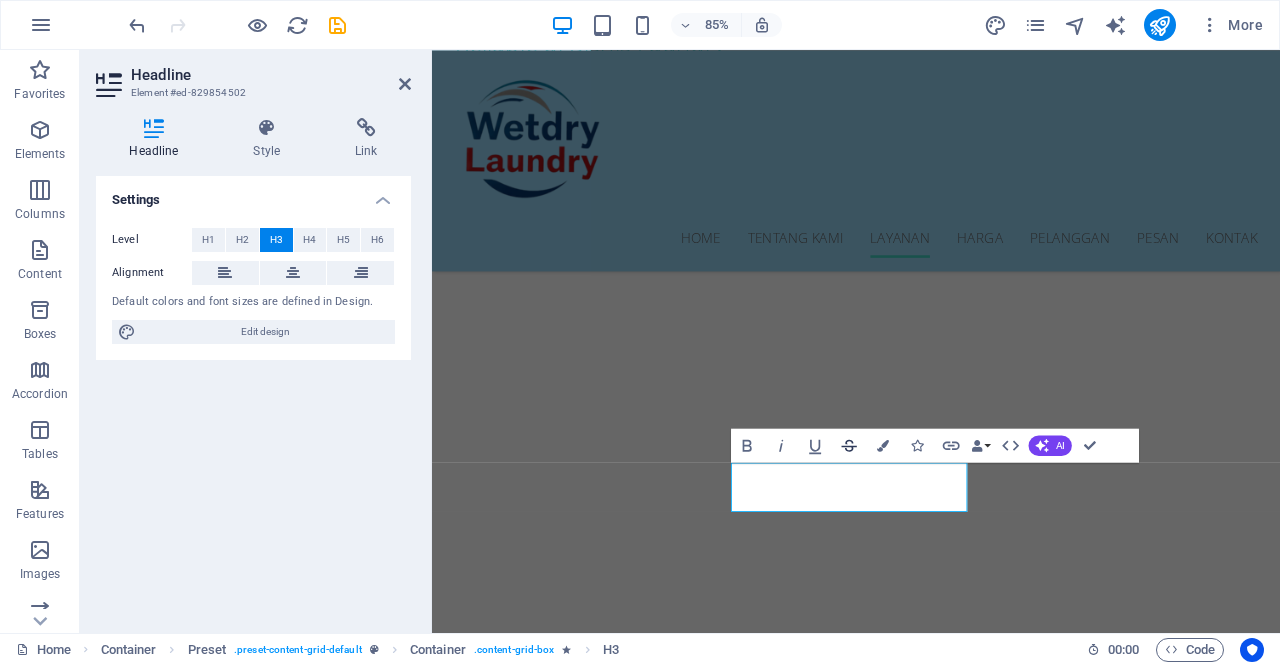 click on "Strikethrough" at bounding box center (849, 445) 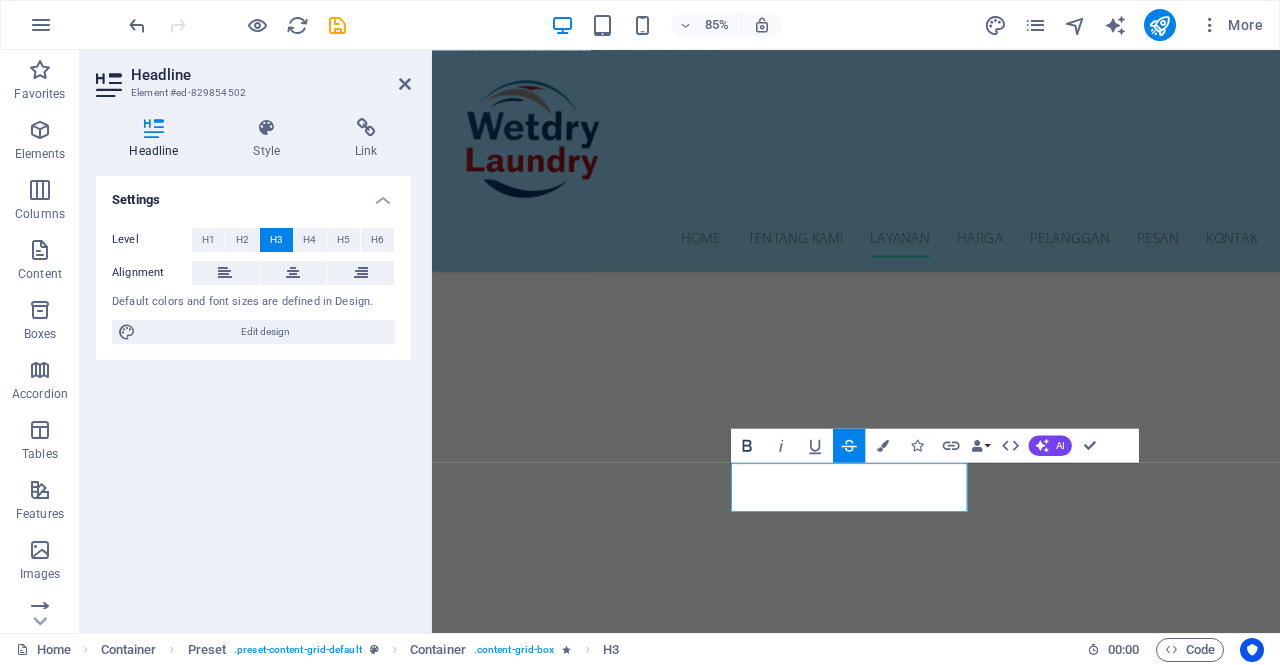 click 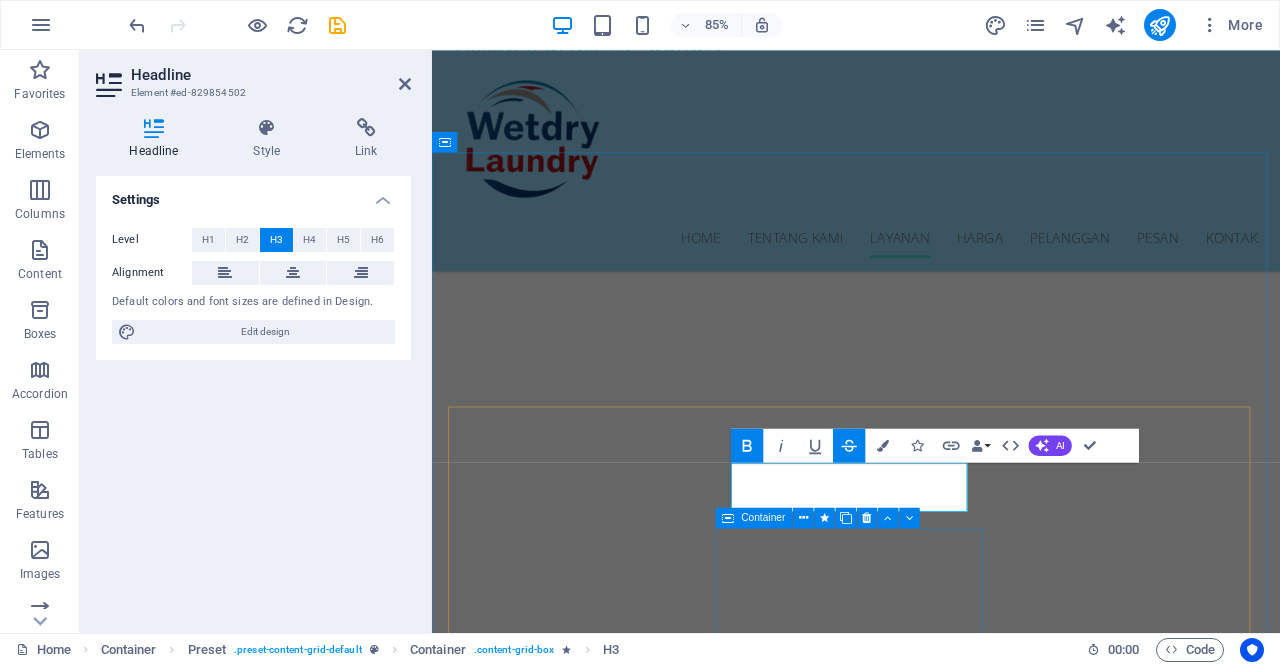 click on "Apartment Cleaning" at bounding box center [931, 3046] 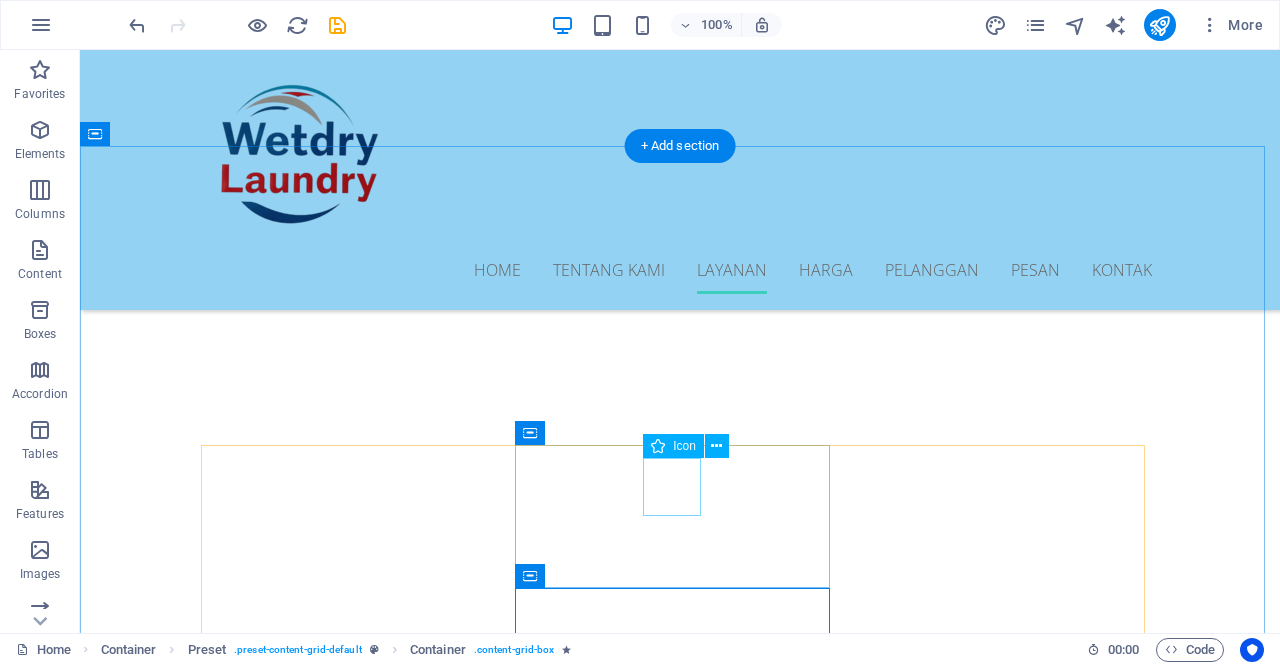 click at bounding box center [679, 2502] 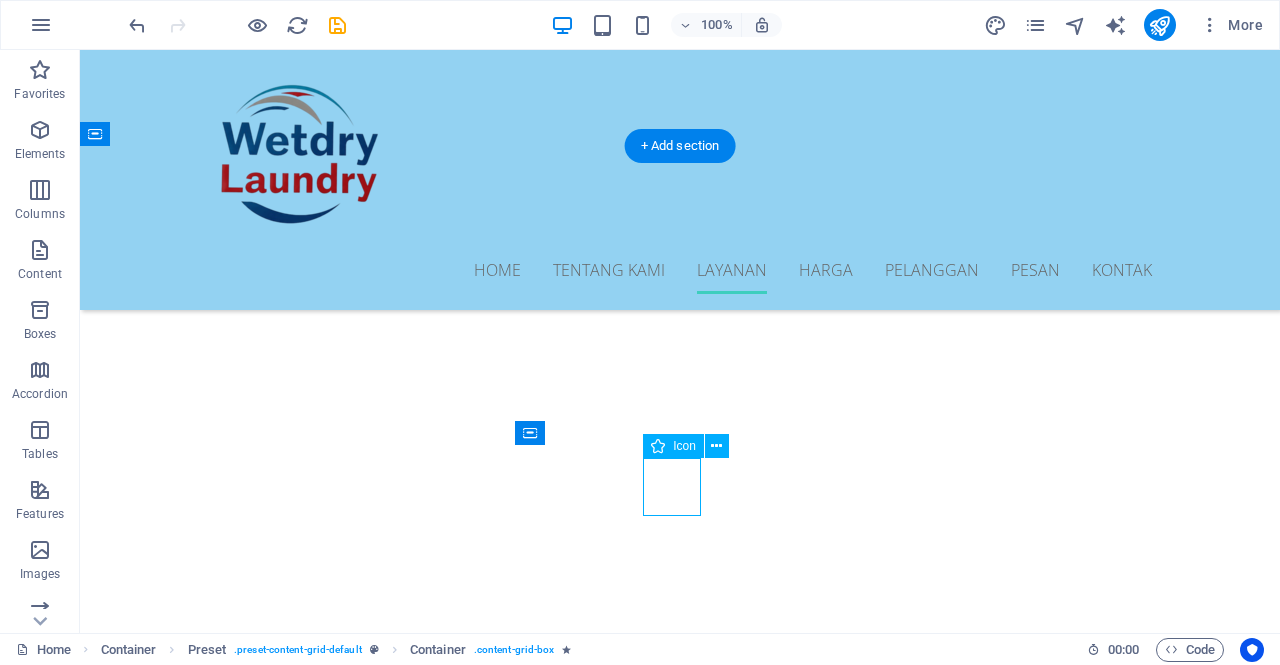 click at bounding box center (679, 2502) 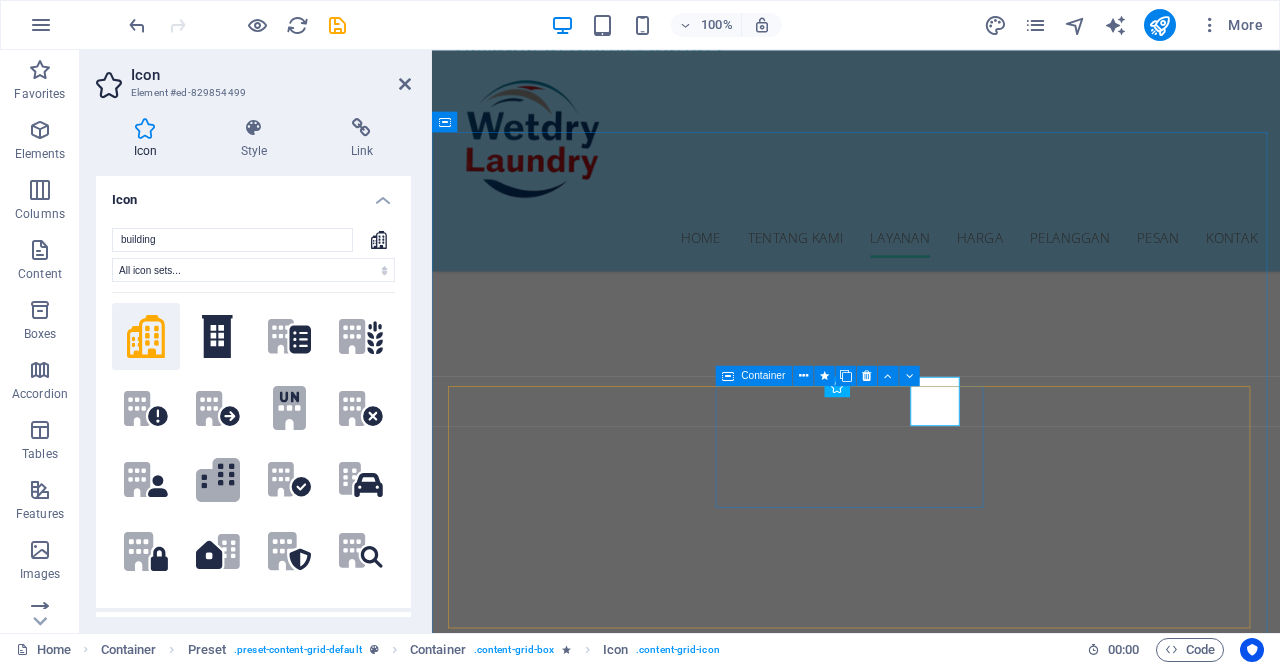 scroll, scrollTop: 2124, scrollLeft: 0, axis: vertical 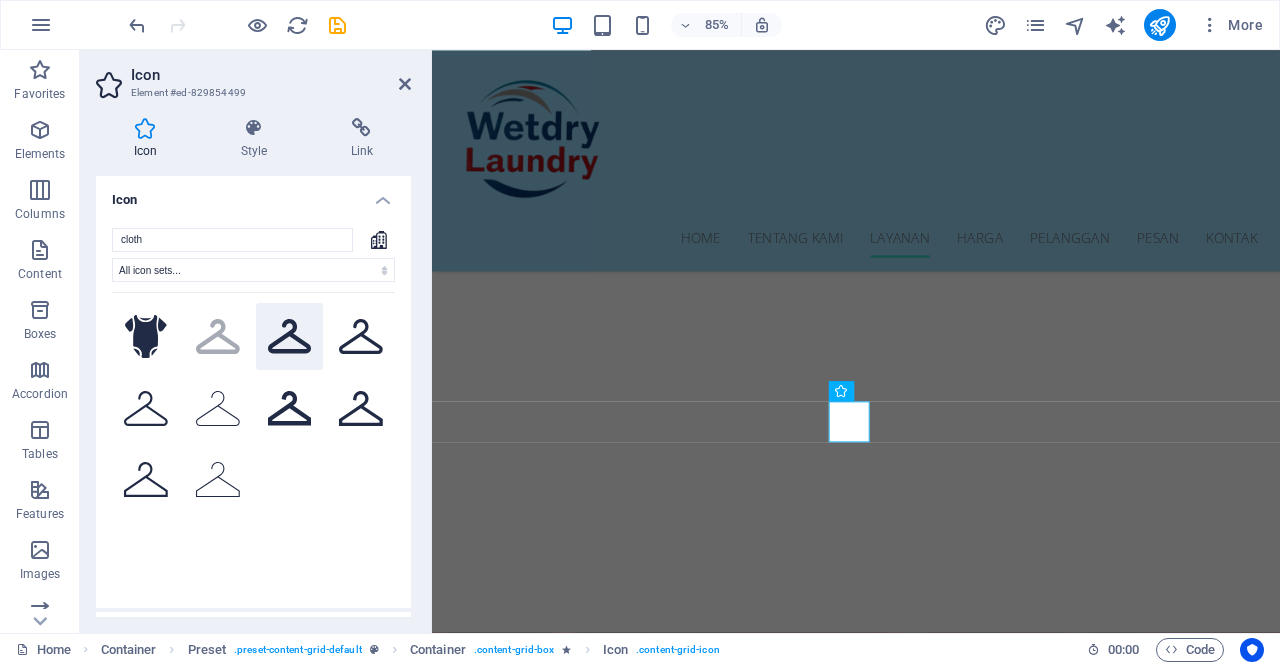 click 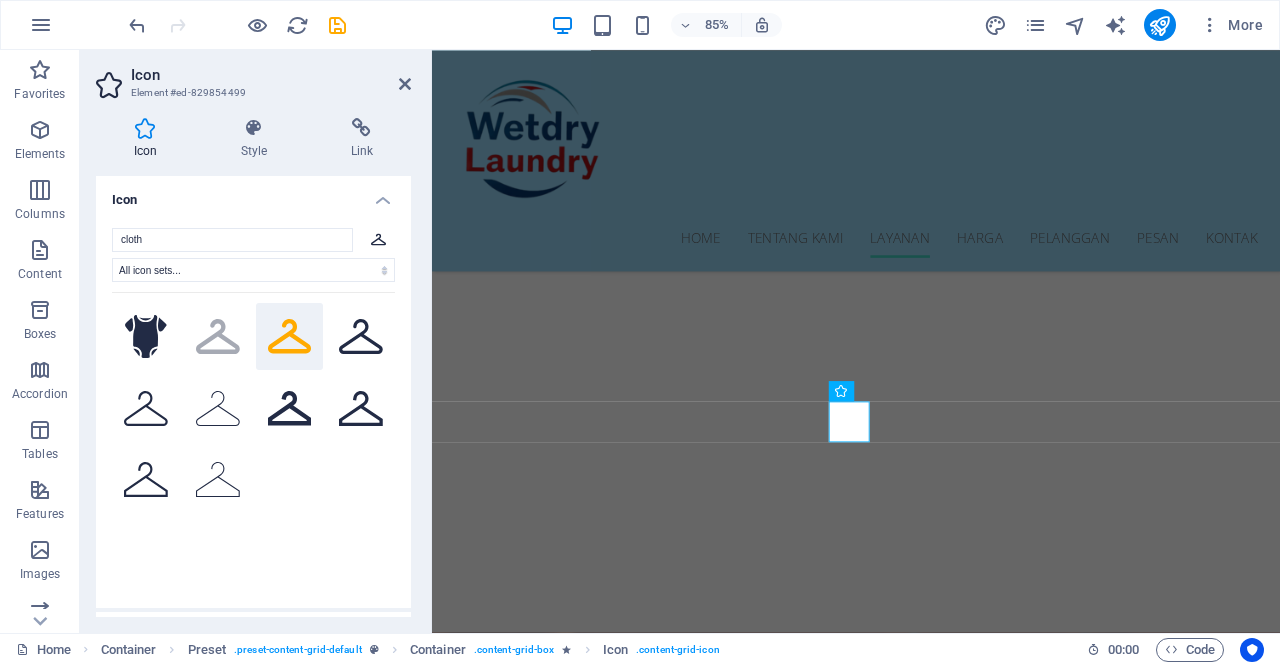 click 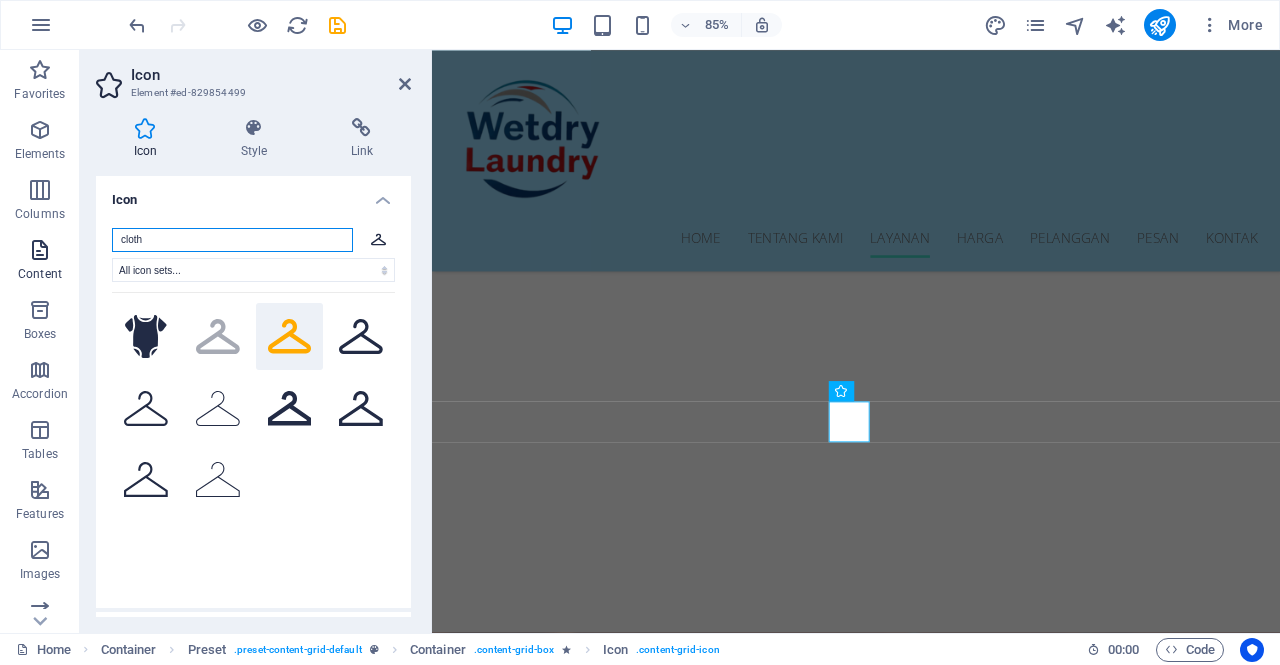 drag, startPoint x: 188, startPoint y: 242, endPoint x: 42, endPoint y: 236, distance: 146.12323 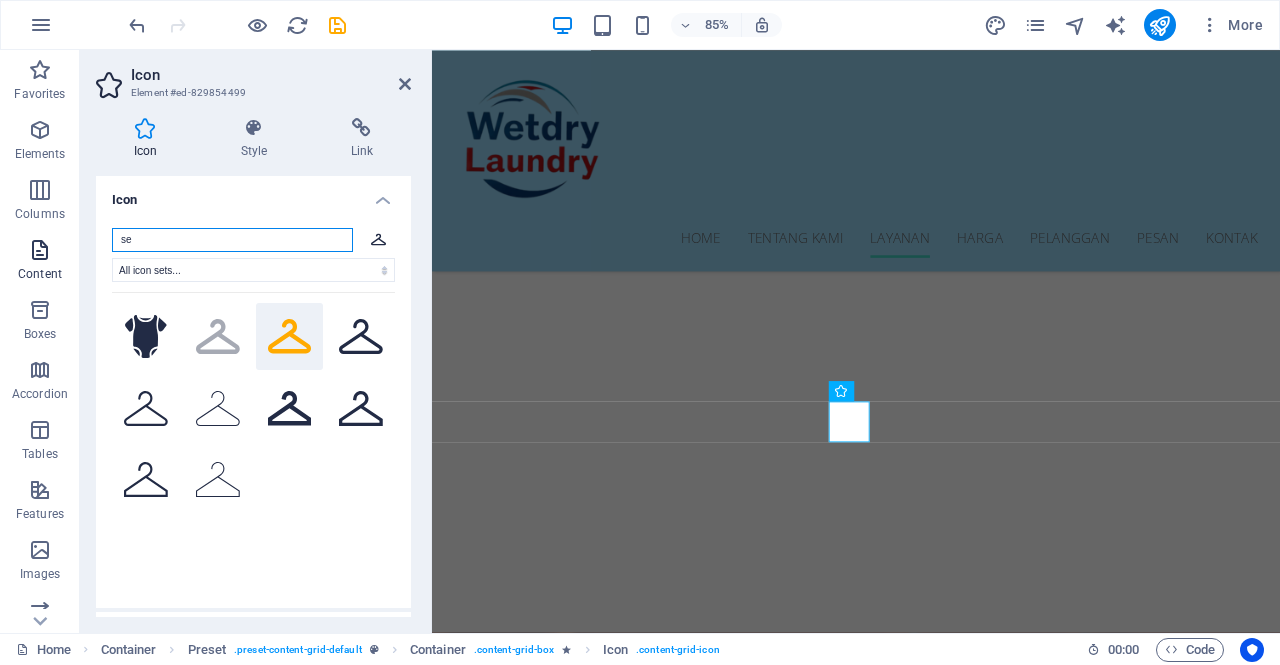 type on "sep" 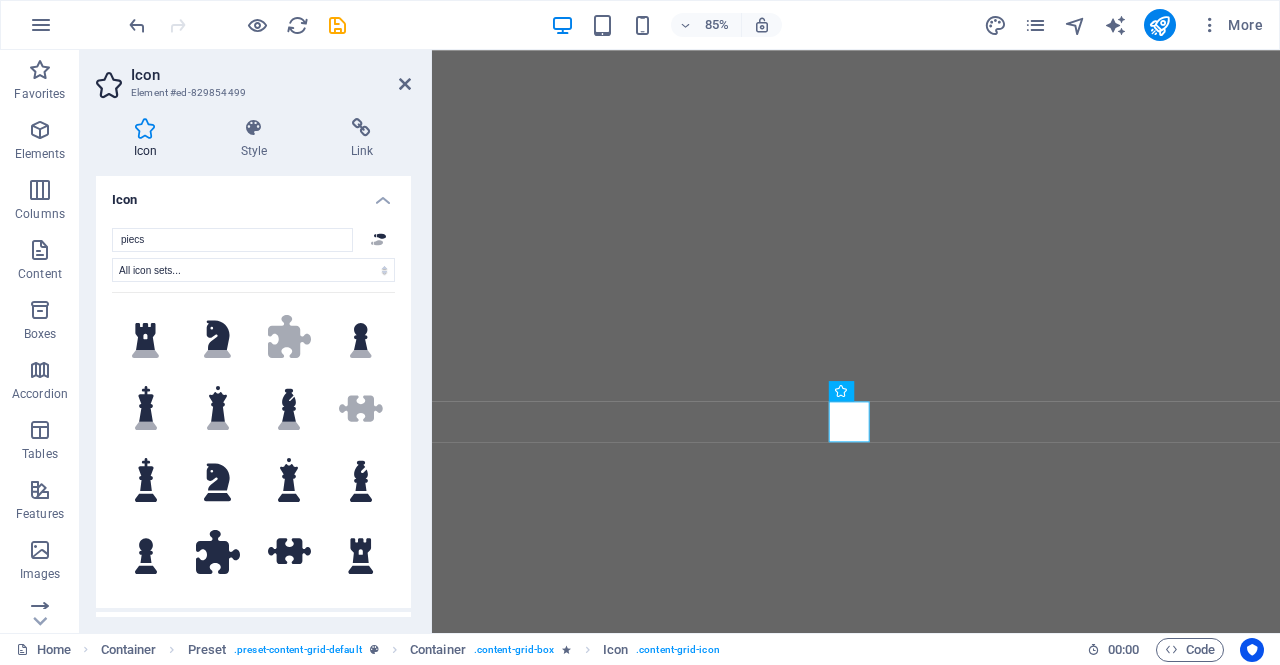 select on "xMidYMid" 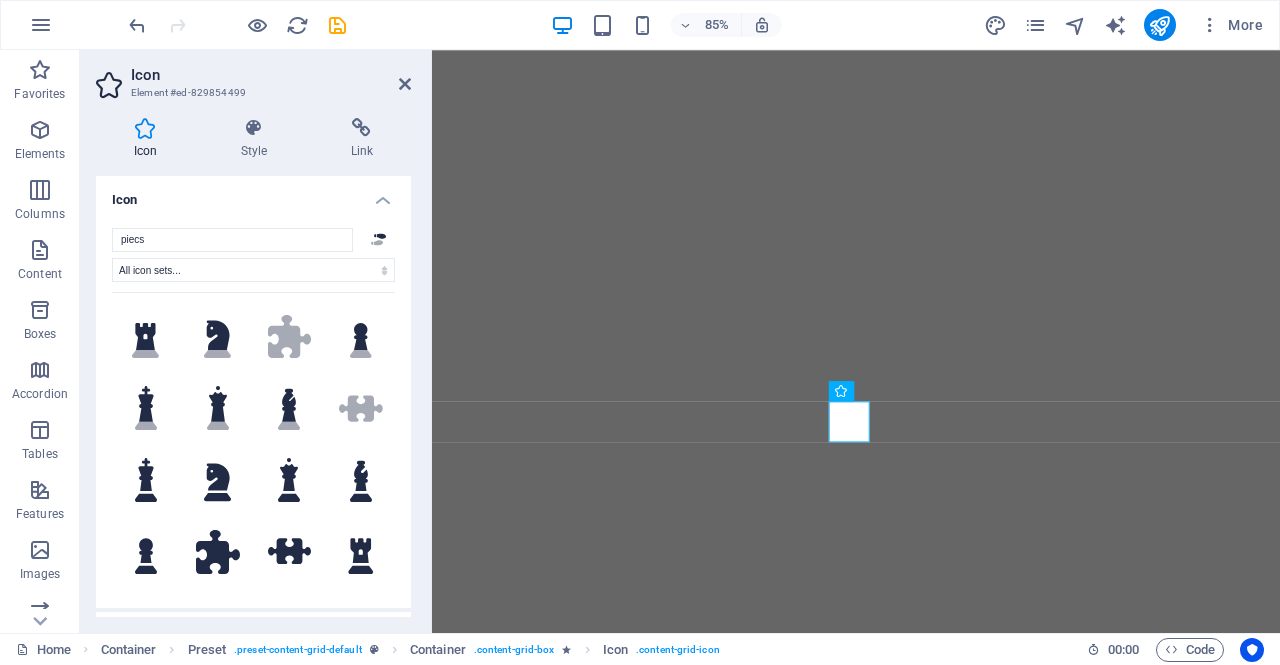 scroll, scrollTop: 0, scrollLeft: 0, axis: both 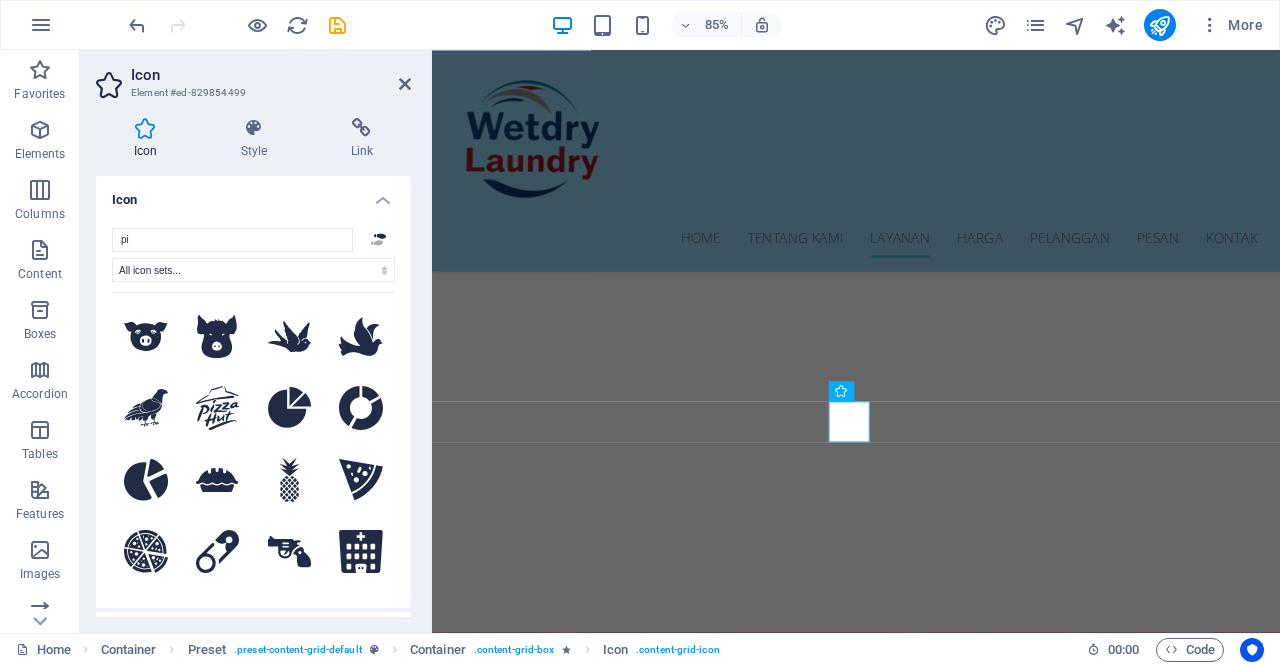 type on "p" 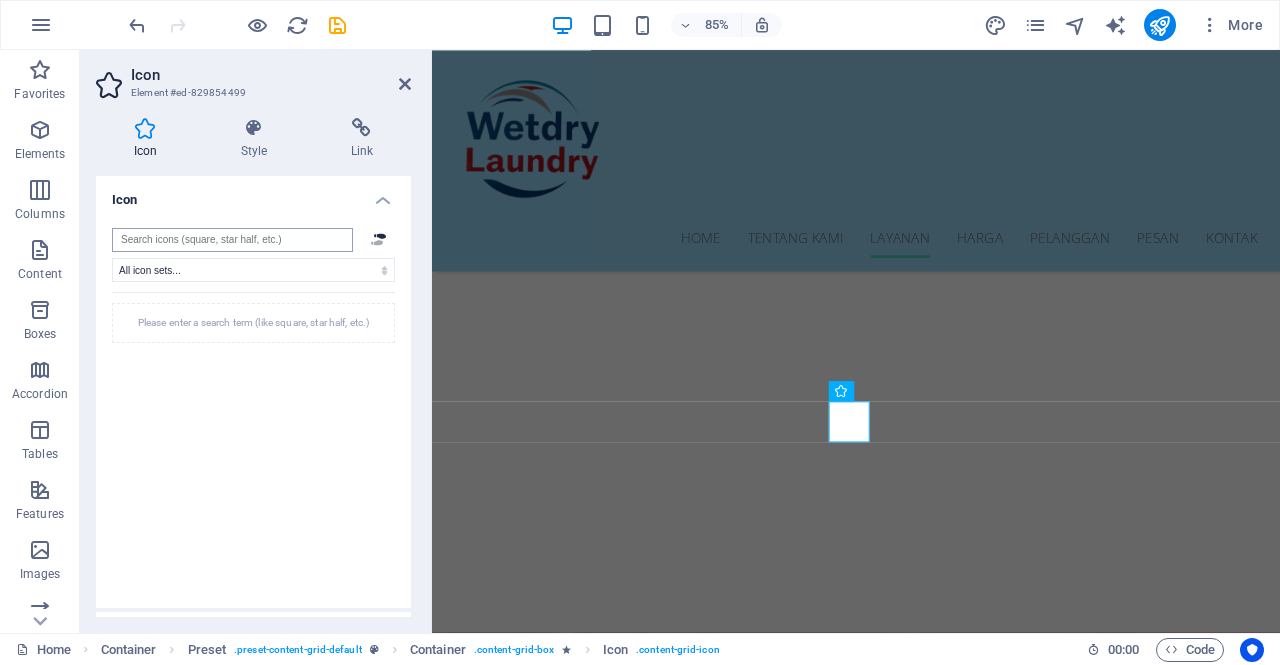 click at bounding box center [232, 240] 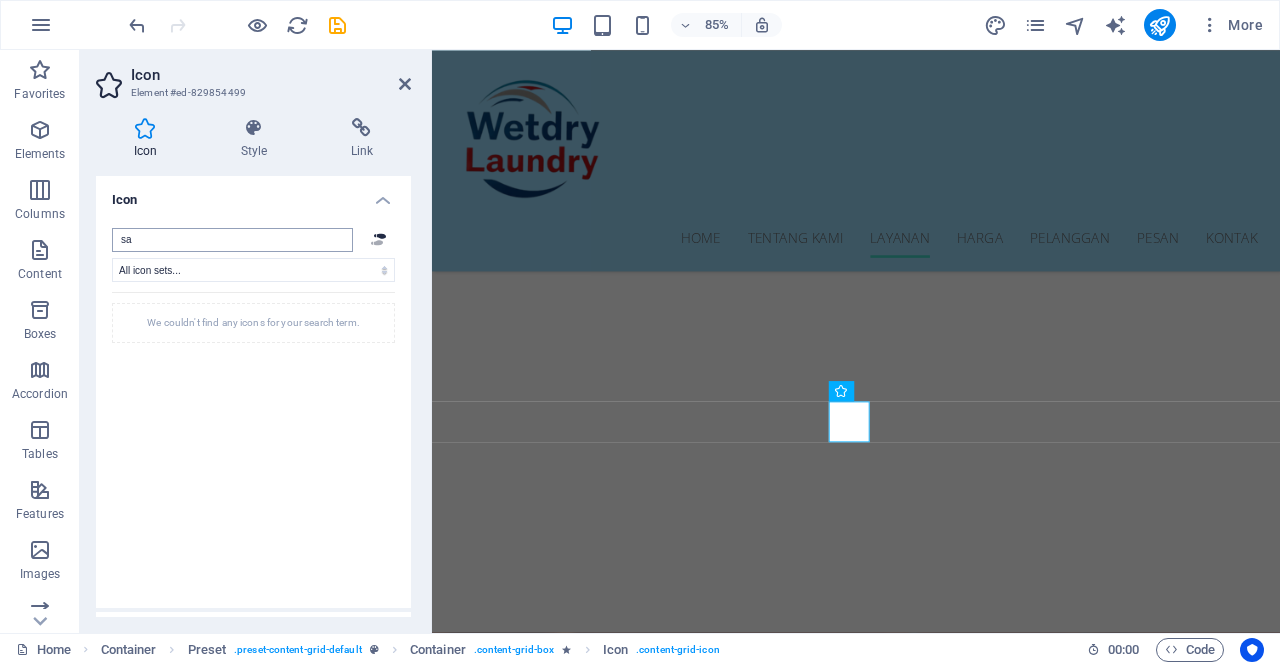 type on "s" 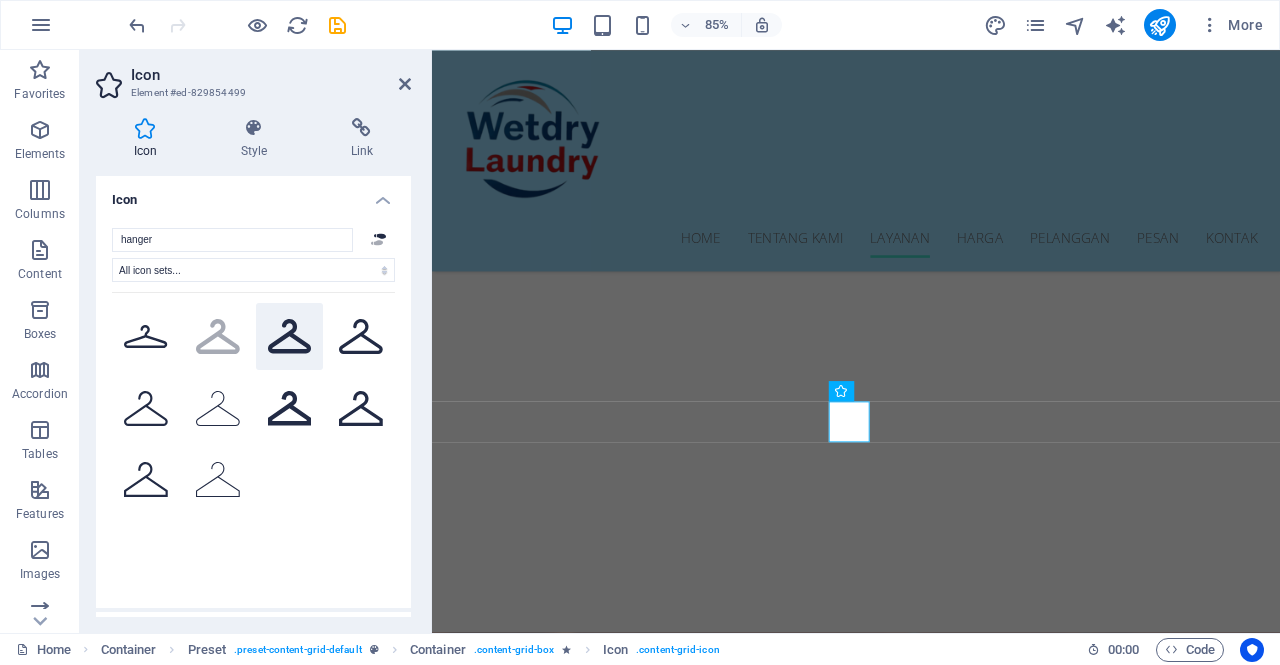 type on "hanger" 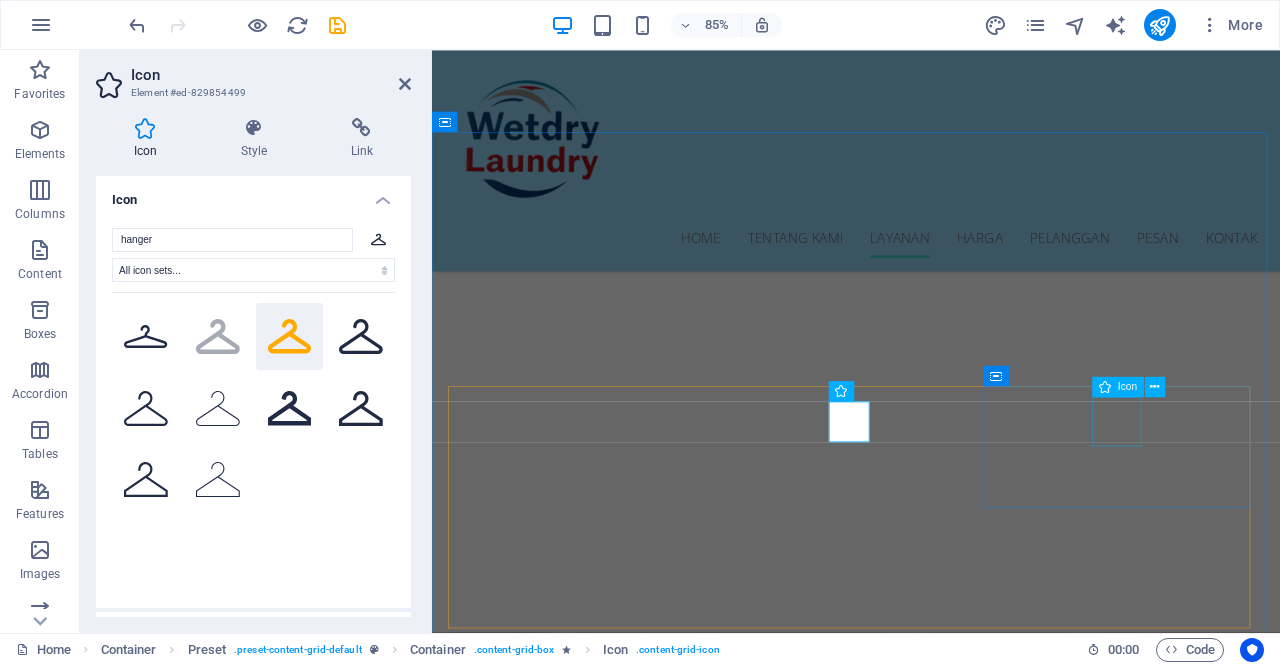 click at bounding box center (931, 2708) 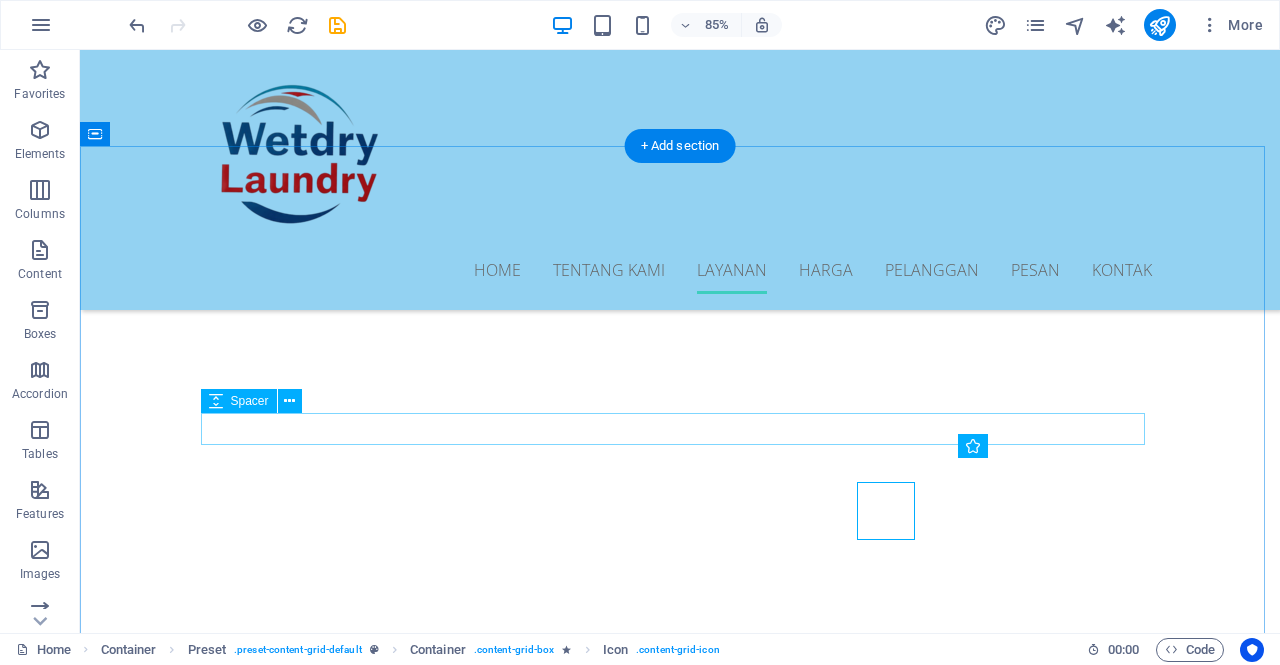scroll, scrollTop: 2100, scrollLeft: 0, axis: vertical 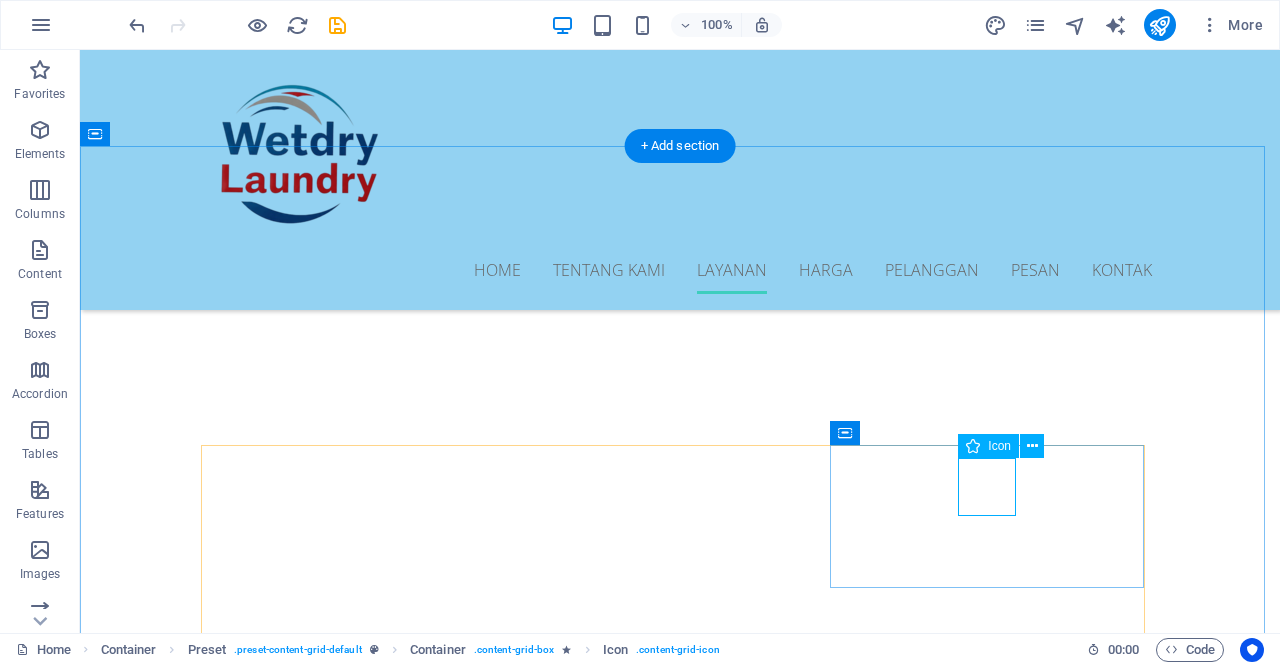 click at bounding box center [680, 2645] 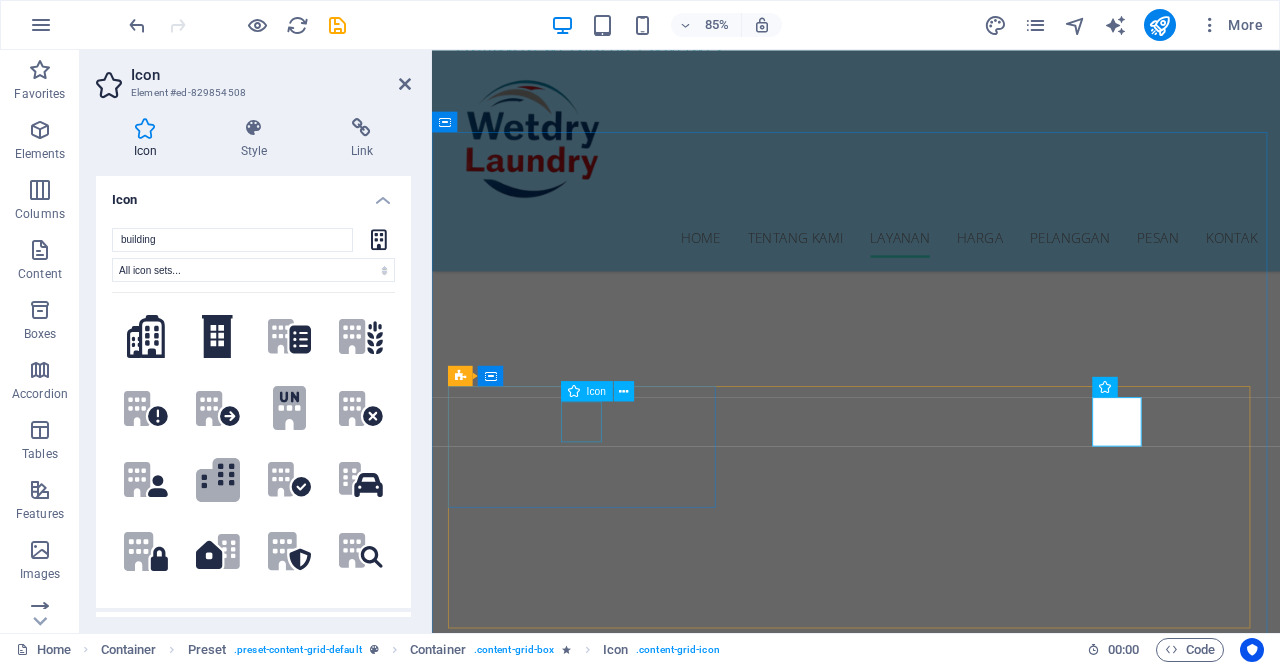 scroll, scrollTop: 2124, scrollLeft: 0, axis: vertical 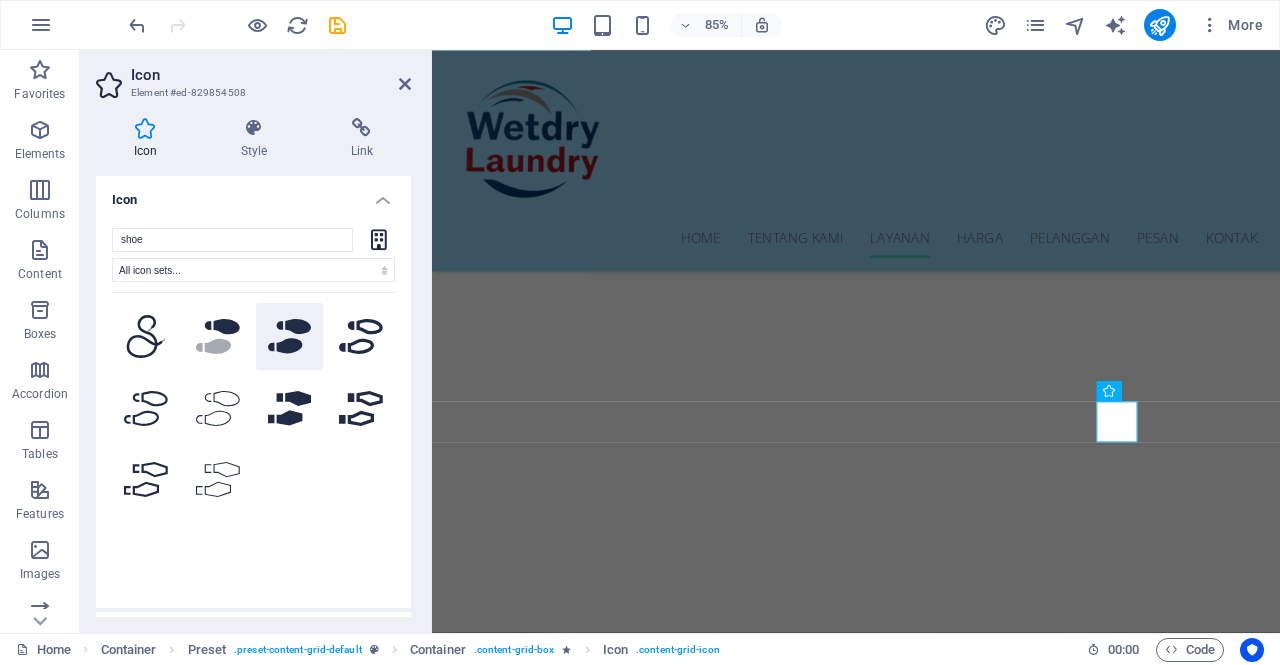 type on "shoe" 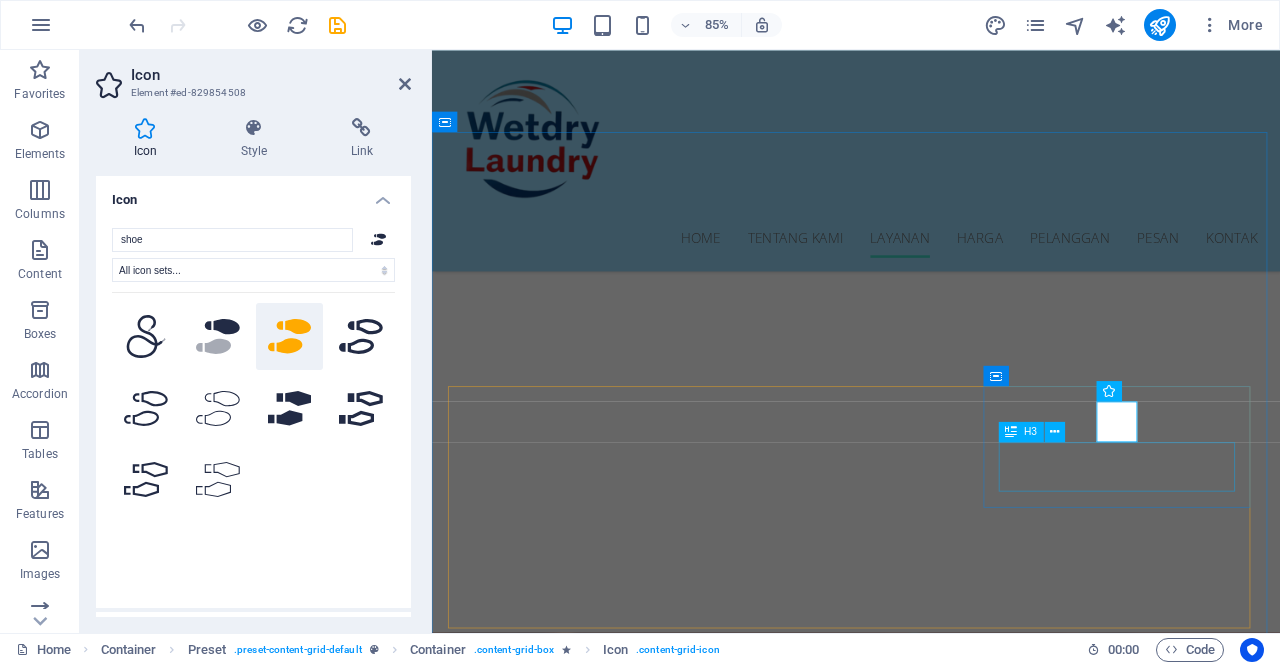 click on "Commercial Cleaning" at bounding box center (931, 2769) 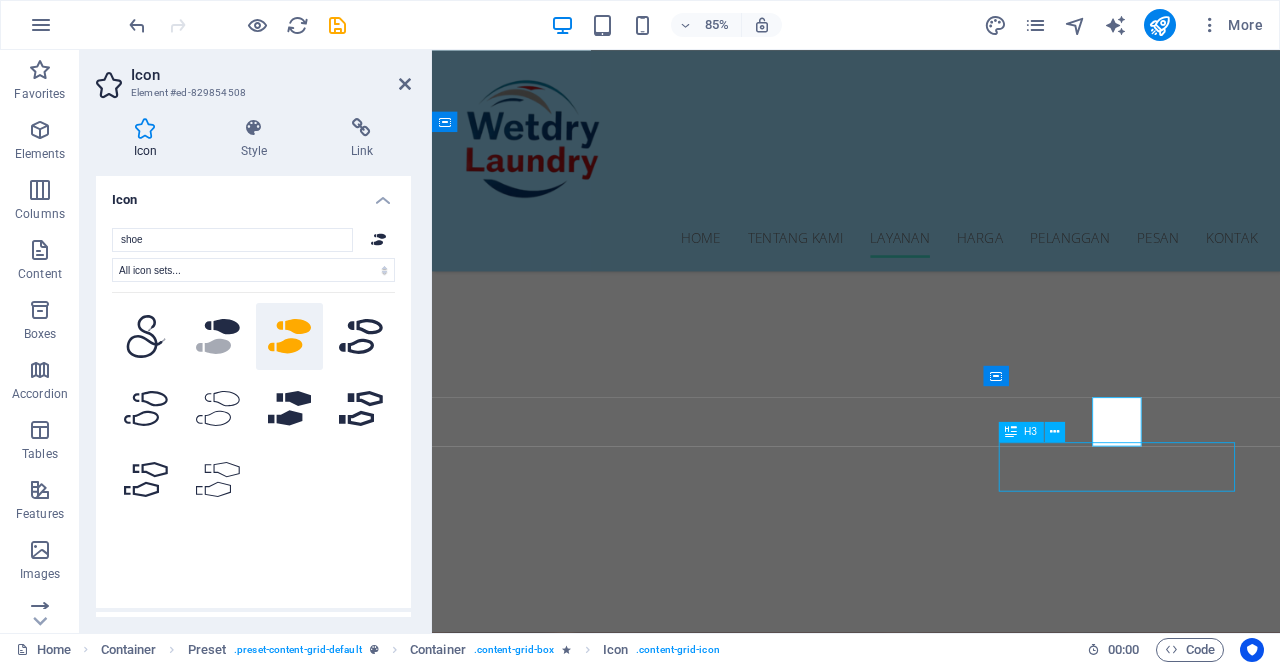 click on "Commercial Cleaning" at bounding box center (931, 2769) 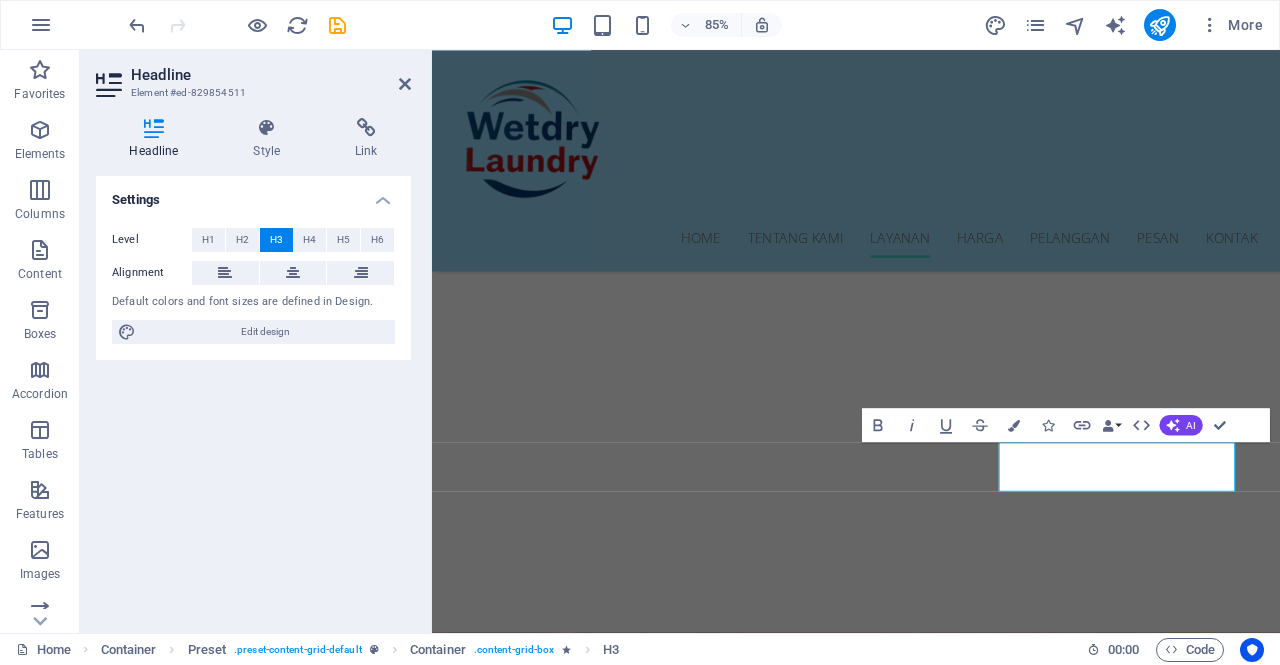 type 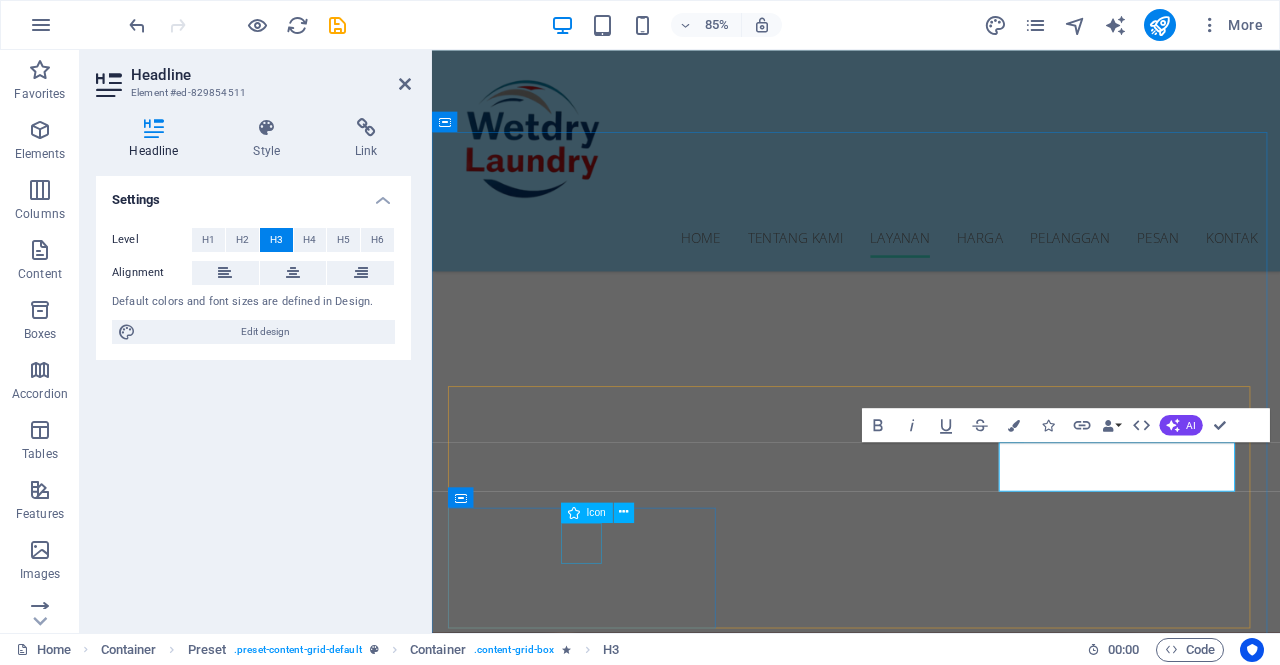 click at bounding box center [930, 2851] 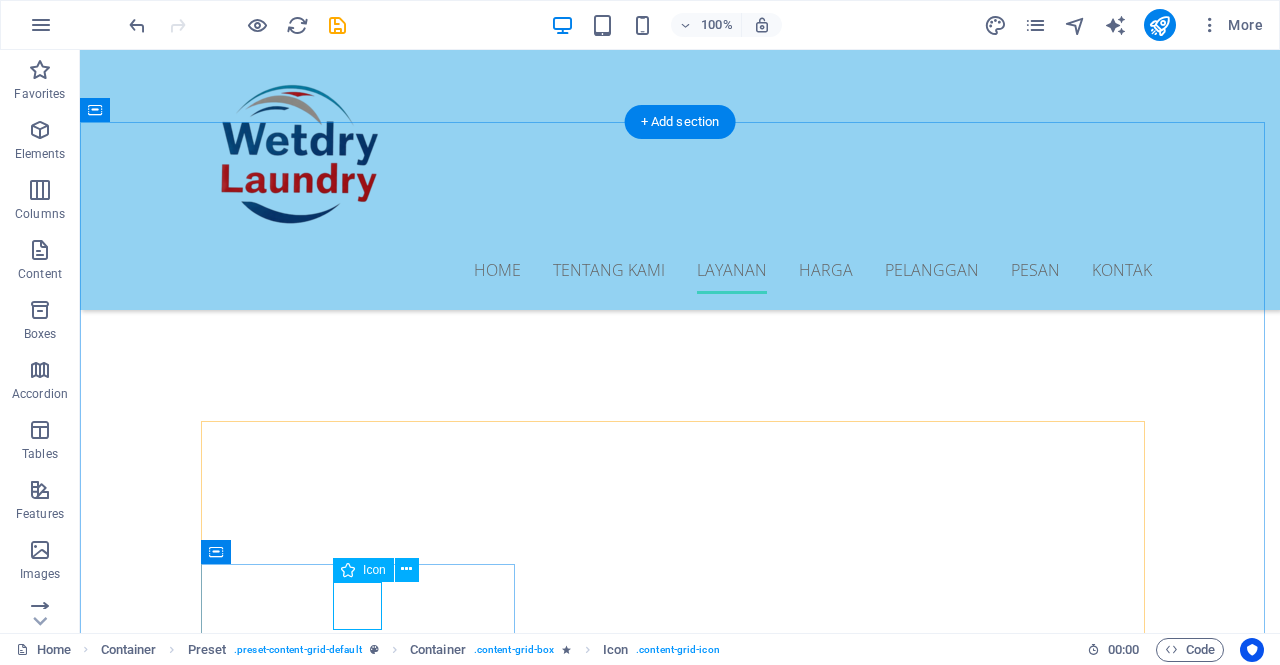 click at bounding box center [679, 2764] 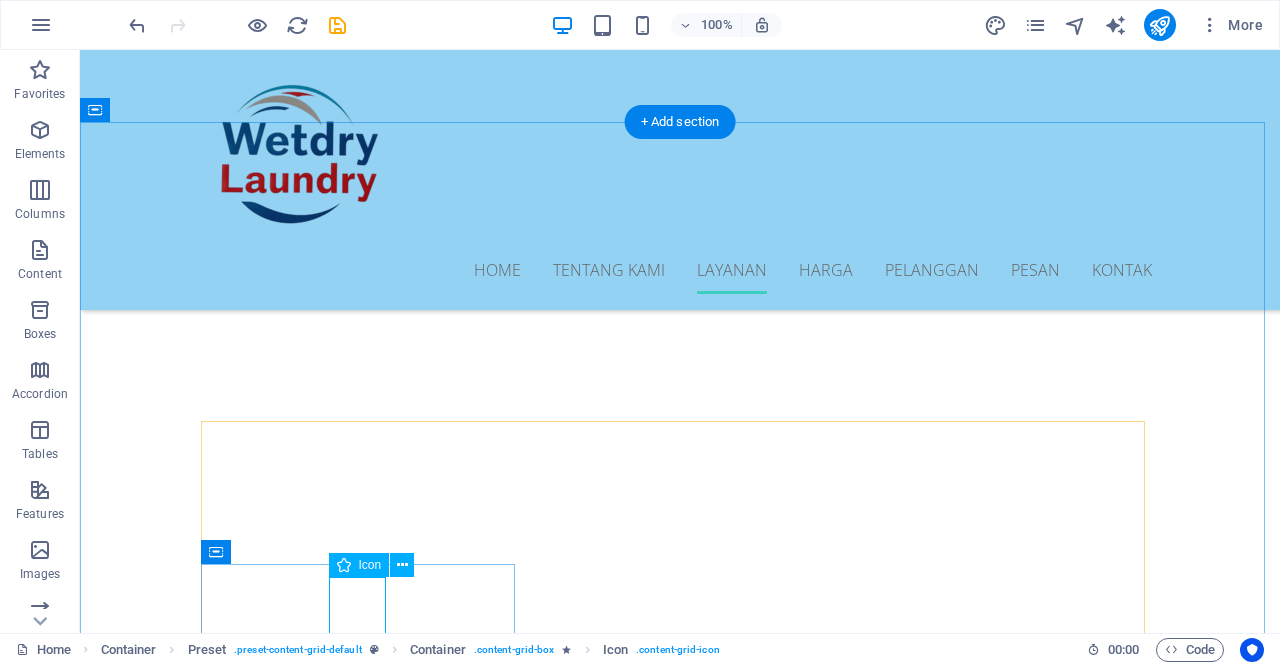 click at bounding box center [679, 2764] 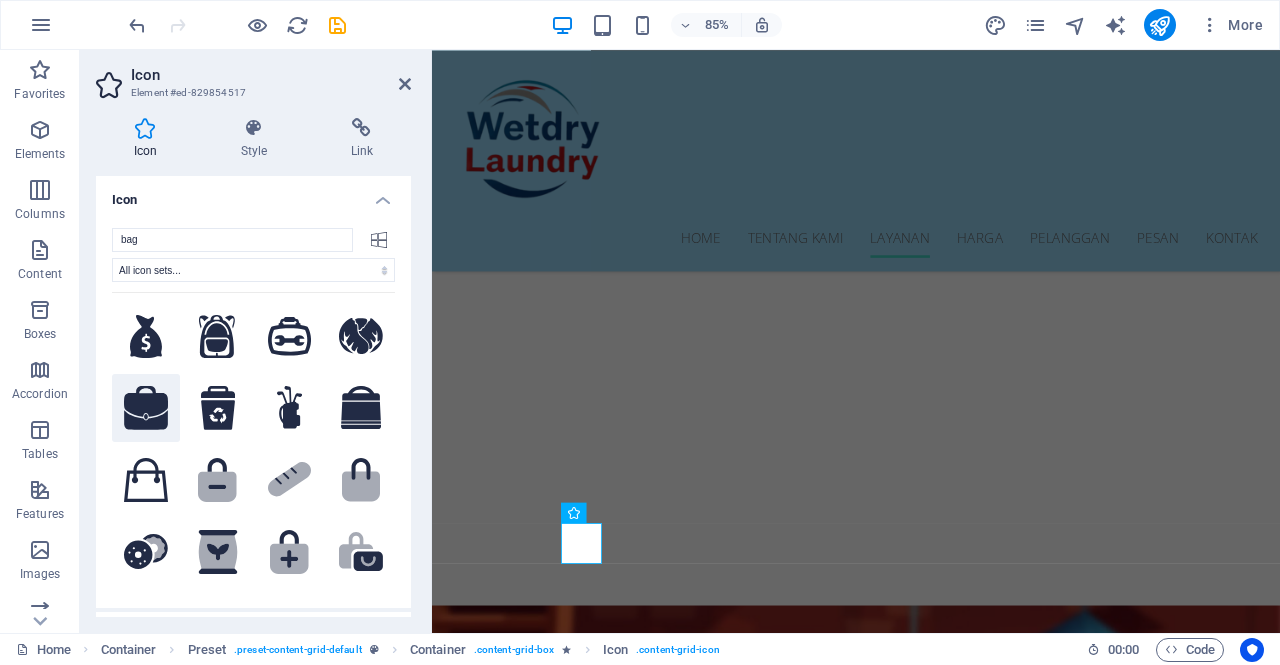 type on "bag" 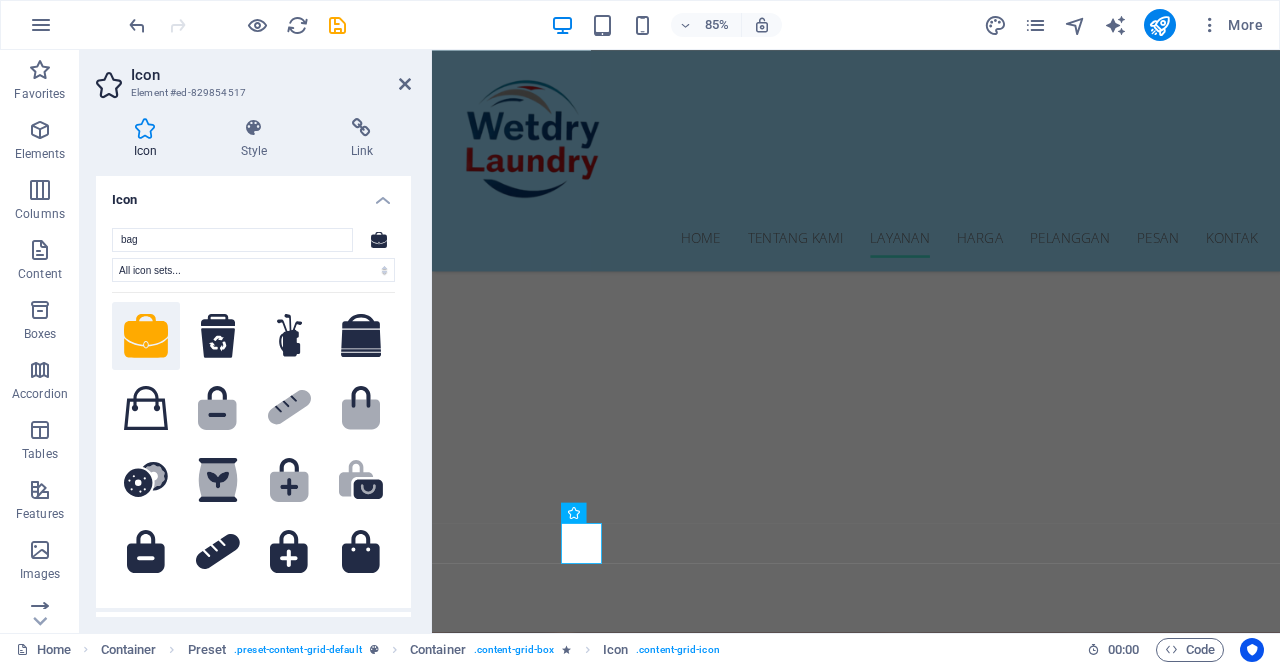scroll, scrollTop: 0, scrollLeft: 0, axis: both 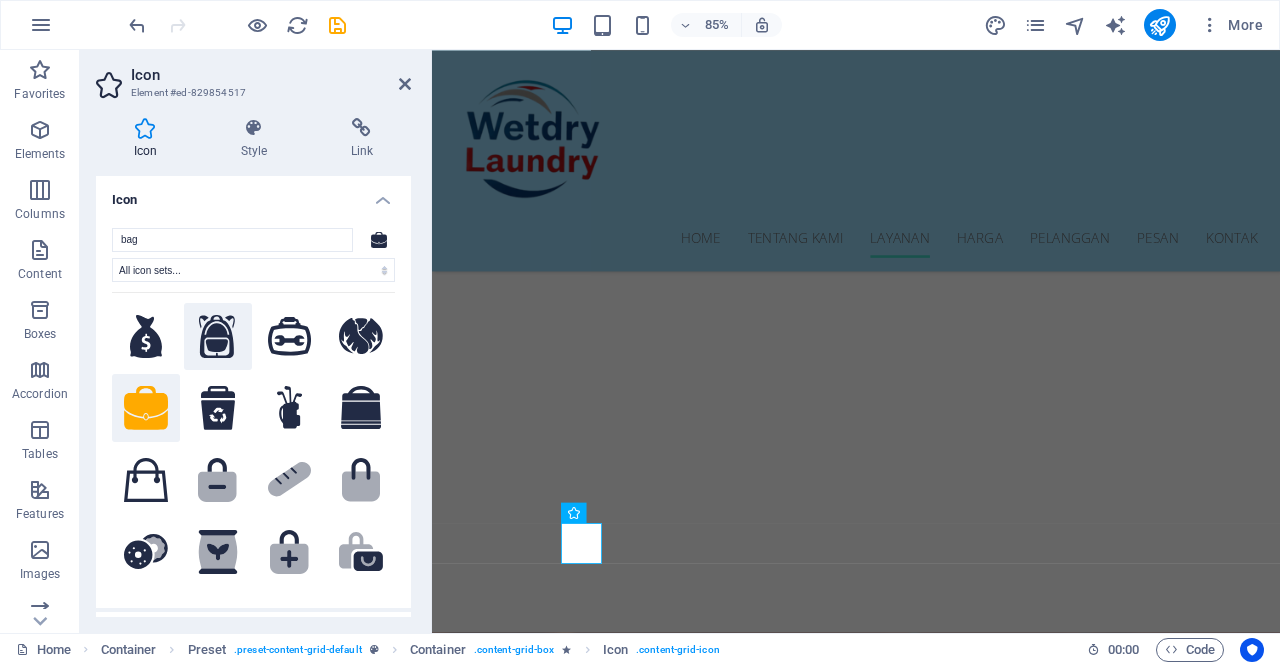 click 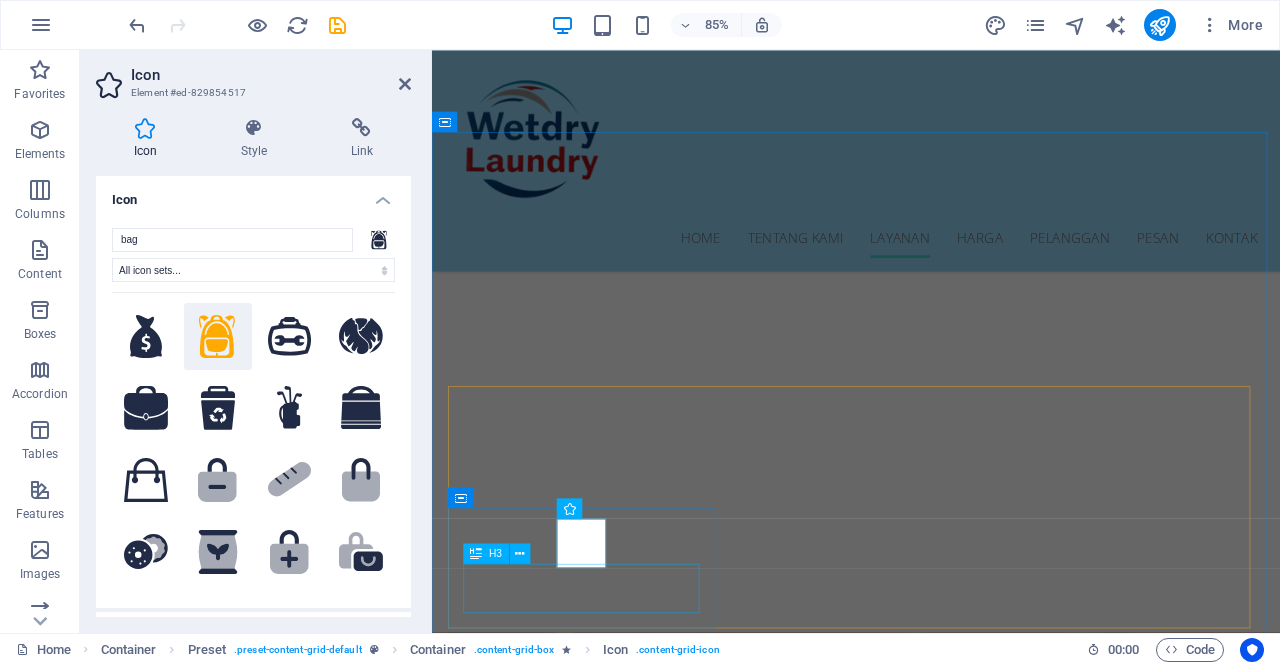 click on "Window Cleaning" at bounding box center [930, 2912] 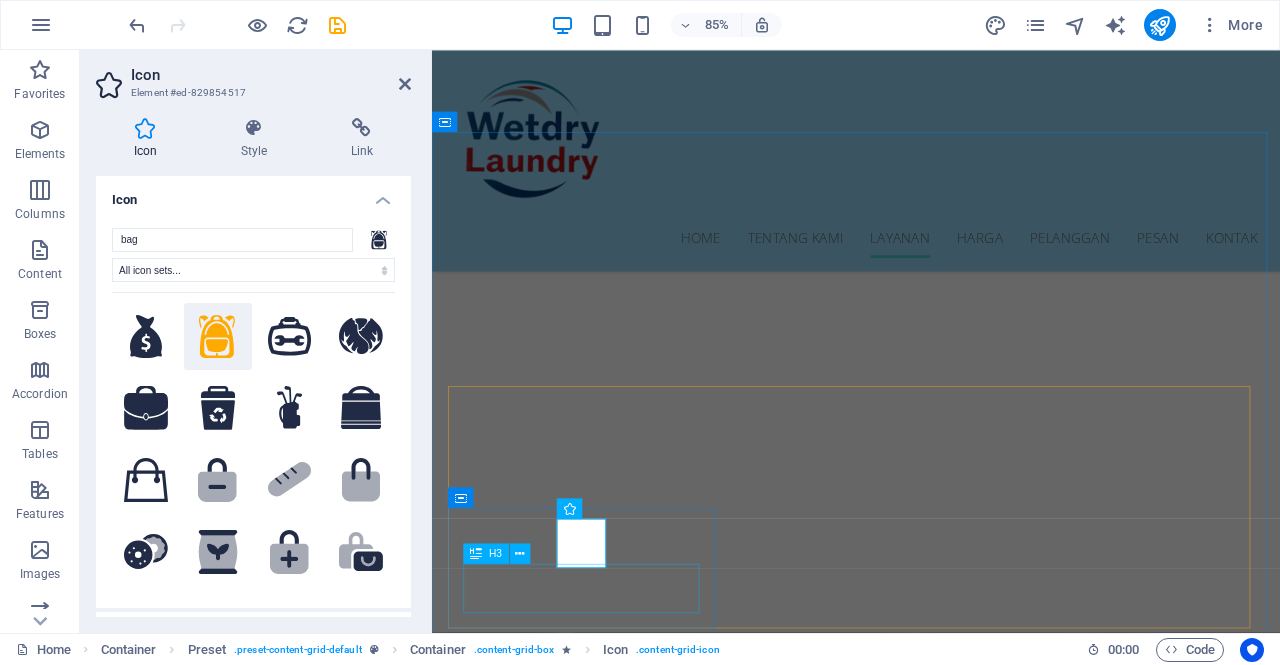 click on "Window Cleaning" at bounding box center (930, 2912) 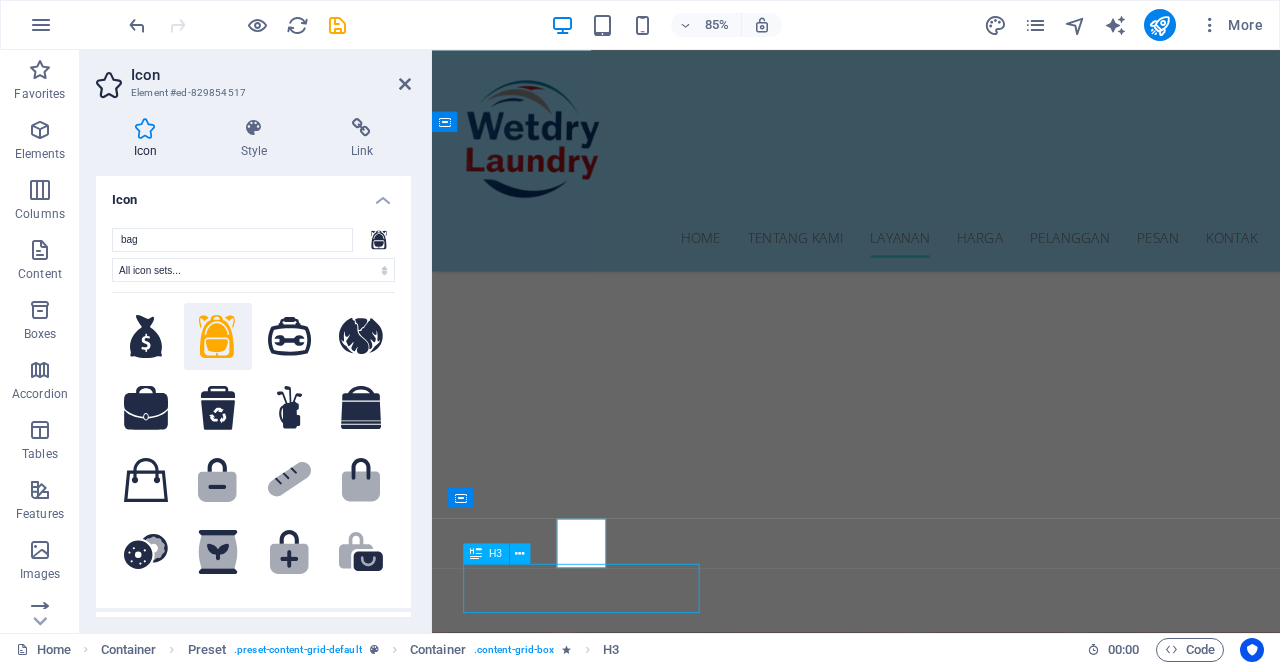 scroll, scrollTop: 2449, scrollLeft: 0, axis: vertical 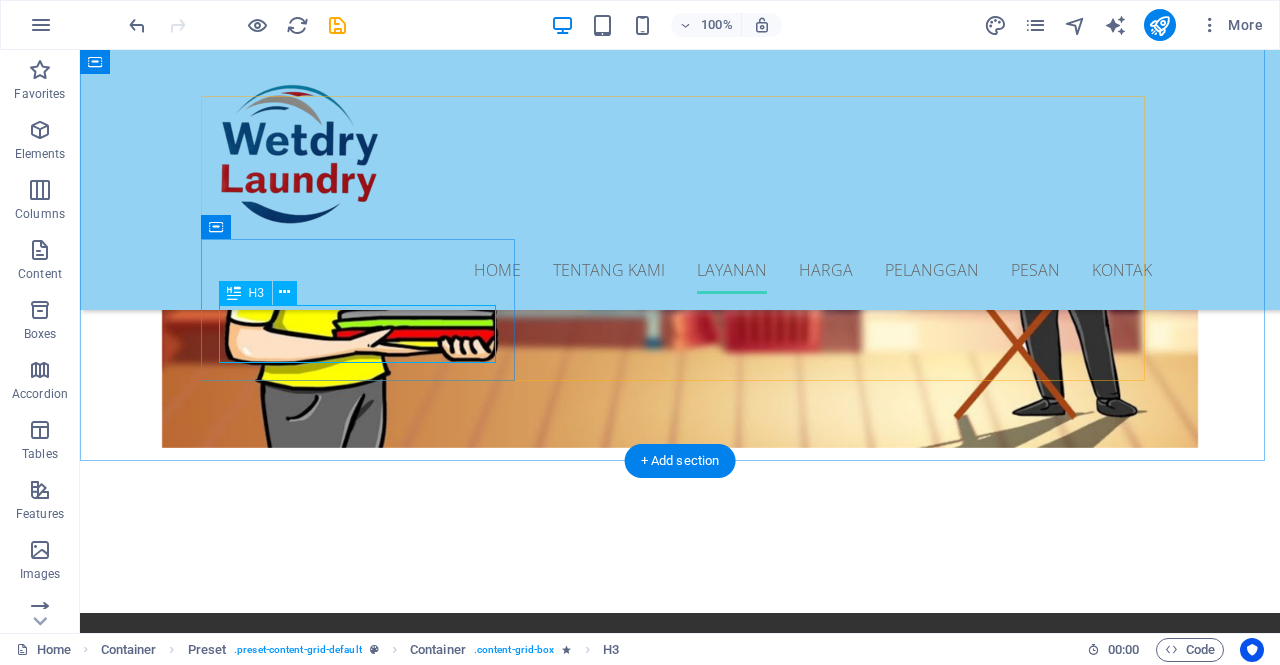 click on "Window Cleaning" at bounding box center [679, 2500] 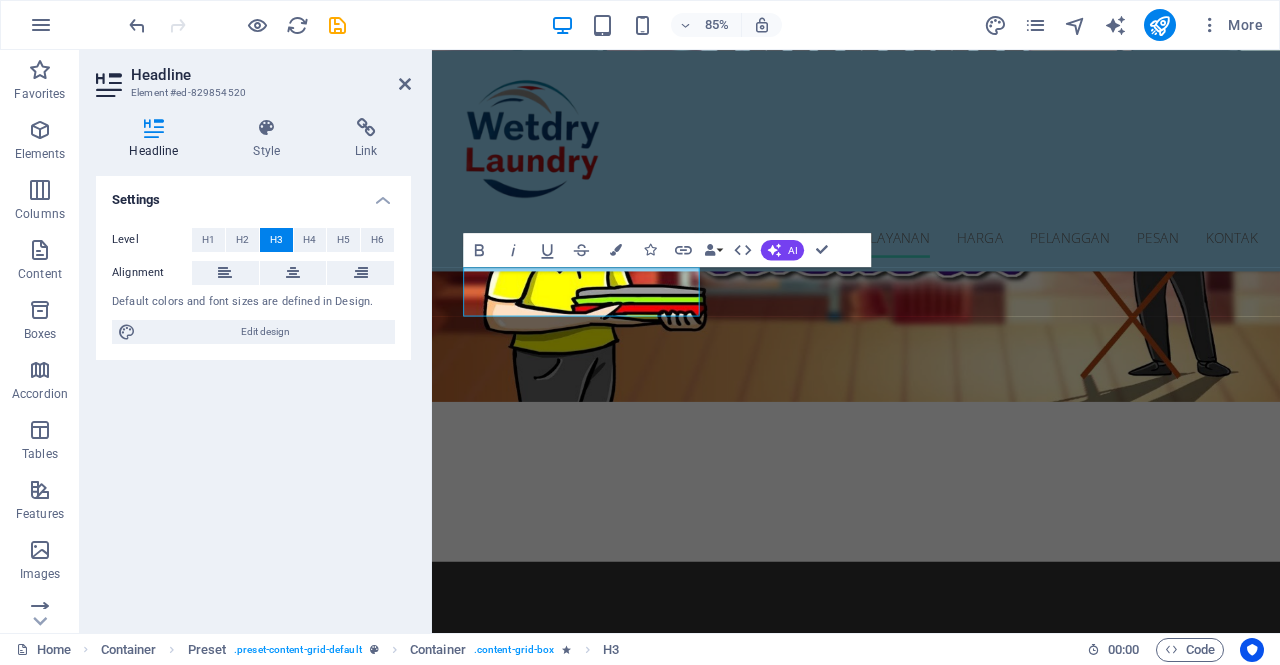 type 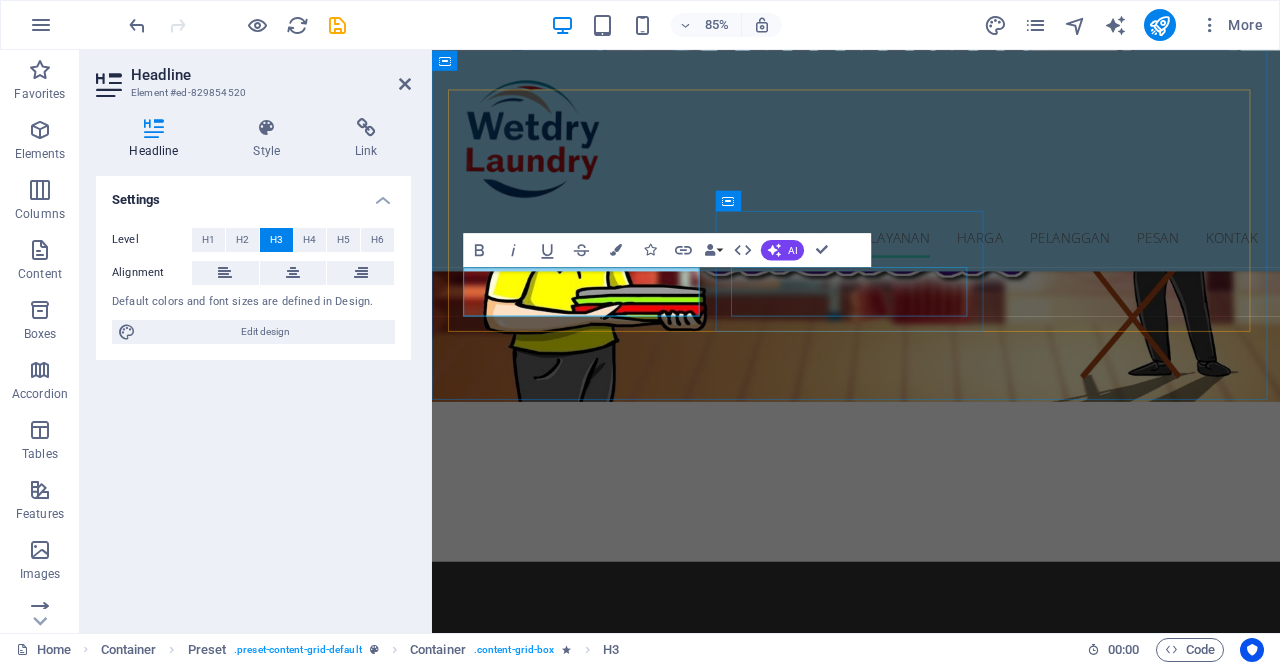 scroll, scrollTop: 2273, scrollLeft: 0, axis: vertical 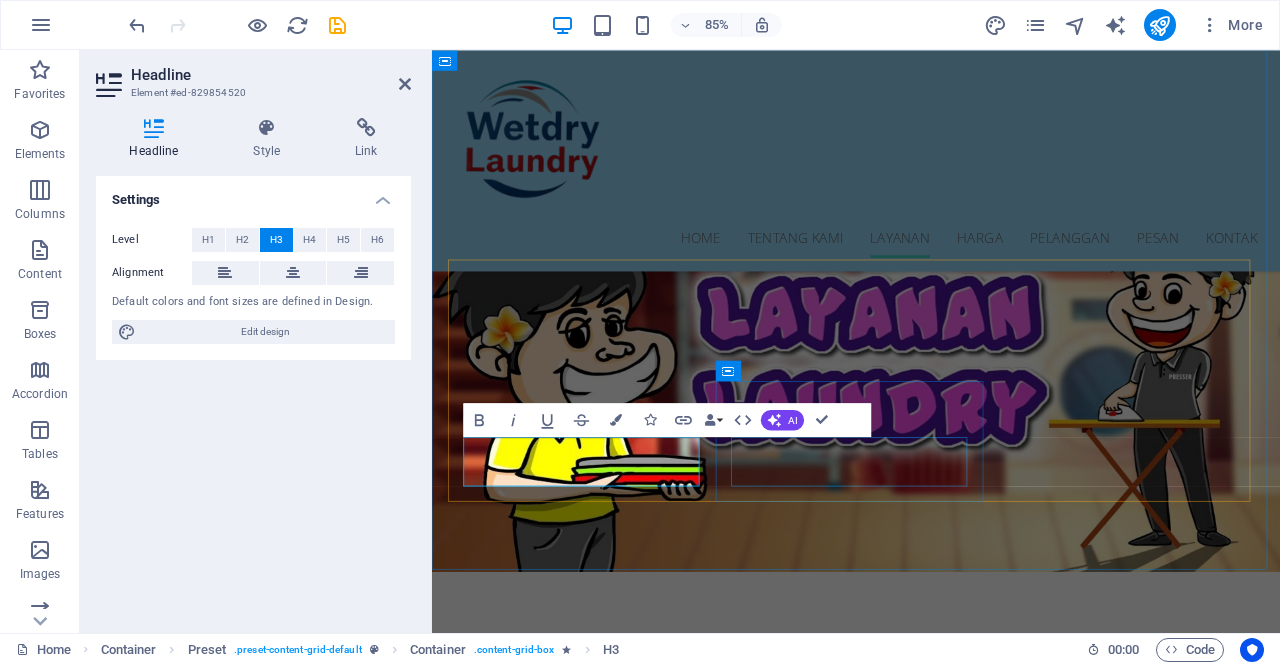 click on "Apartment Cleaning" at bounding box center (930, 2905) 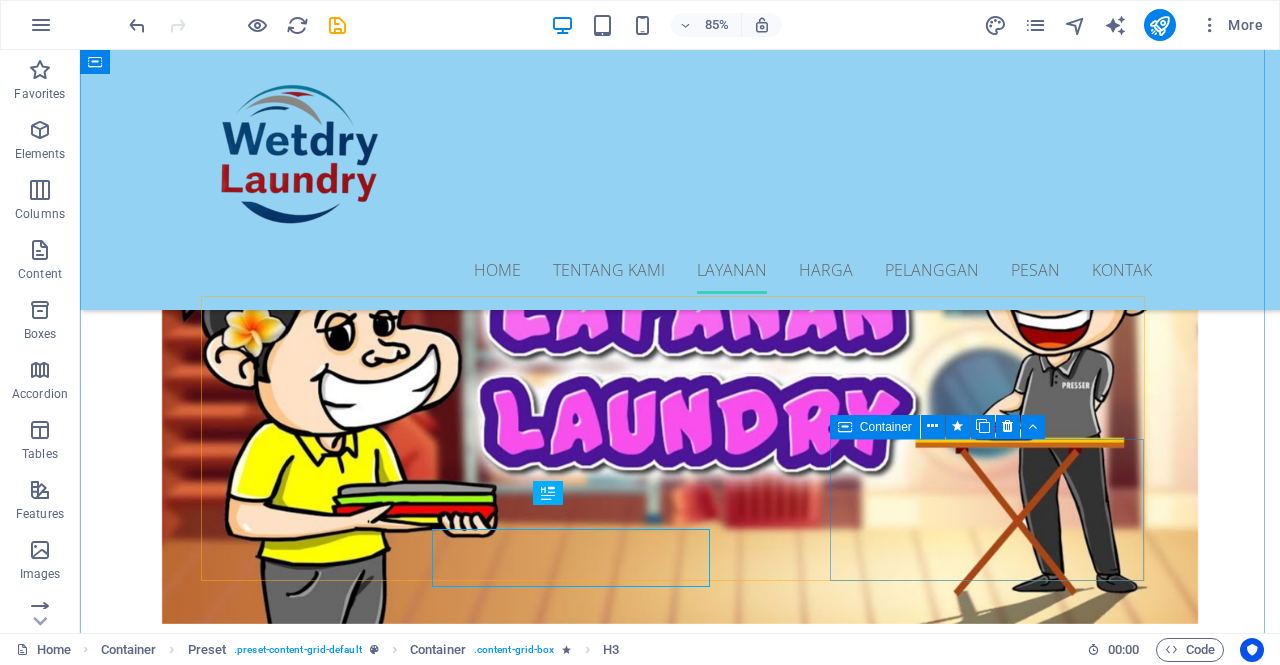 scroll, scrollTop: 2249, scrollLeft: 0, axis: vertical 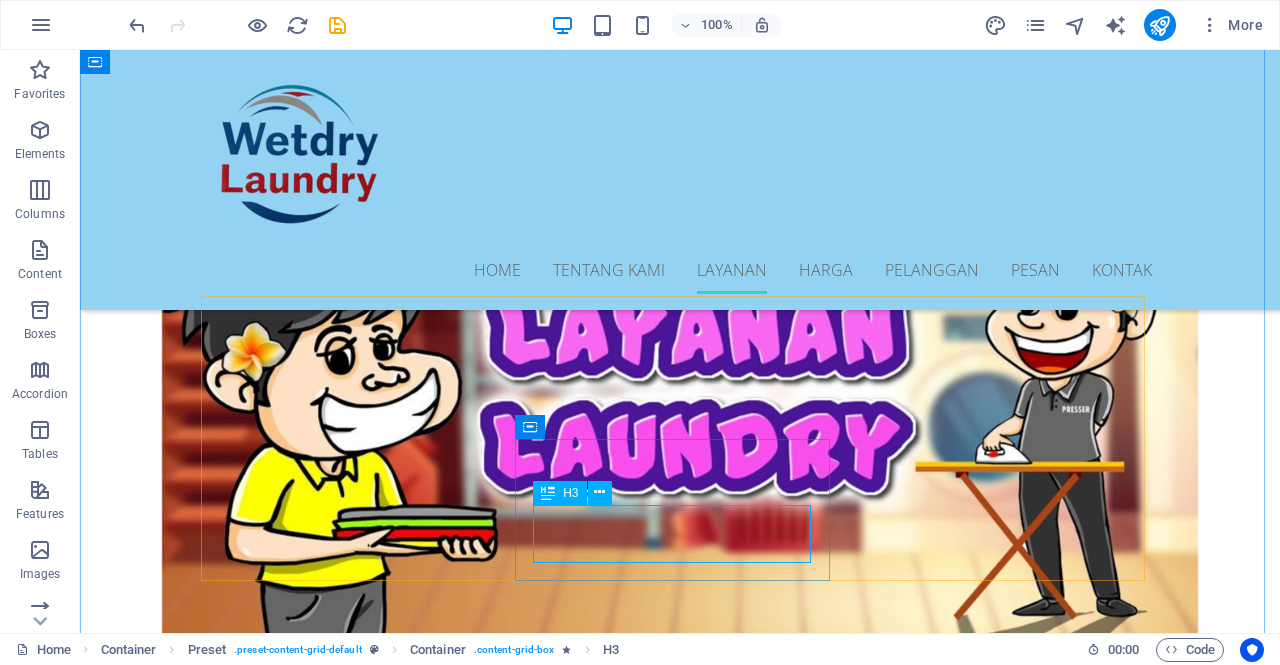 click on "Apartment Cleaning" at bounding box center (679, 2842) 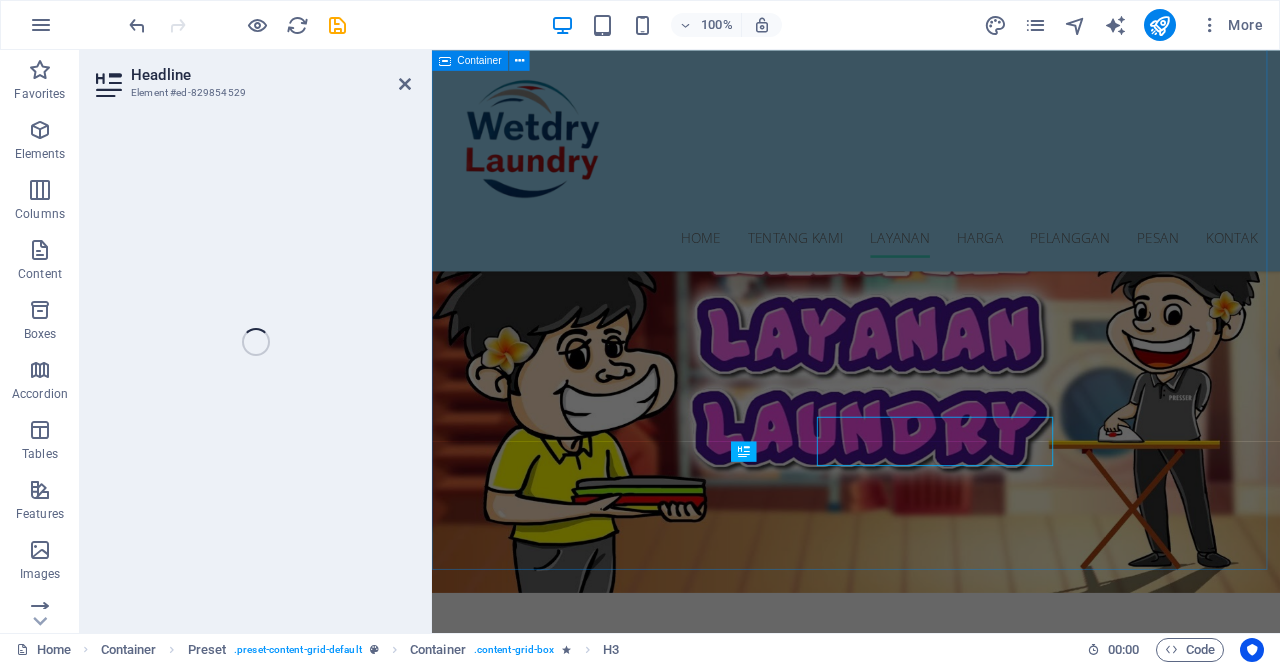 scroll, scrollTop: 2273, scrollLeft: 0, axis: vertical 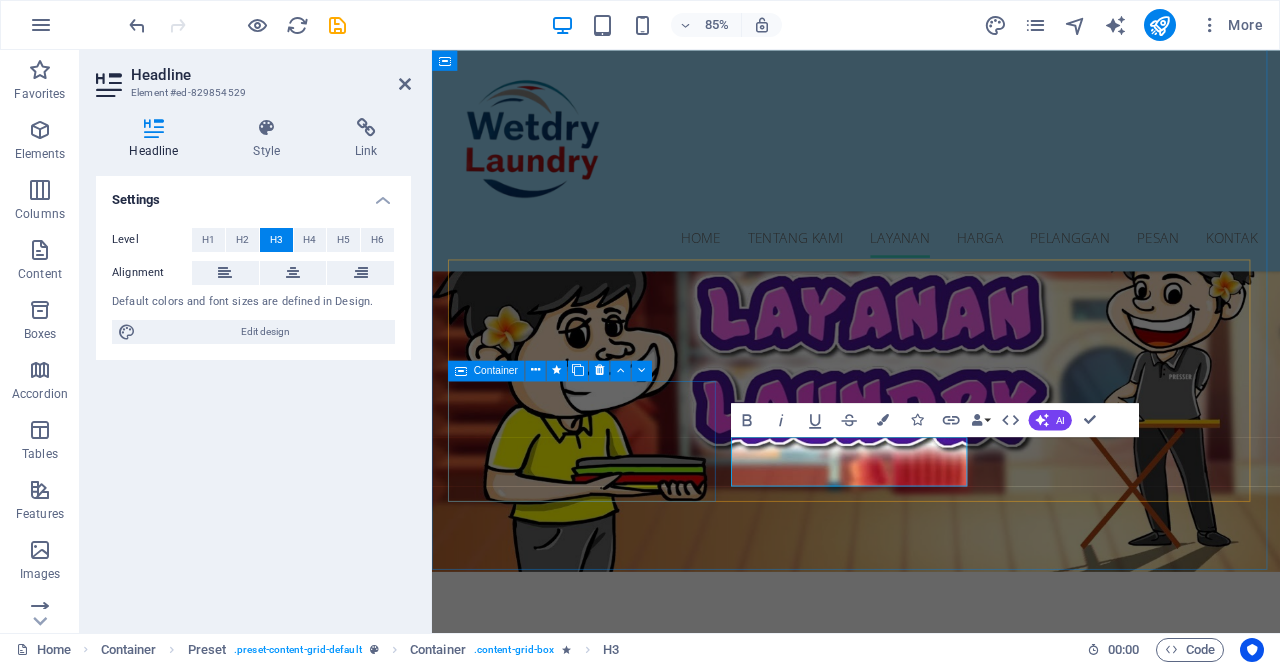 type 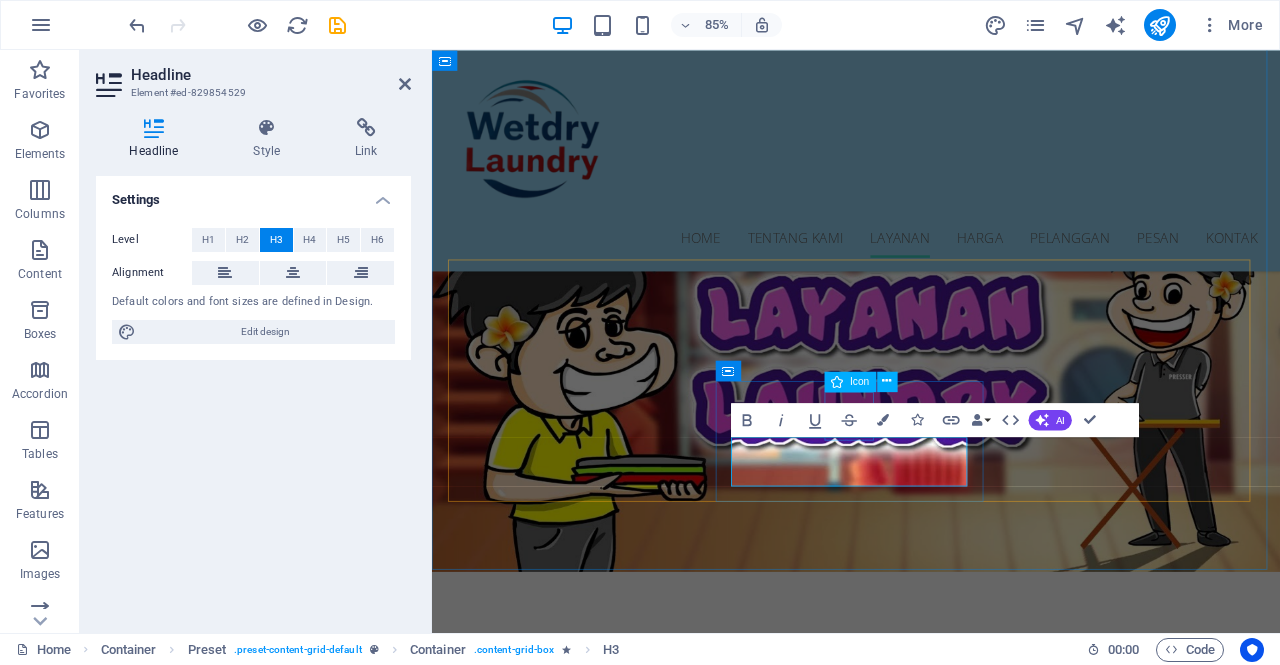 click at bounding box center (930, 2844) 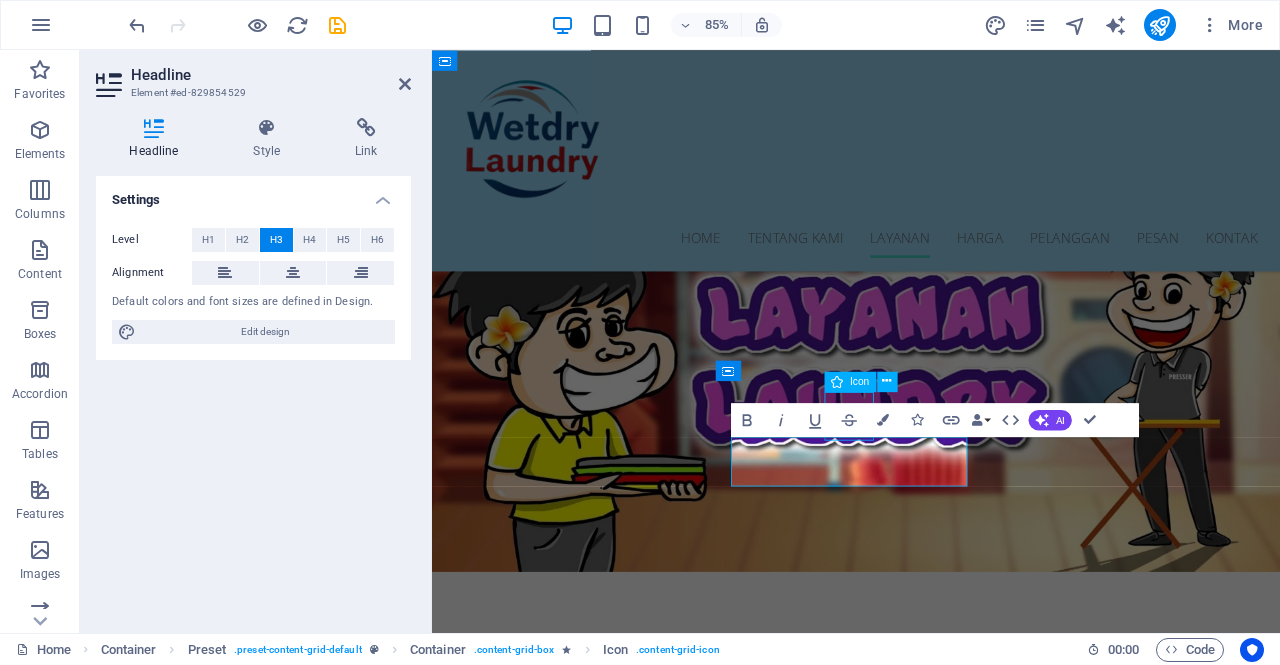 click at bounding box center [930, 2844] 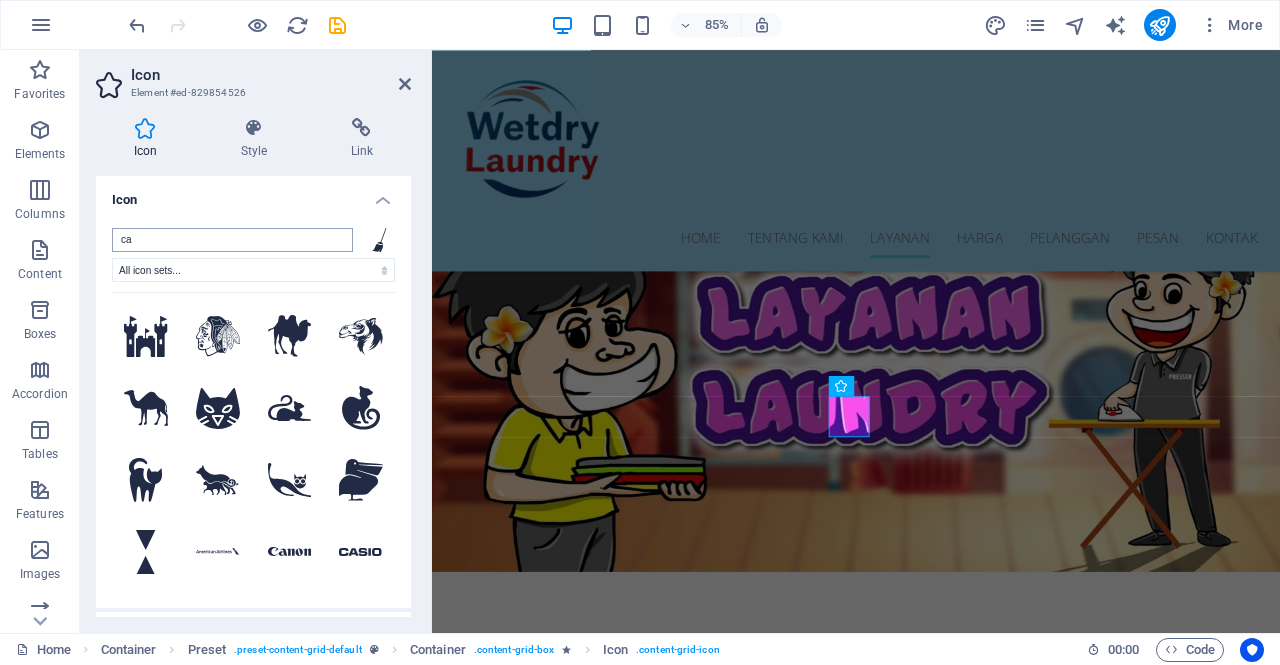 type on "c" 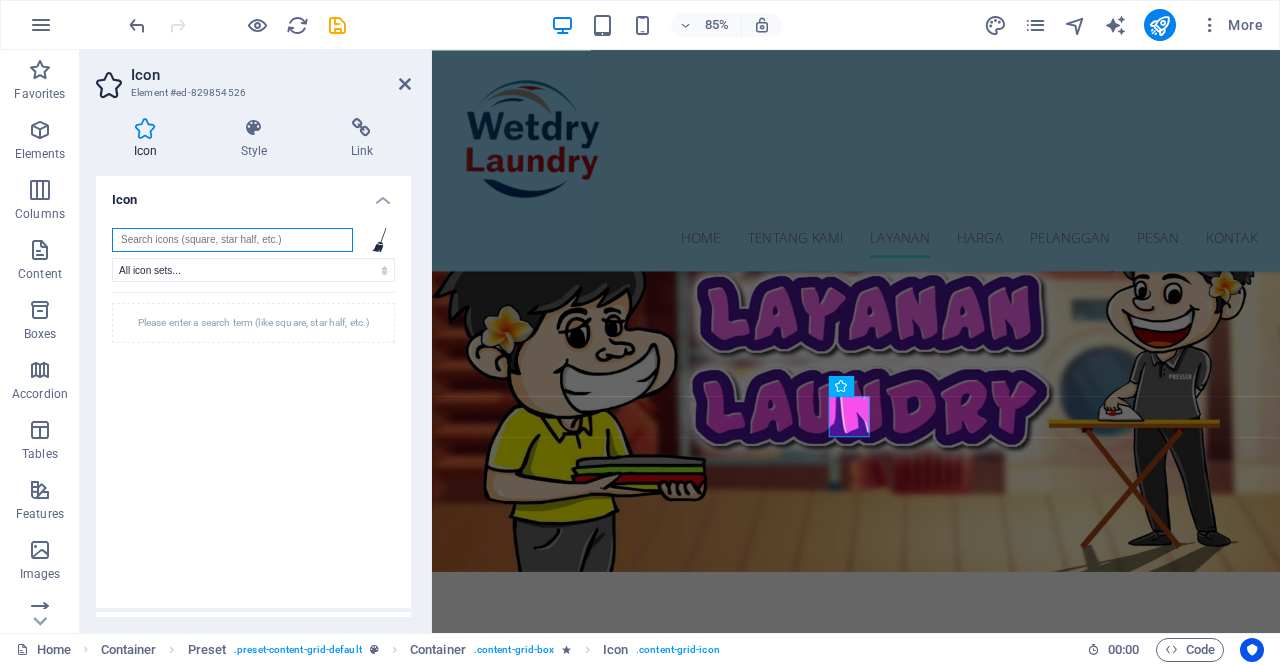 click at bounding box center [232, 240] 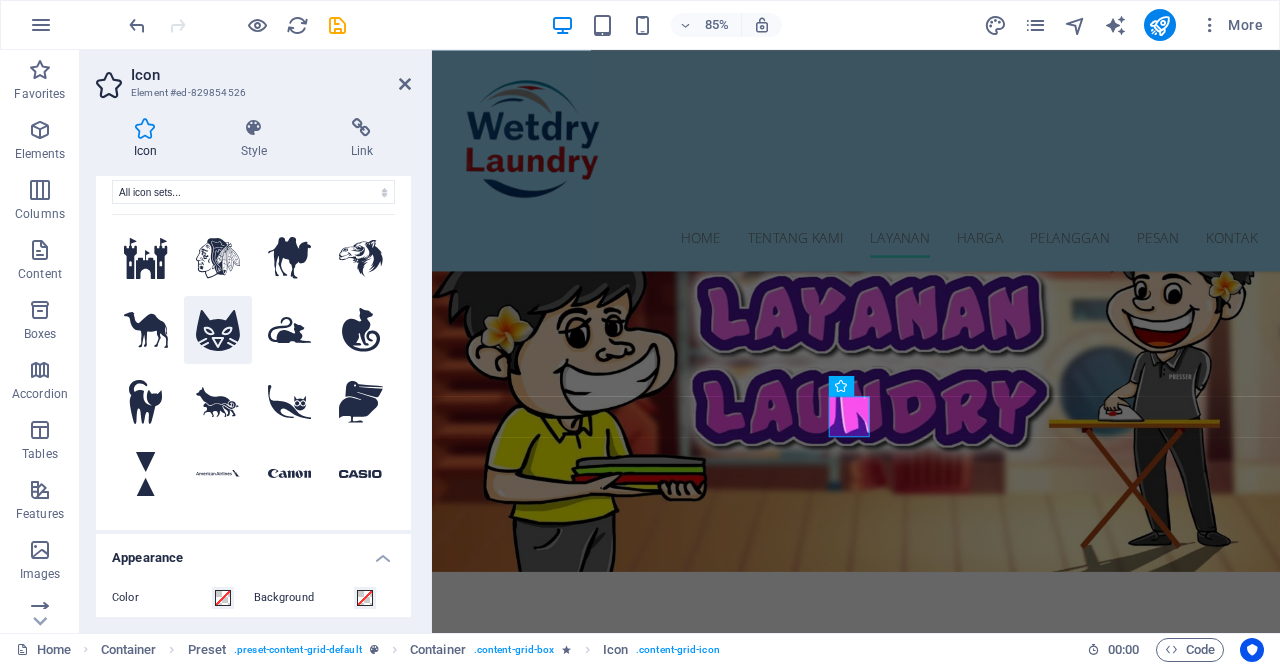 scroll, scrollTop: 100, scrollLeft: 0, axis: vertical 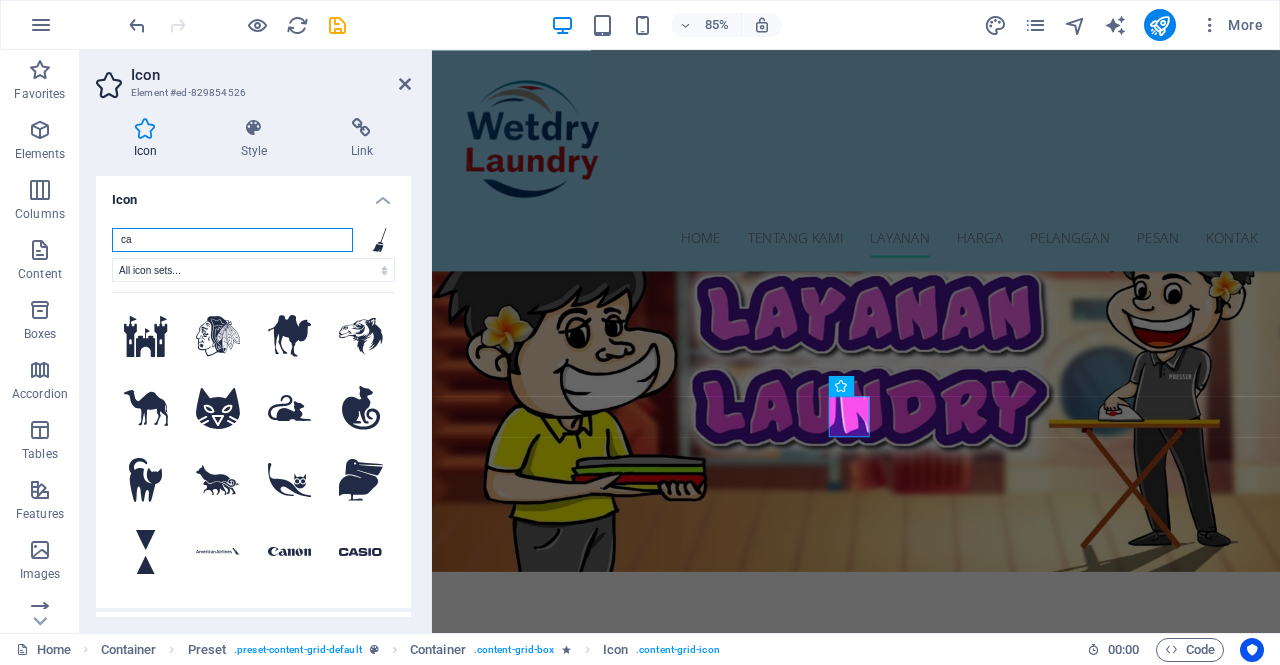 type on "c" 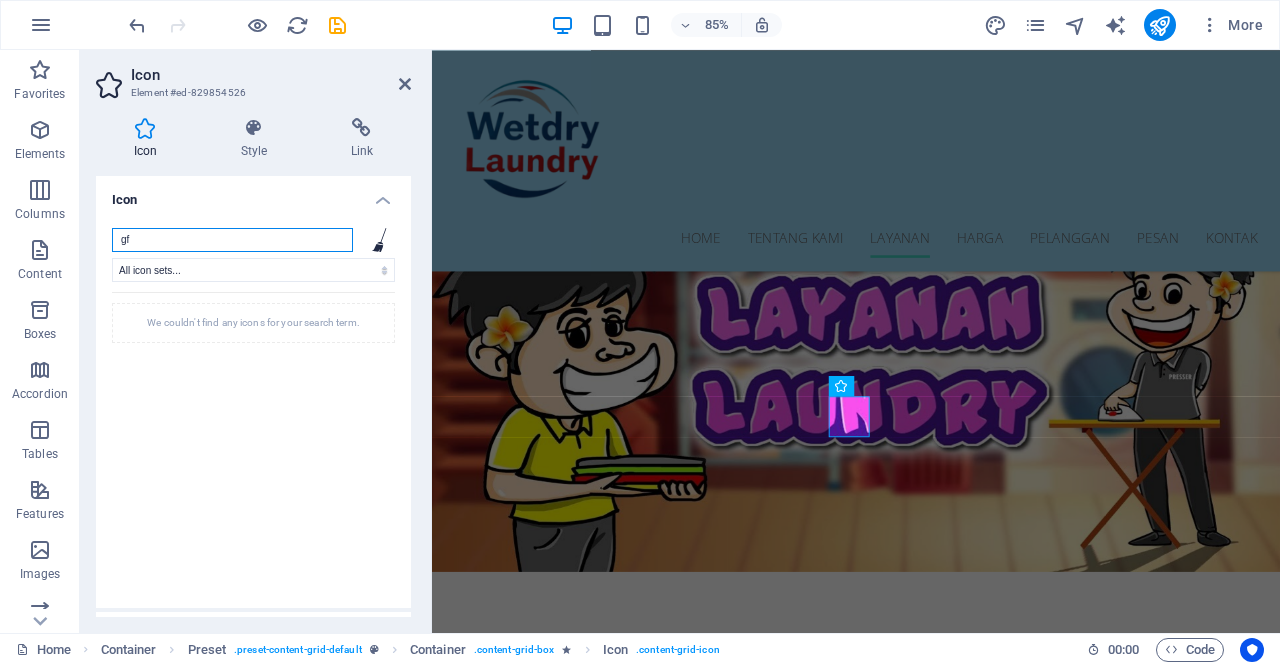 type on "g" 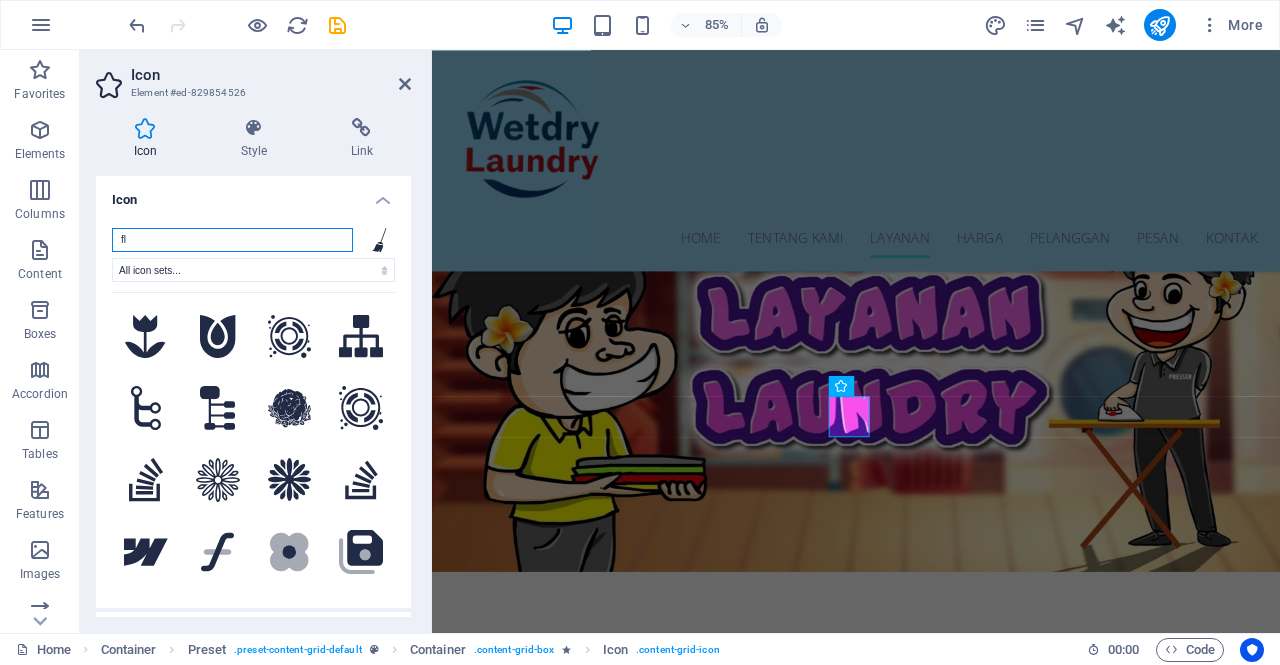 type on "f" 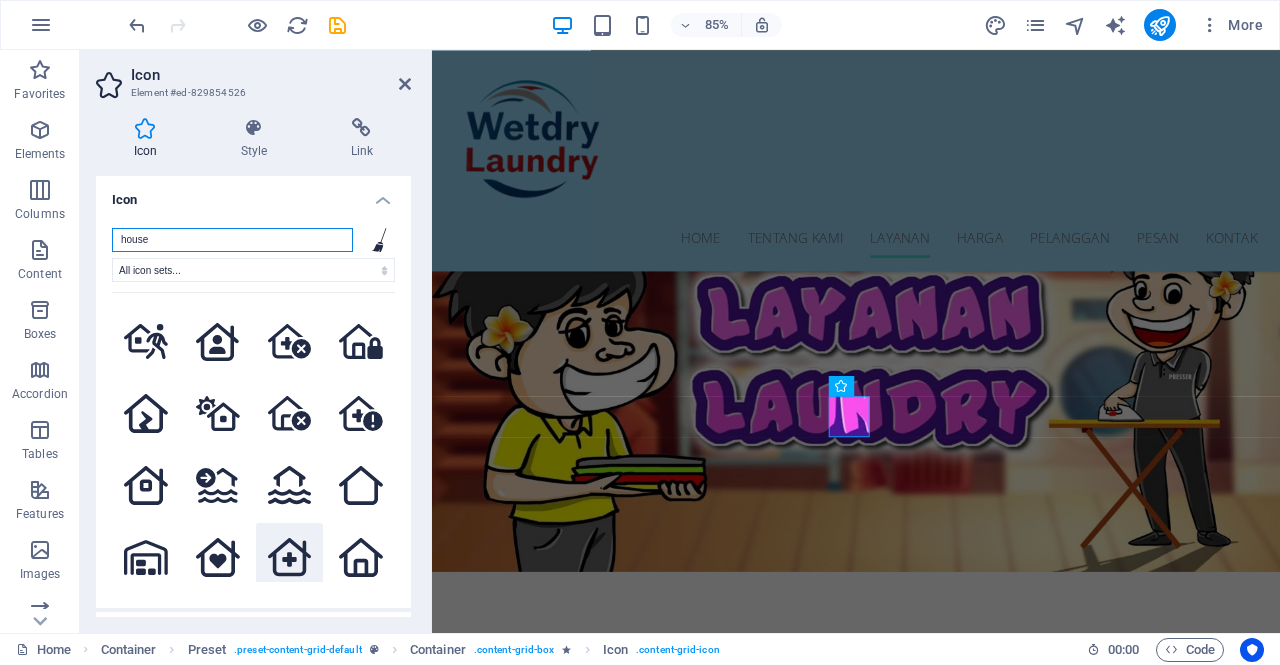 scroll, scrollTop: 1900, scrollLeft: 0, axis: vertical 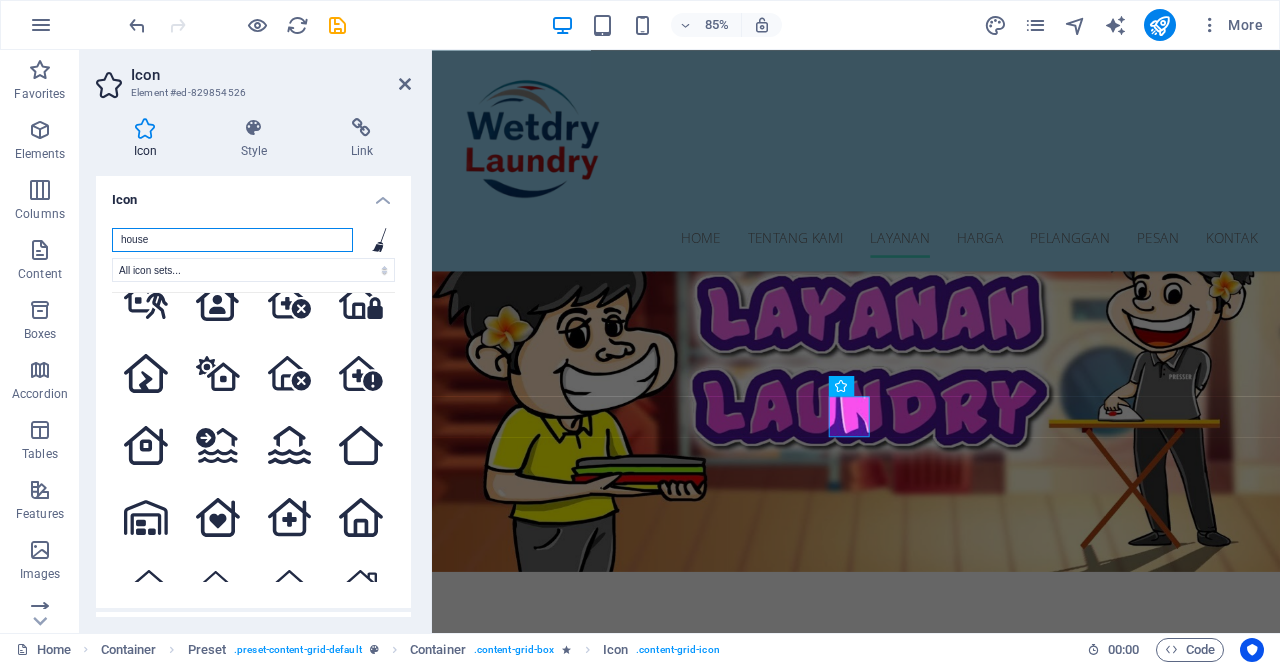 type on "house" 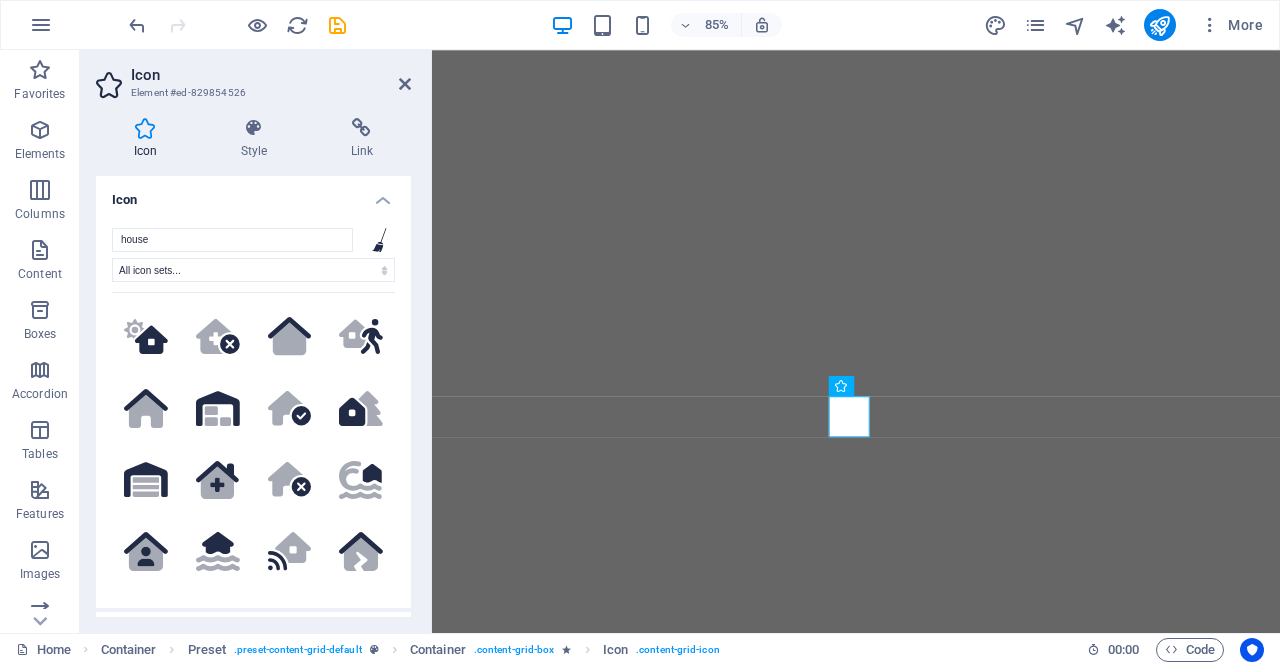 select on "xMidYMid" 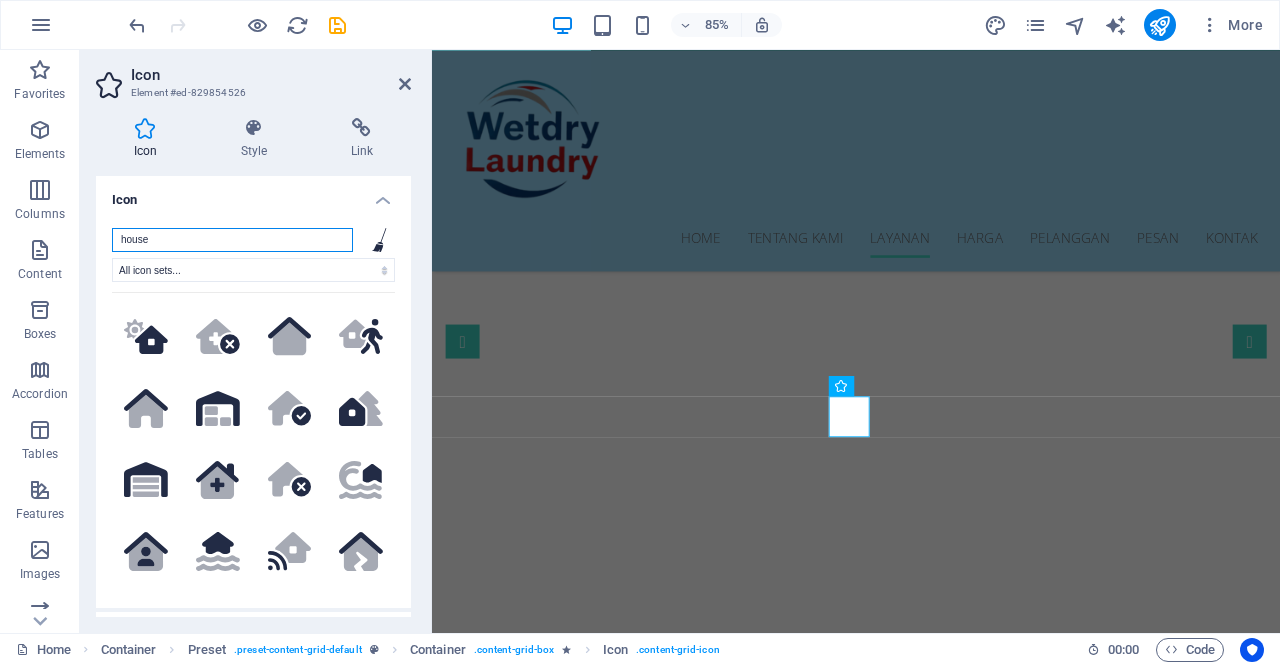 scroll, scrollTop: 2273, scrollLeft: 0, axis: vertical 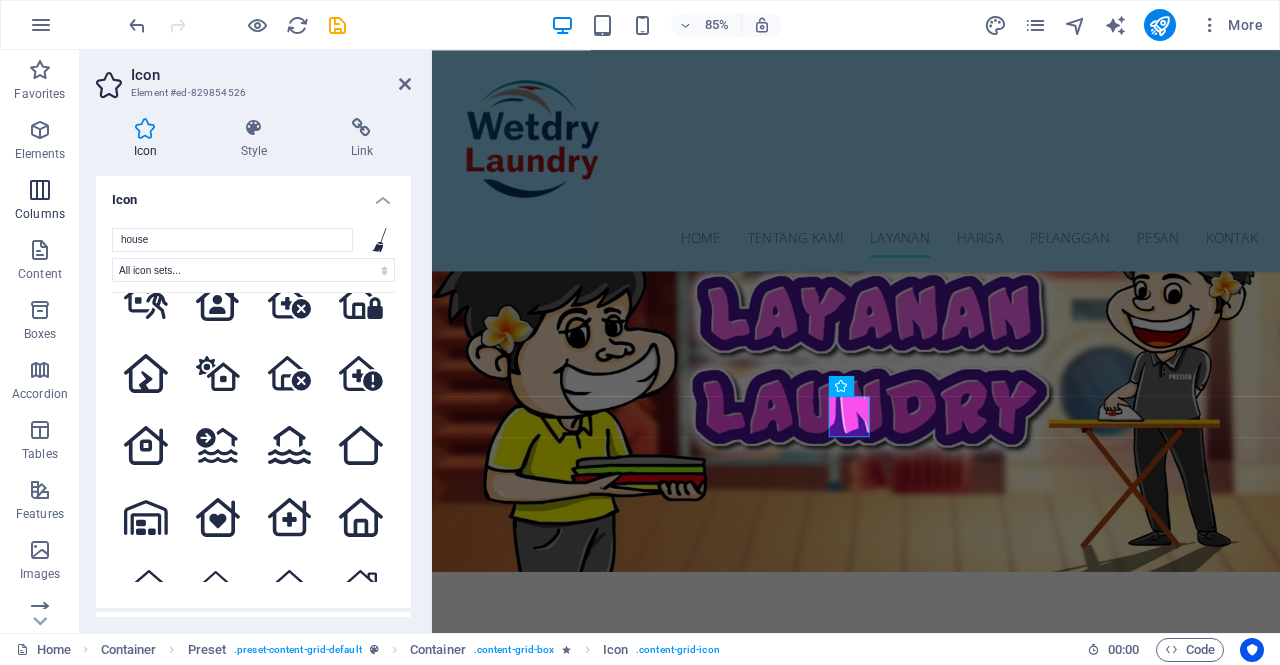 drag, startPoint x: 240, startPoint y: 224, endPoint x: 1, endPoint y: 226, distance: 239.00836 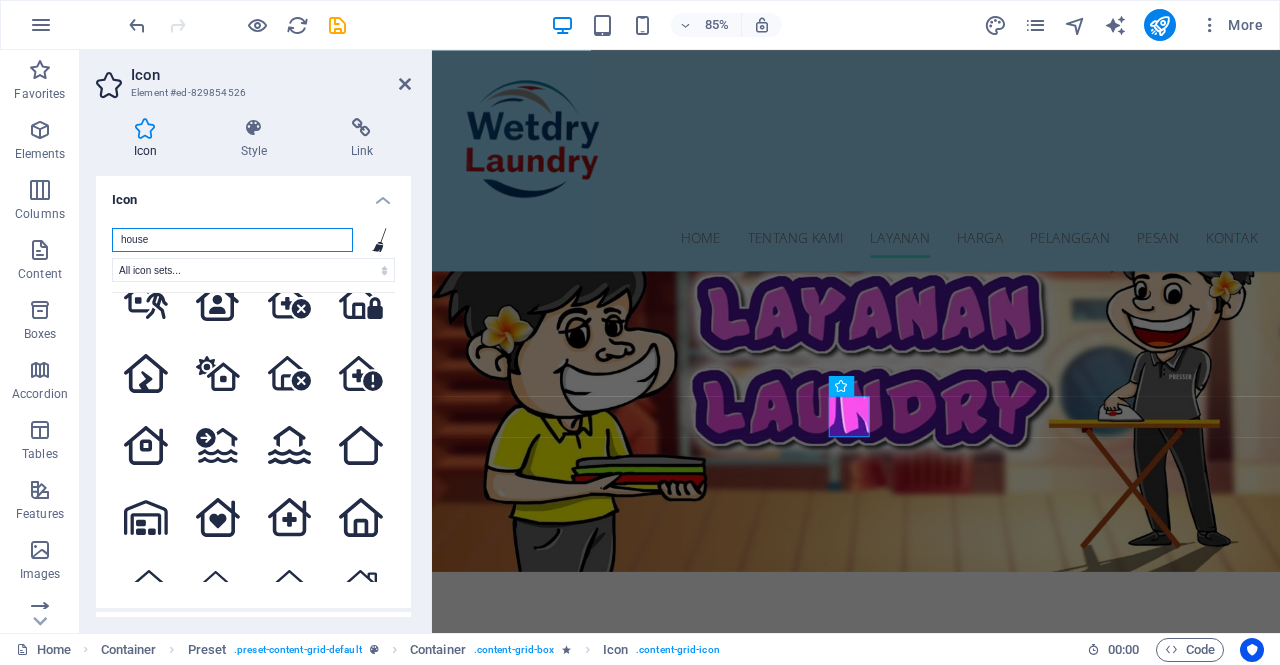 click on "house" at bounding box center [232, 240] 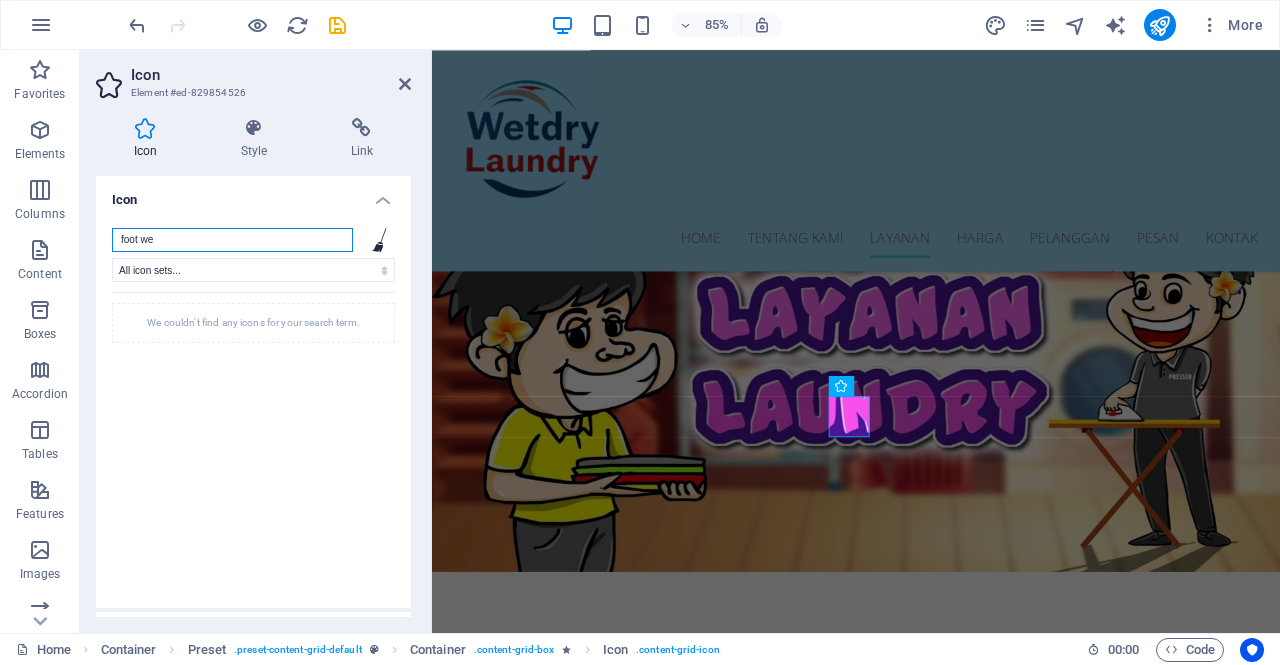 scroll, scrollTop: 0, scrollLeft: 0, axis: both 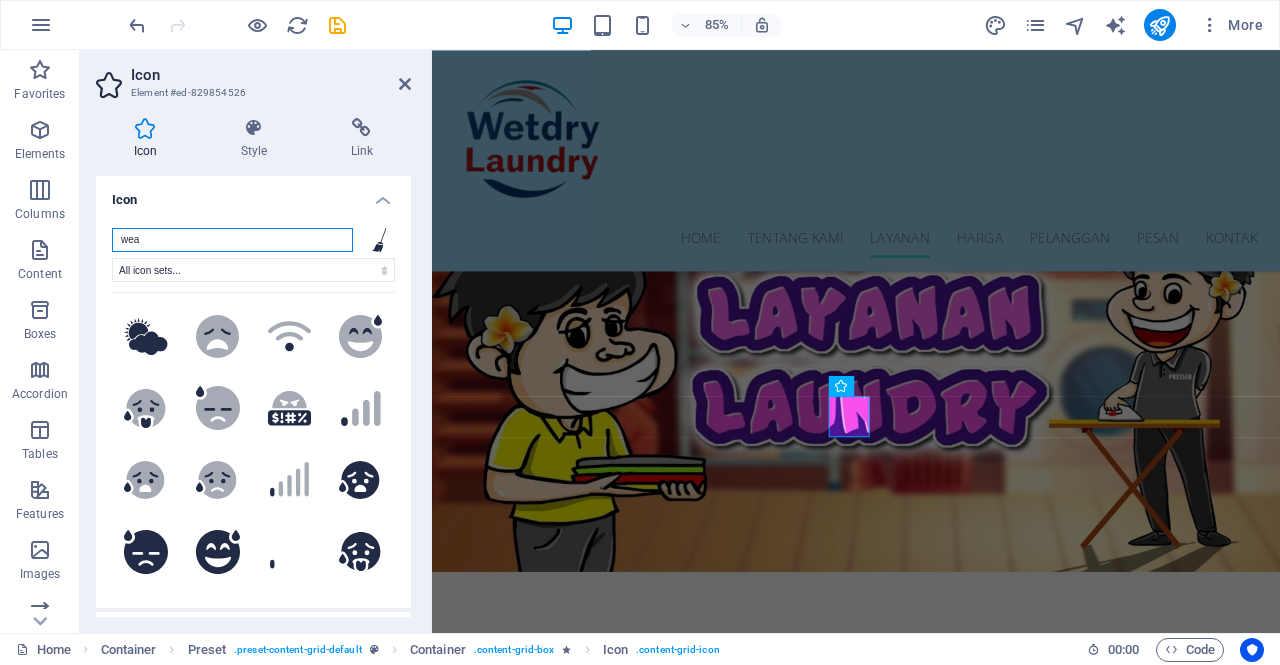 type on "wear" 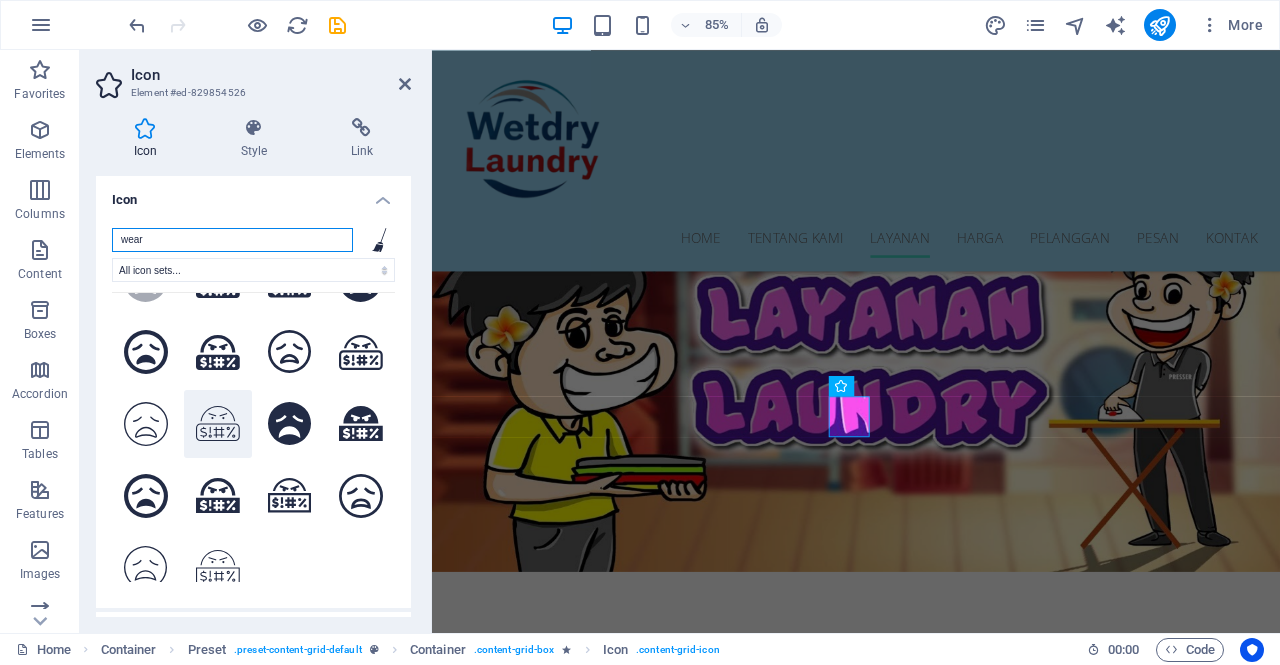 scroll, scrollTop: 66, scrollLeft: 0, axis: vertical 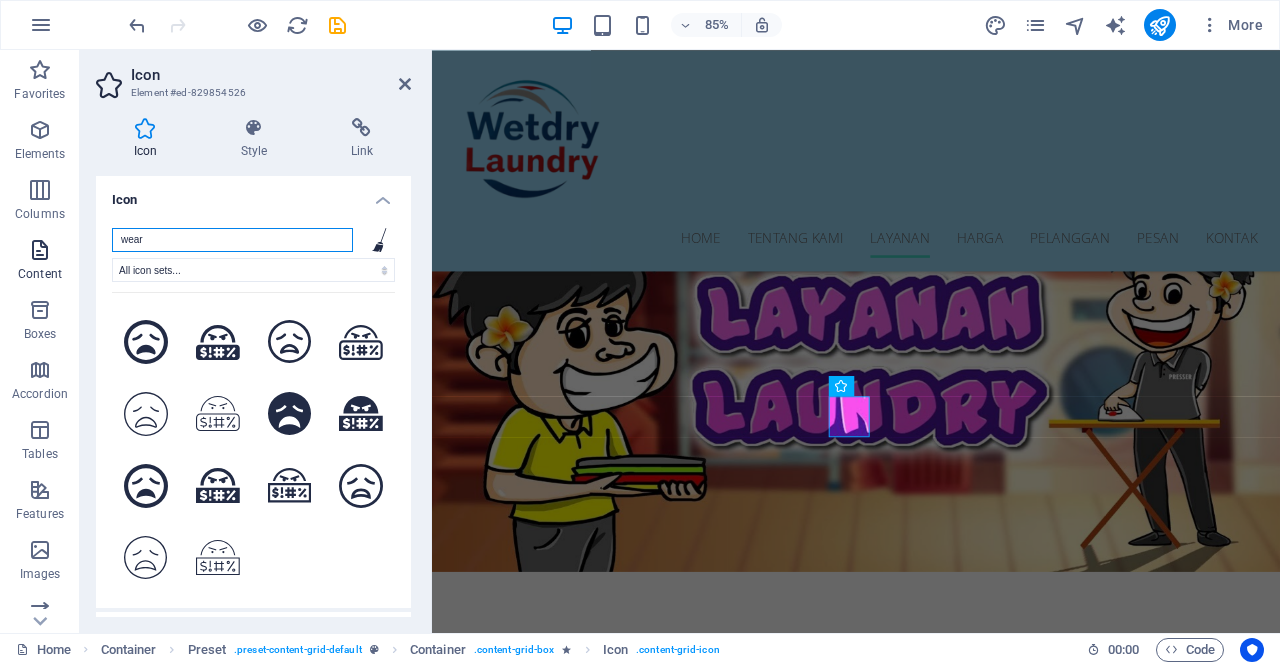 drag, startPoint x: 307, startPoint y: 236, endPoint x: 3, endPoint y: 232, distance: 304.0263 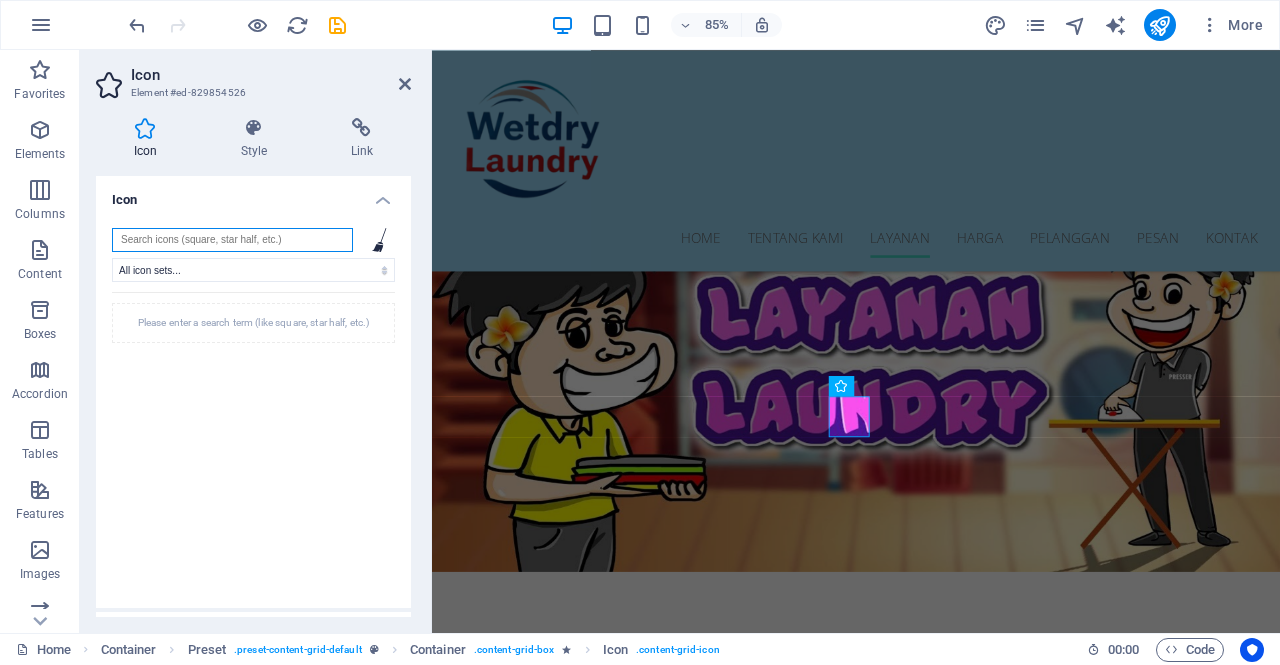 scroll, scrollTop: 0, scrollLeft: 0, axis: both 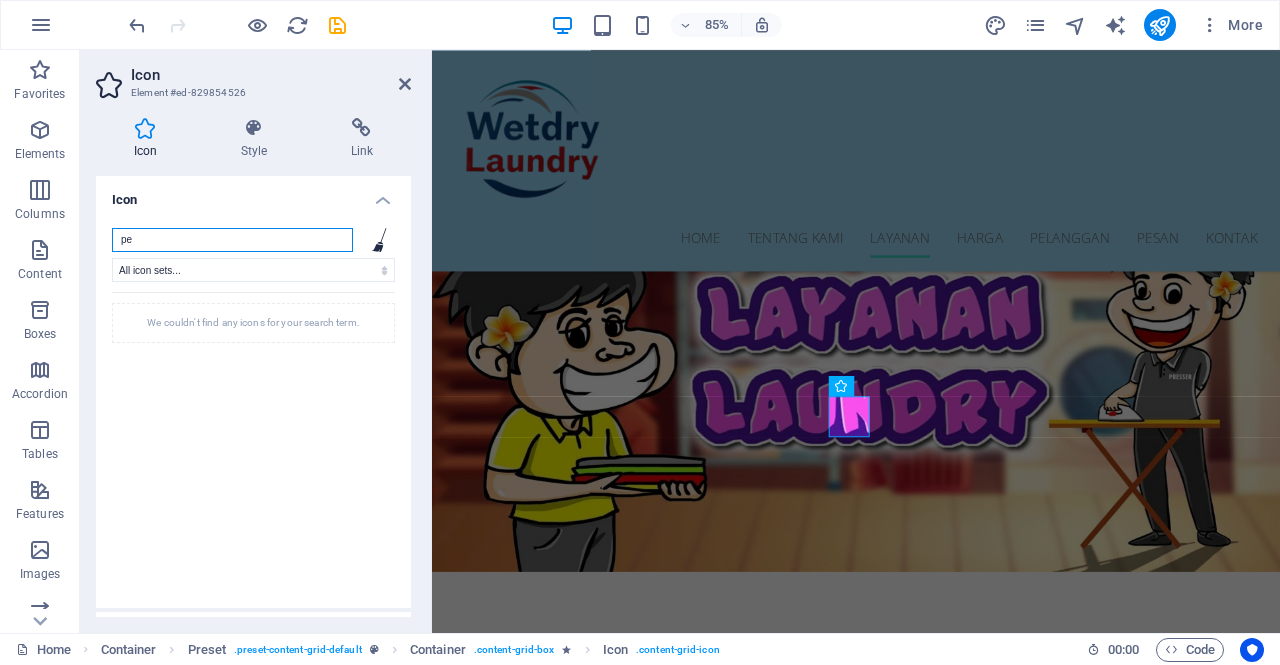 type on "p" 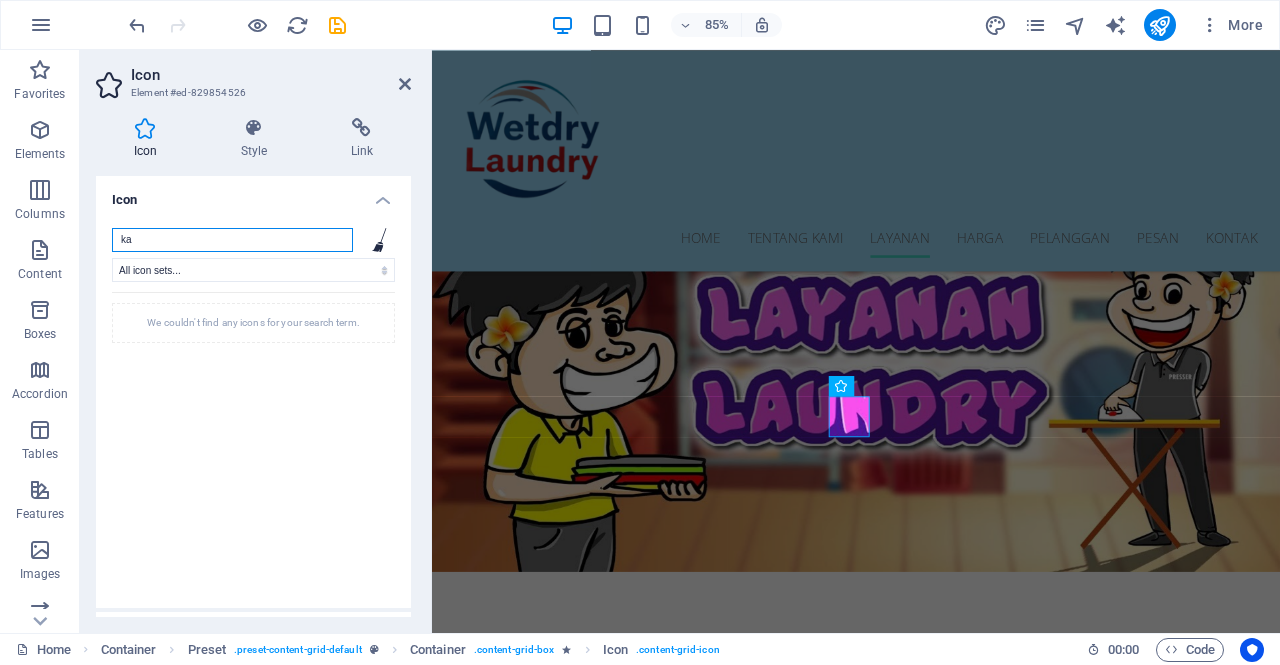type on "k" 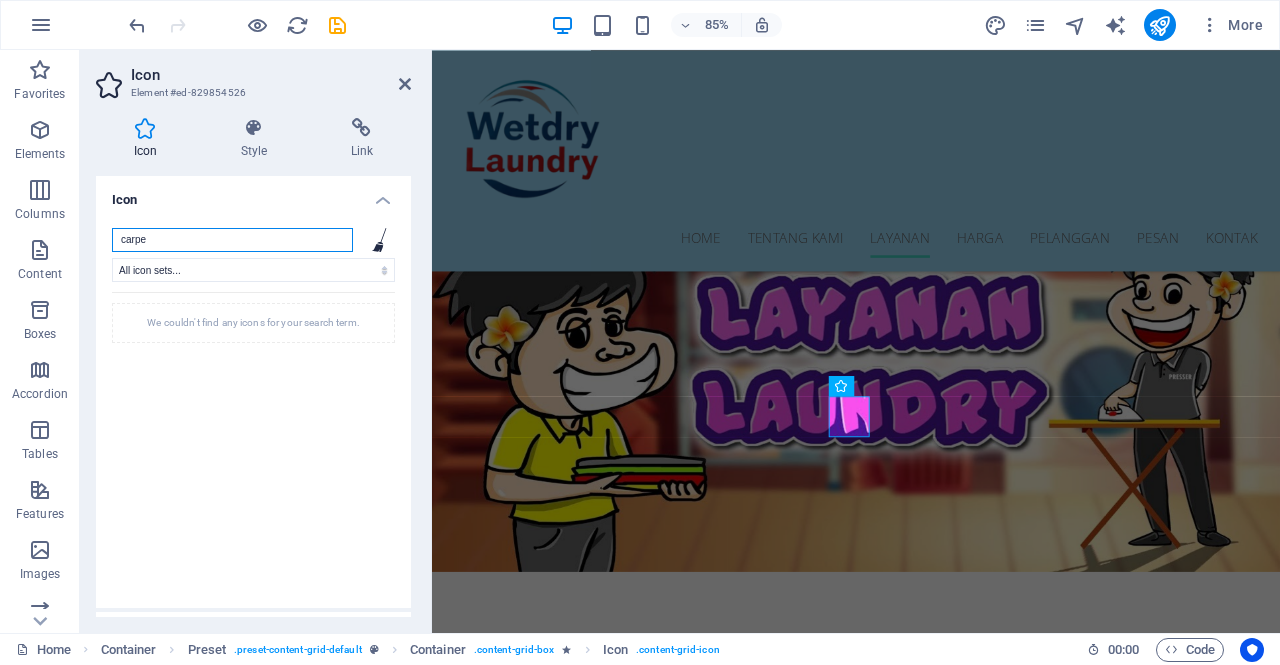 type on "carpet" 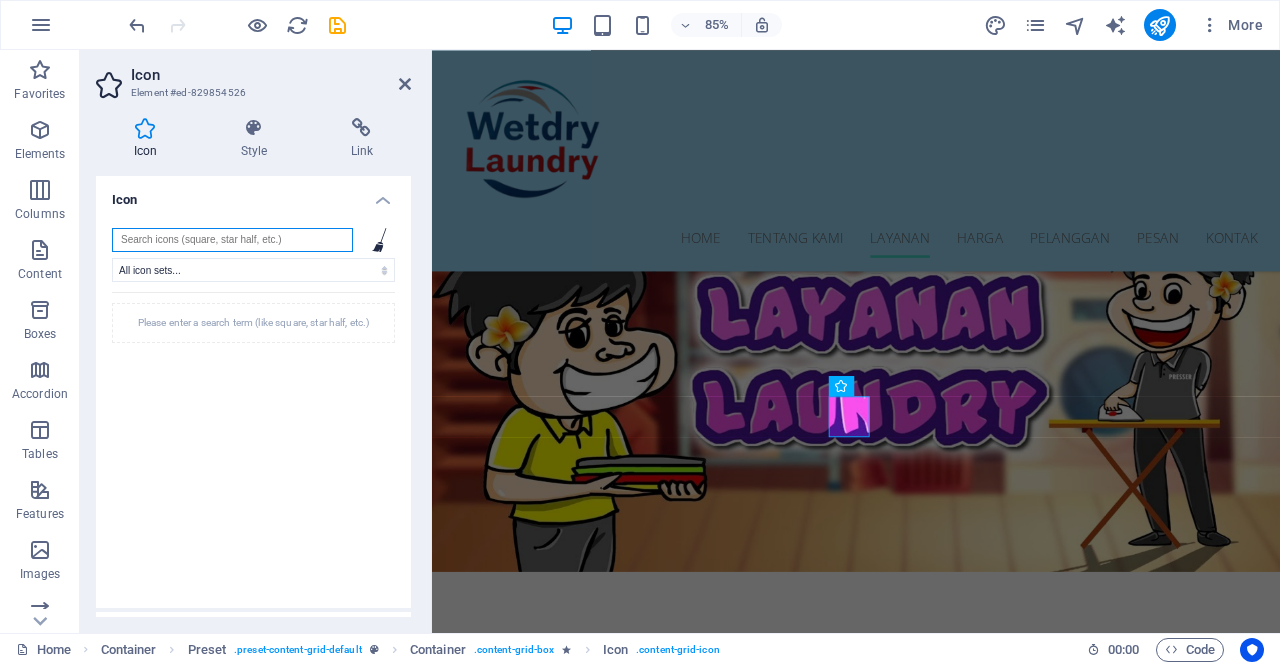 click at bounding box center [232, 240] 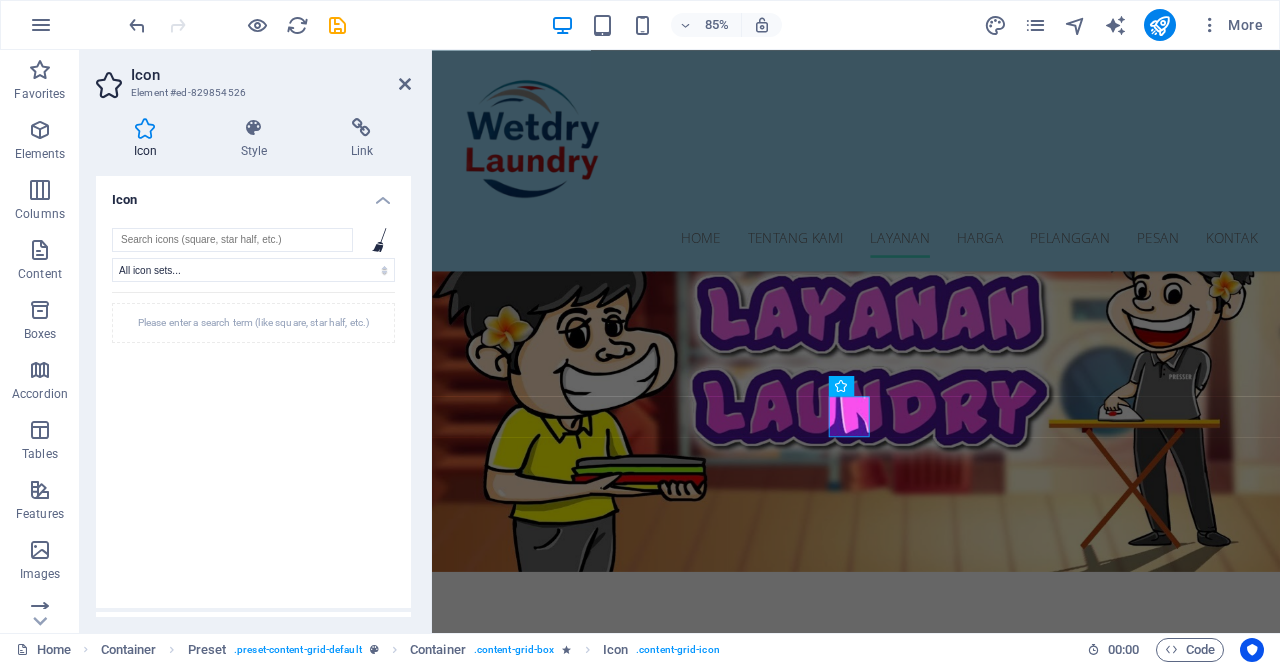 click 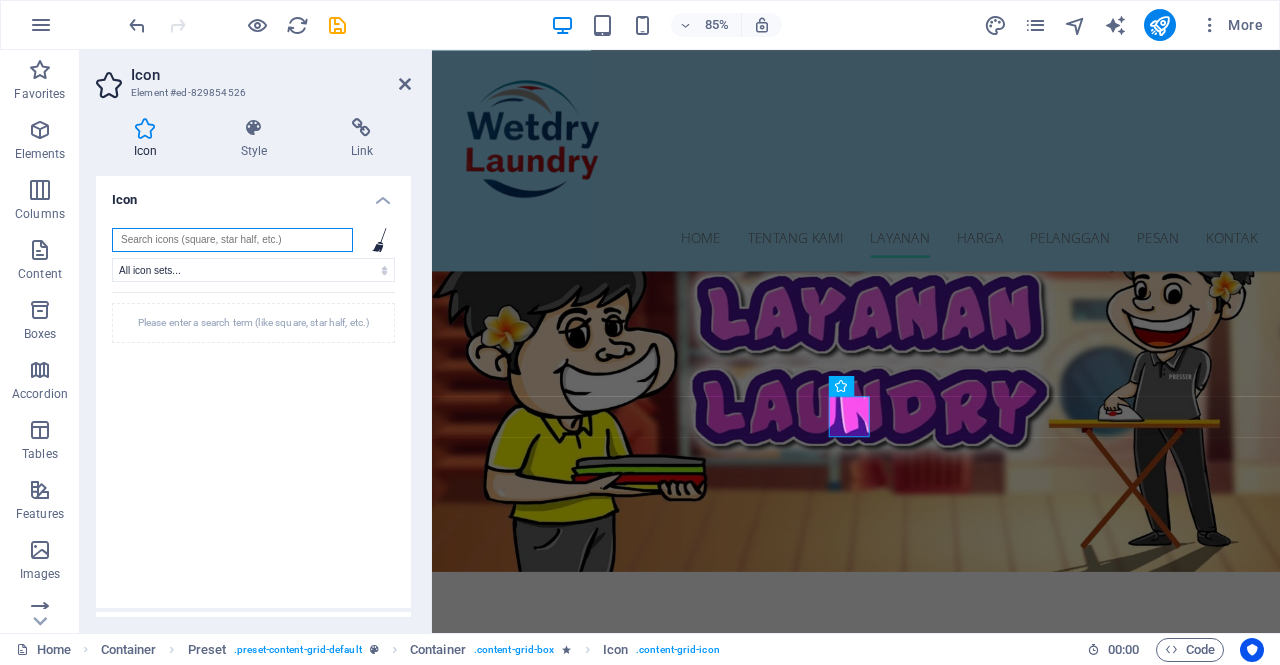click at bounding box center [232, 240] 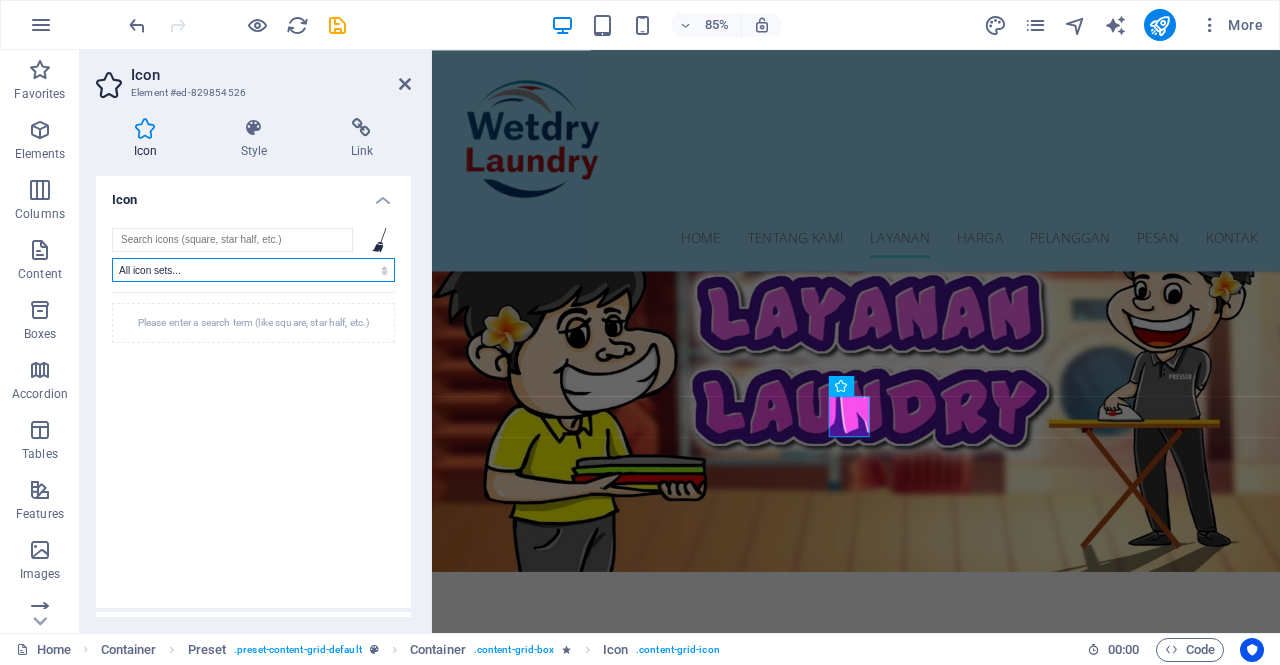 click on "All icon sets... IcoFont Ionicons FontAwesome Brands FontAwesome Duotone FontAwesome Solid FontAwesome Regular FontAwesome Light FontAwesome Thin FontAwesome Sharp Solid FontAwesome Sharp Regular FontAwesome Sharp Light FontAwesome Sharp Thin" at bounding box center (253, 270) 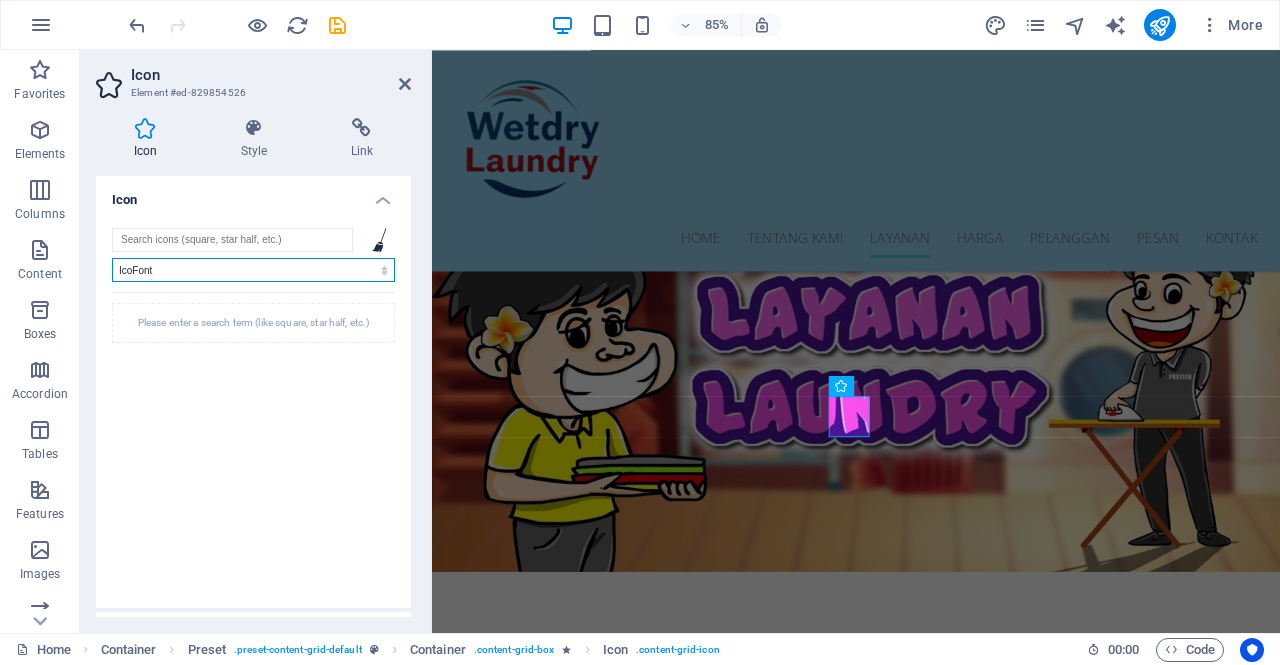 click on "All icon sets... IcoFont Ionicons FontAwesome Brands FontAwesome Duotone FontAwesome Solid FontAwesome Regular FontAwesome Light FontAwesome Thin FontAwesome Sharp Solid FontAwesome Sharp Regular FontAwesome Sharp Light FontAwesome Sharp Thin" at bounding box center [253, 270] 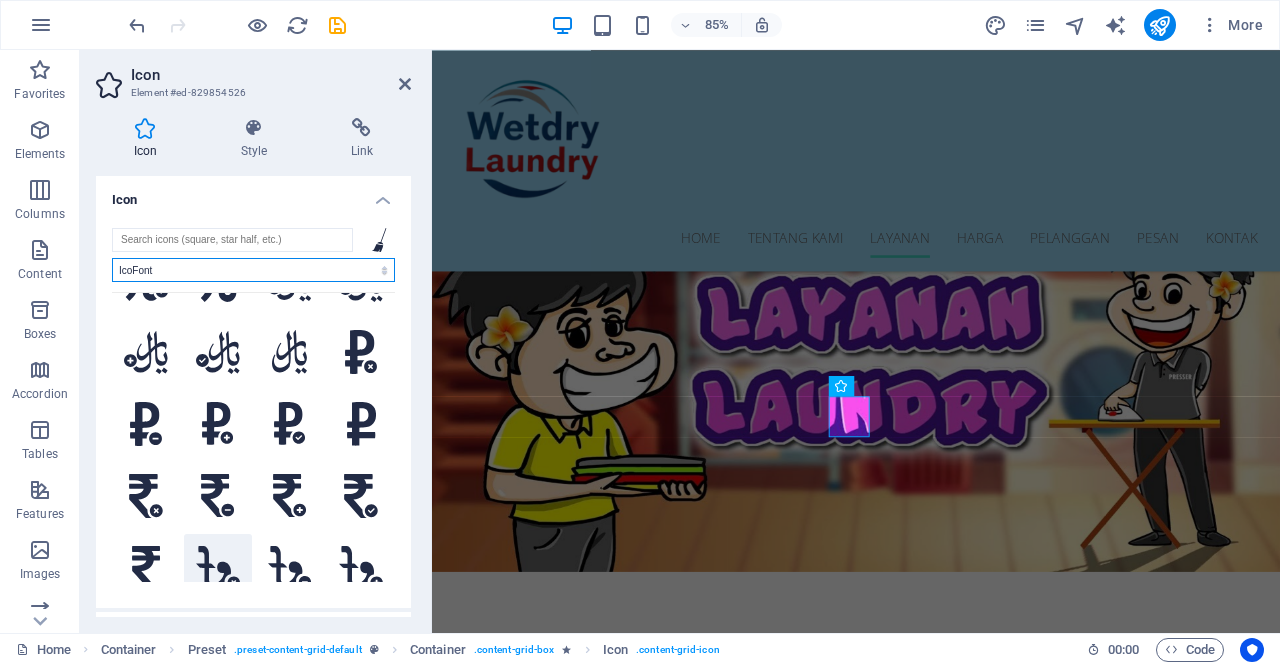 scroll, scrollTop: 8508, scrollLeft: 0, axis: vertical 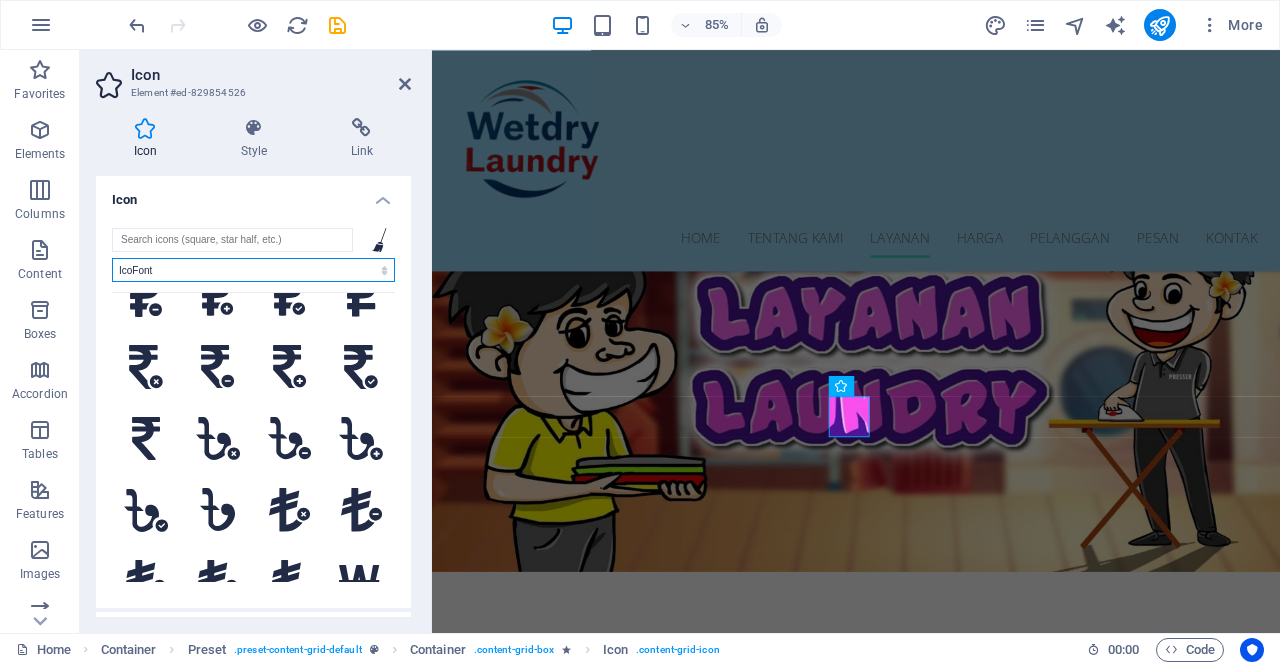 click on "All icon sets... IcoFont Ionicons FontAwesome Brands FontAwesome Duotone FontAwesome Solid FontAwesome Regular FontAwesome Light FontAwesome Thin FontAwesome Sharp Solid FontAwesome Sharp Regular FontAwesome Sharp Light FontAwesome Sharp Thin" at bounding box center (253, 270) 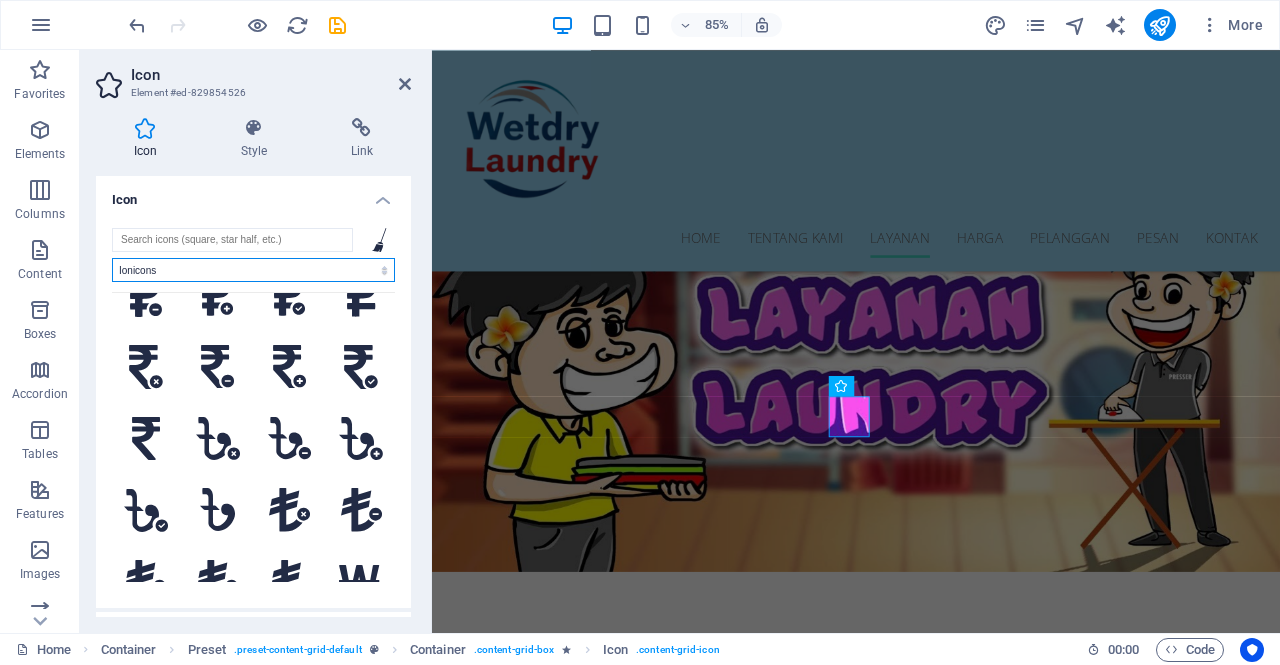 click on "All icon sets... IcoFont Ionicons FontAwesome Brands FontAwesome Duotone FontAwesome Solid FontAwesome Regular FontAwesome Light FontAwesome Thin FontAwesome Sharp Solid FontAwesome Sharp Regular FontAwesome Sharp Light FontAwesome Sharp Thin" at bounding box center (253, 270) 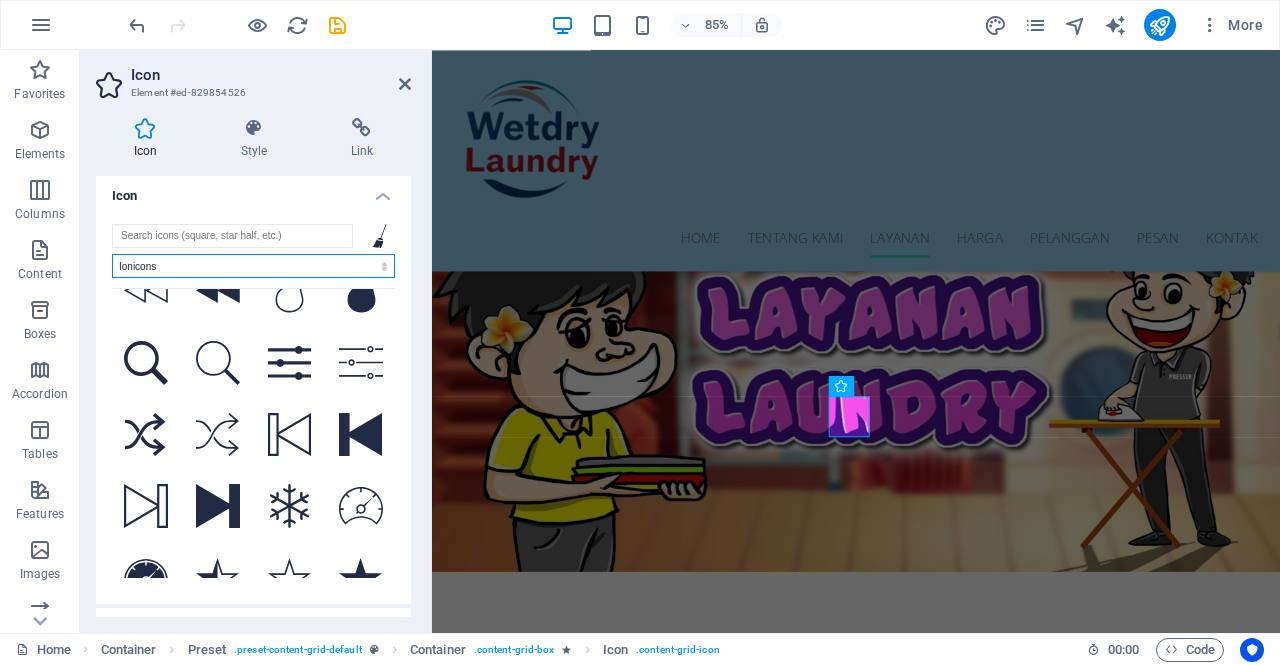 scroll, scrollTop: 0, scrollLeft: 0, axis: both 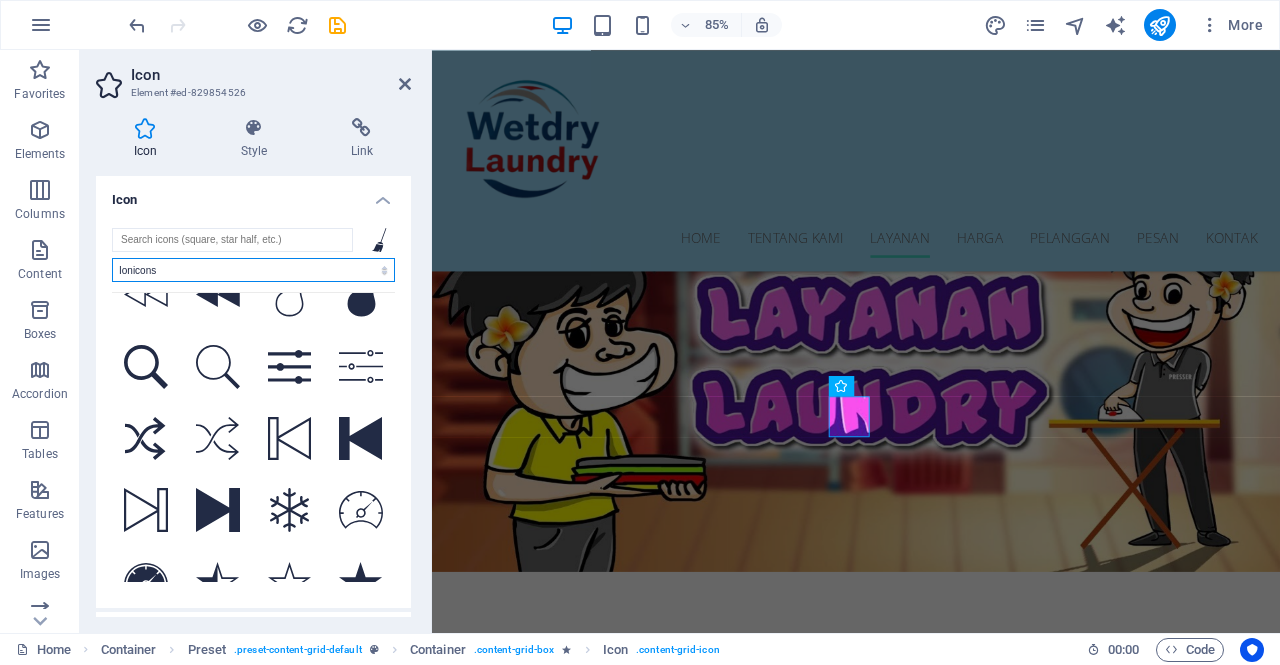 drag, startPoint x: 217, startPoint y: 263, endPoint x: 219, endPoint y: 280, distance: 17.117243 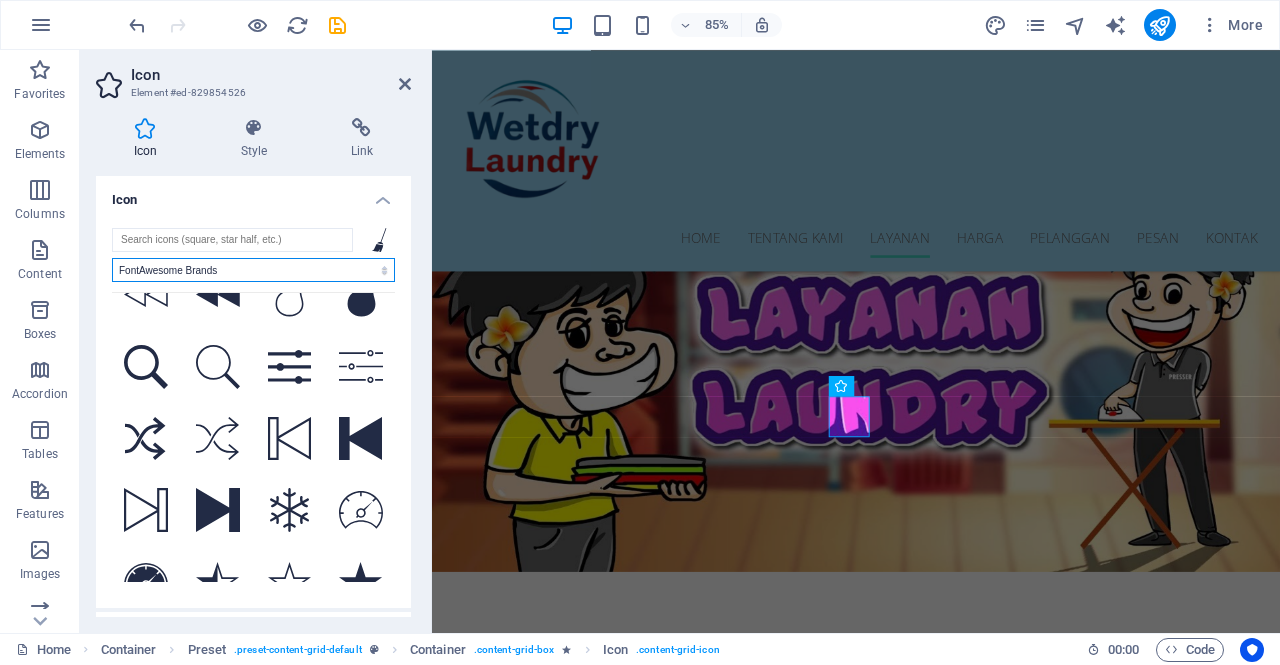 click on "All icon sets... IcoFont Ionicons FontAwesome Brands FontAwesome Duotone FontAwesome Solid FontAwesome Regular FontAwesome Light FontAwesome Thin FontAwesome Sharp Solid FontAwesome Sharp Regular FontAwesome Sharp Light FontAwesome Sharp Thin" at bounding box center [253, 270] 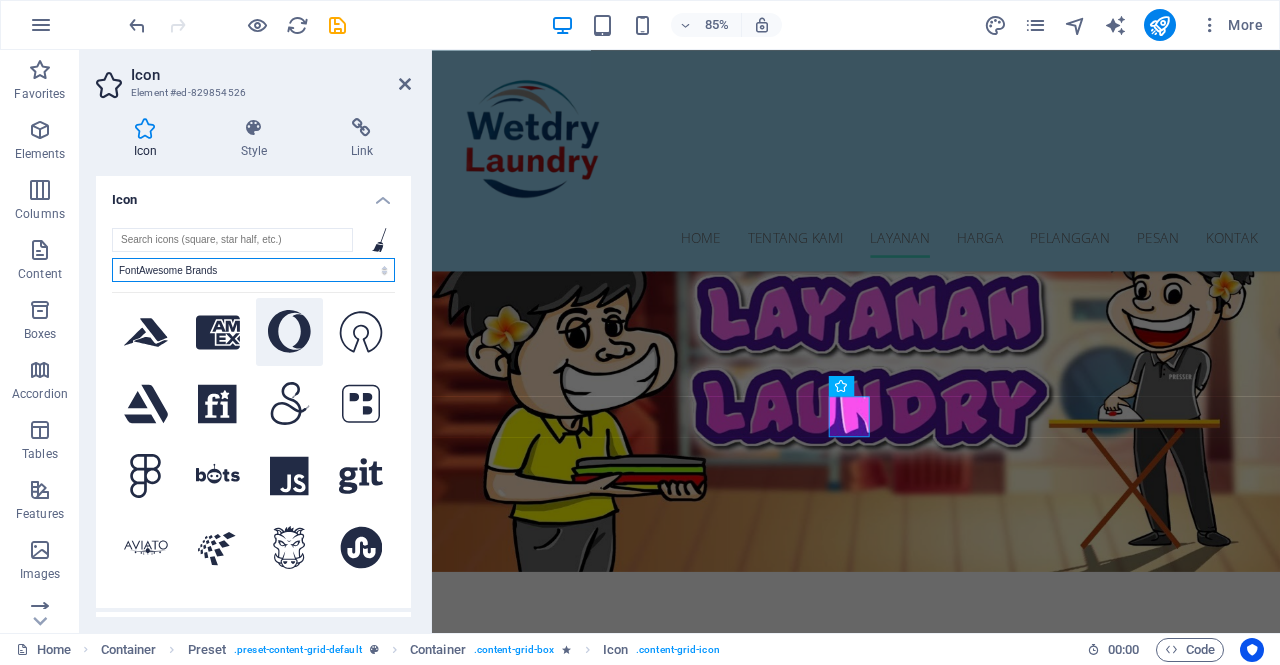 scroll, scrollTop: 8157, scrollLeft: 0, axis: vertical 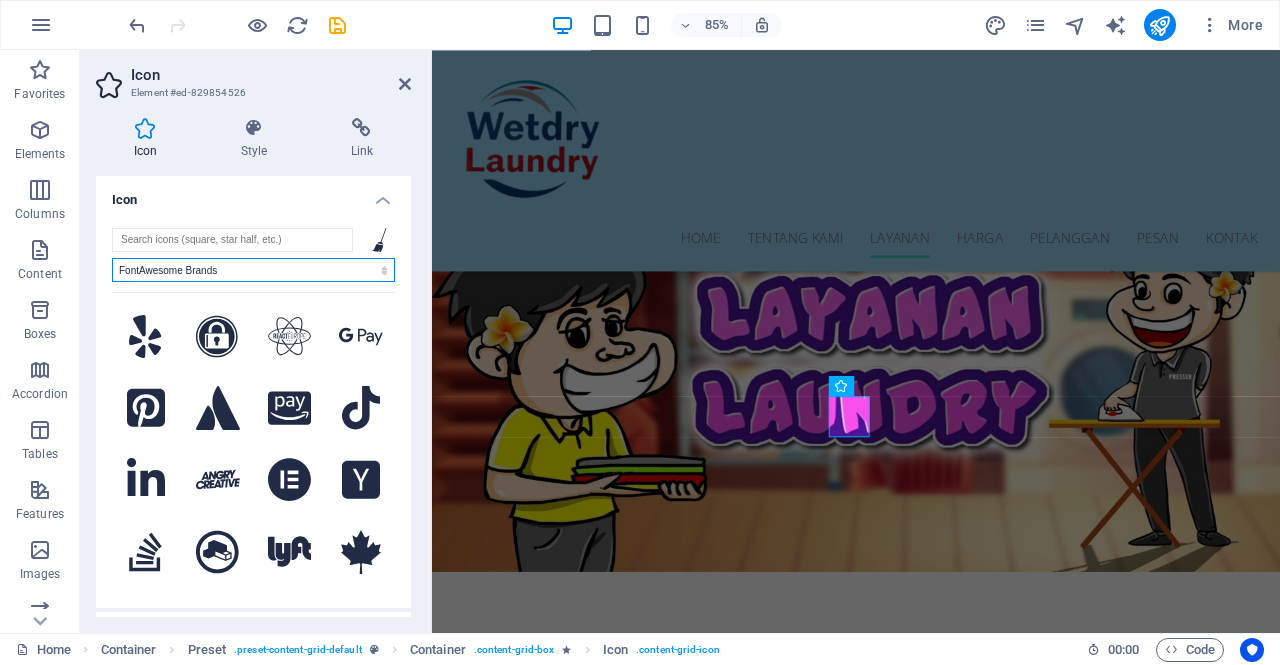 click on "All icon sets... IcoFont Ionicons FontAwesome Brands FontAwesome Duotone FontAwesome Solid FontAwesome Regular FontAwesome Light FontAwesome Thin FontAwesome Sharp Solid FontAwesome Sharp Regular FontAwesome Sharp Light FontAwesome Sharp Thin" at bounding box center [253, 270] 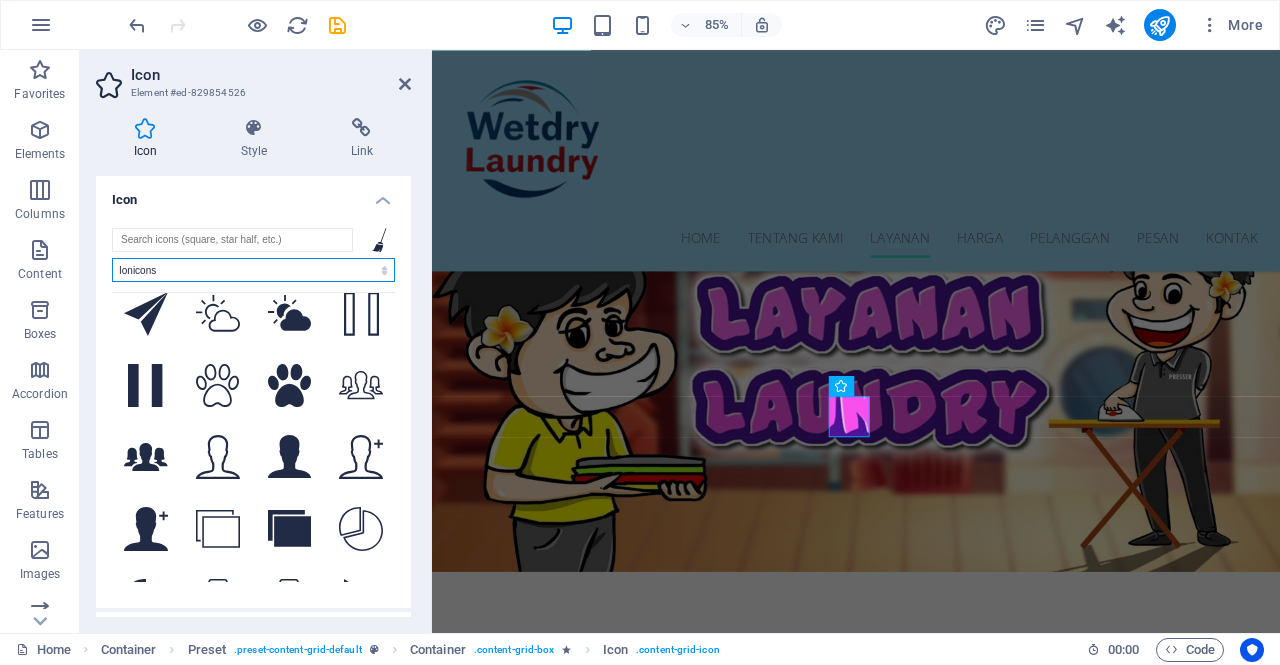 scroll, scrollTop: 7900, scrollLeft: 0, axis: vertical 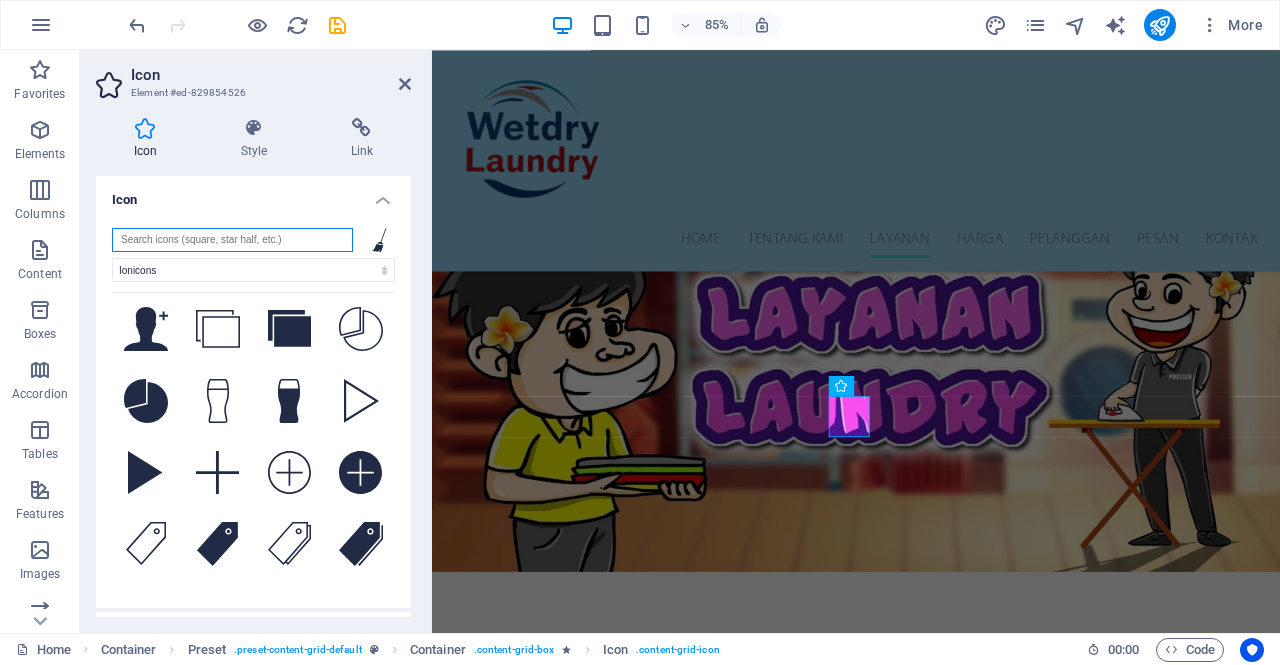 click at bounding box center [232, 240] 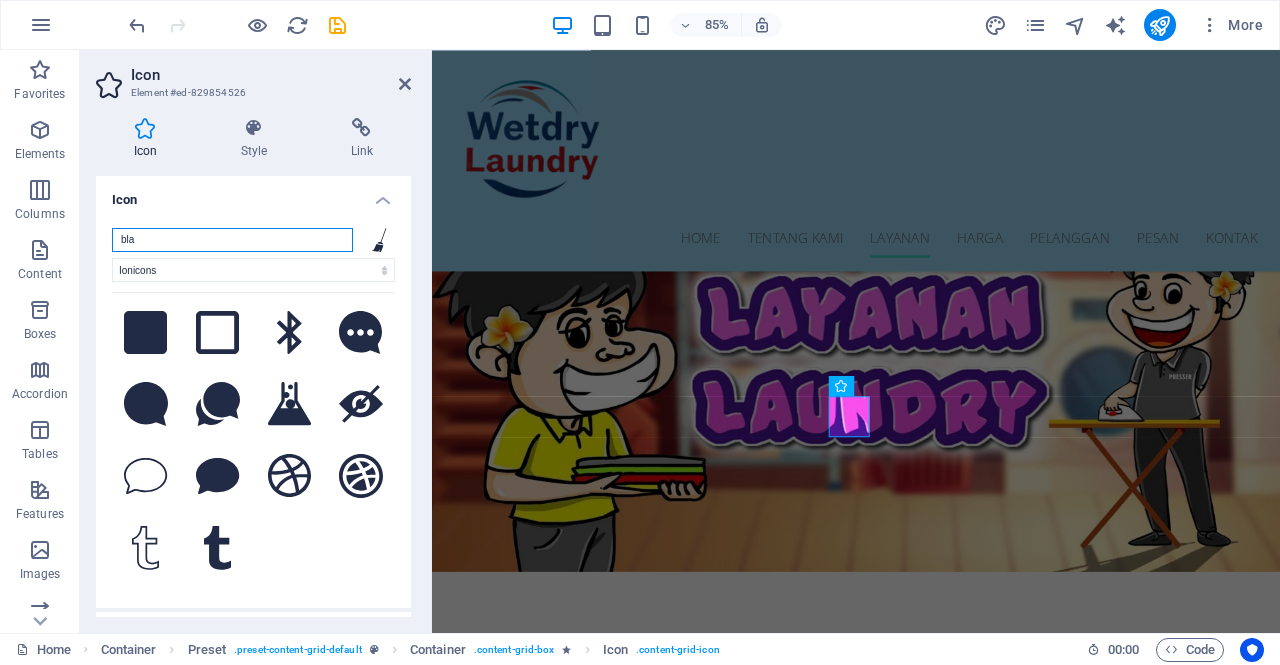 scroll, scrollTop: 0, scrollLeft: 0, axis: both 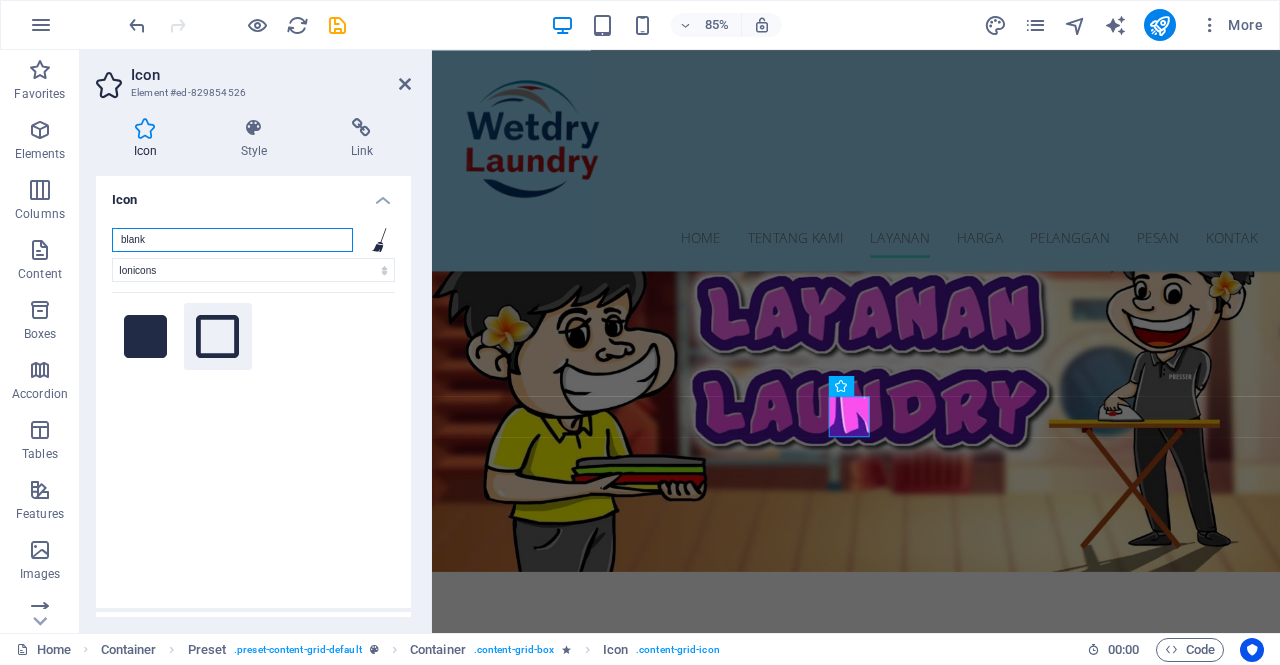 type on "blank" 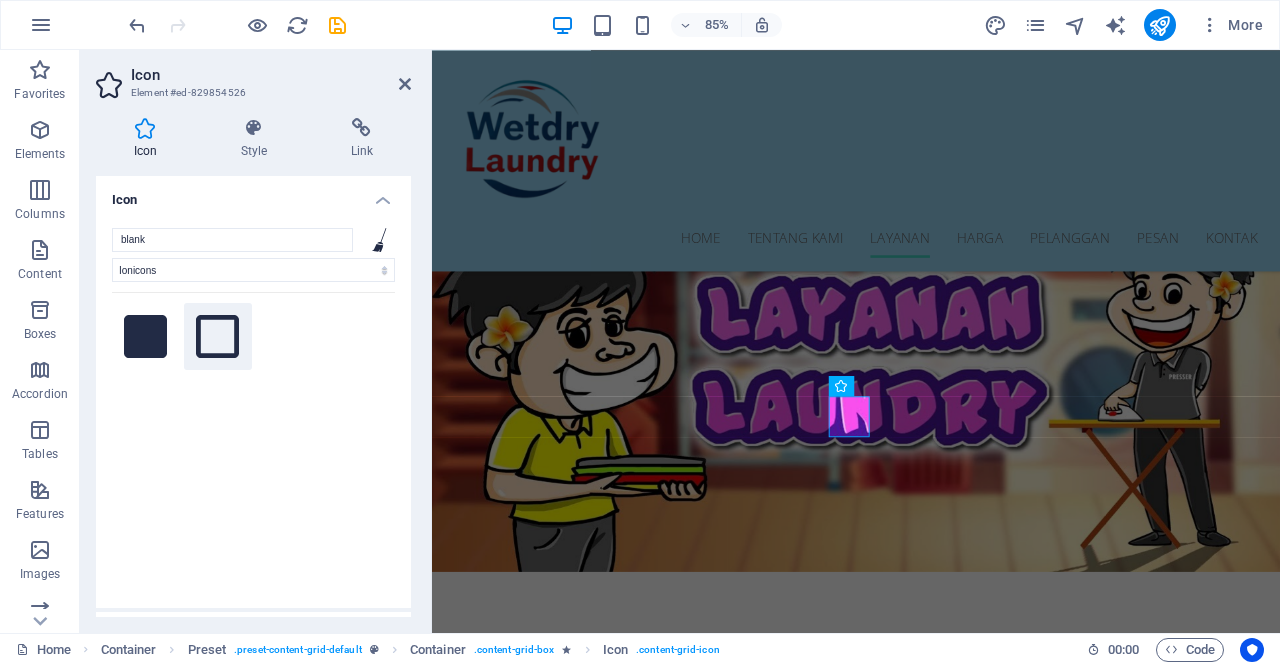 click 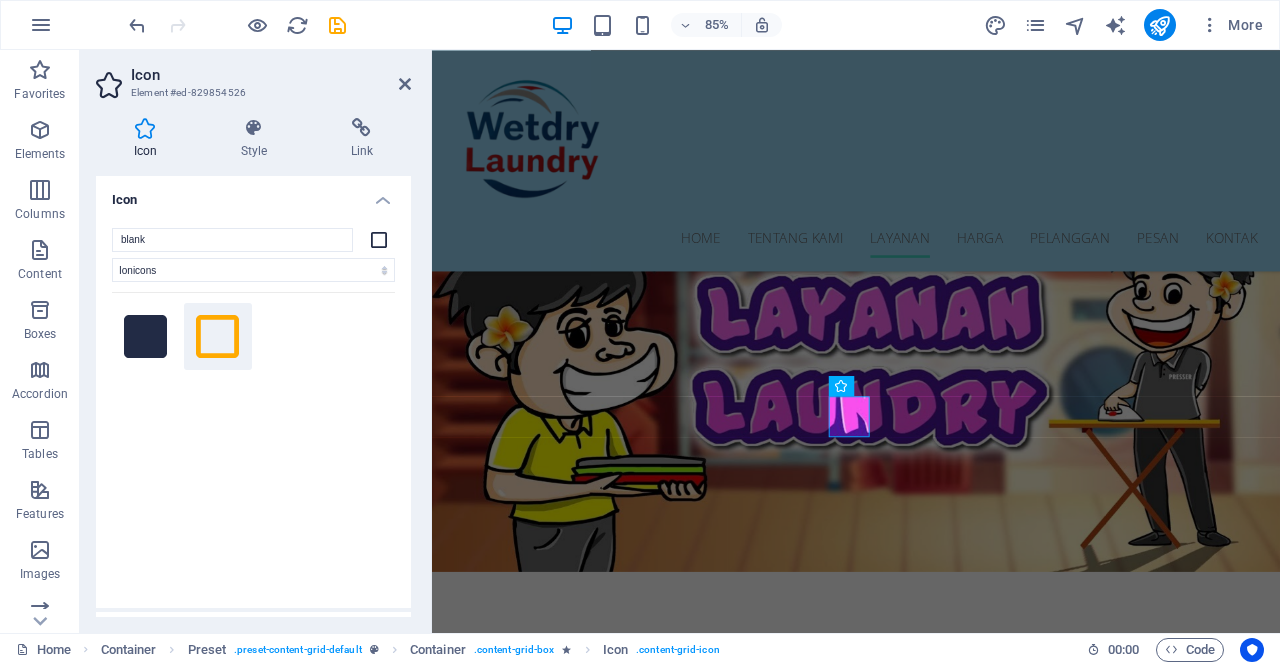 click 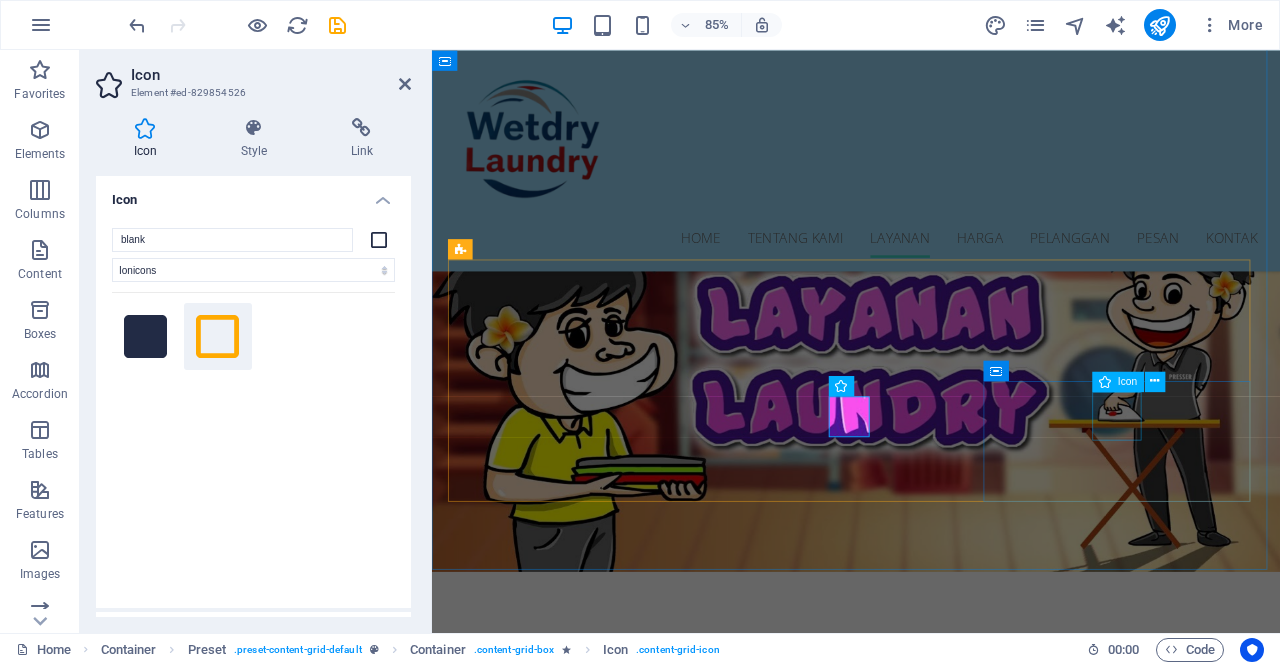 click at bounding box center [931, 2986] 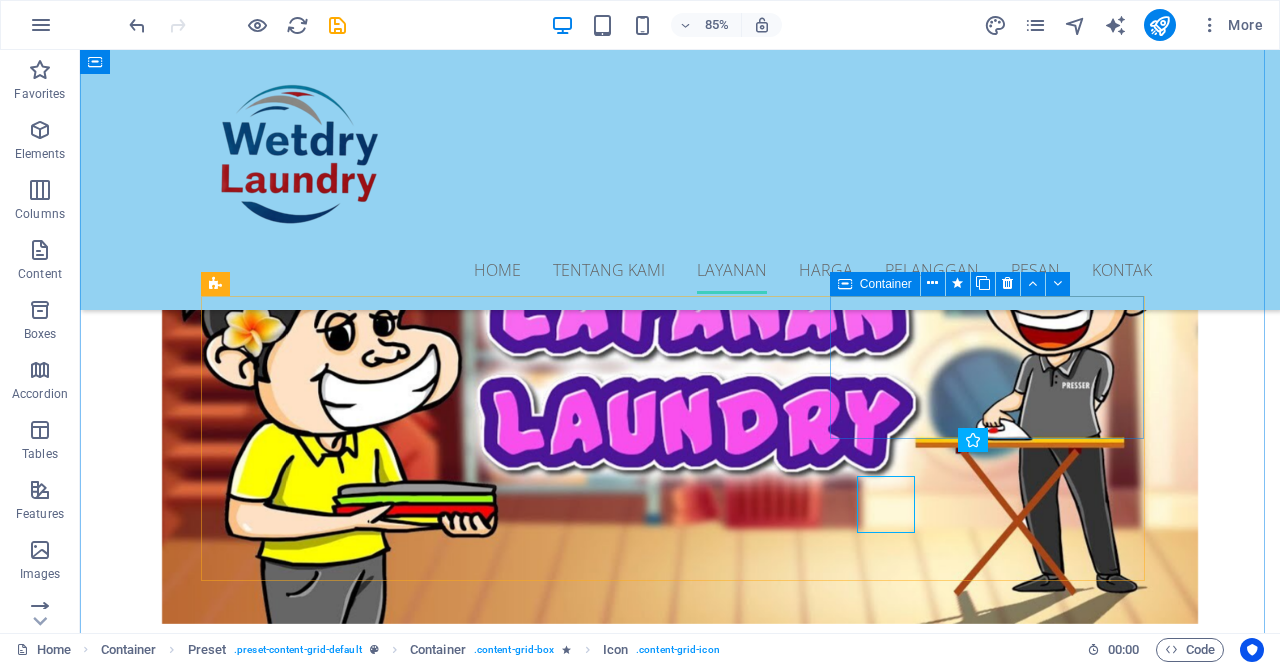 scroll, scrollTop: 2249, scrollLeft: 0, axis: vertical 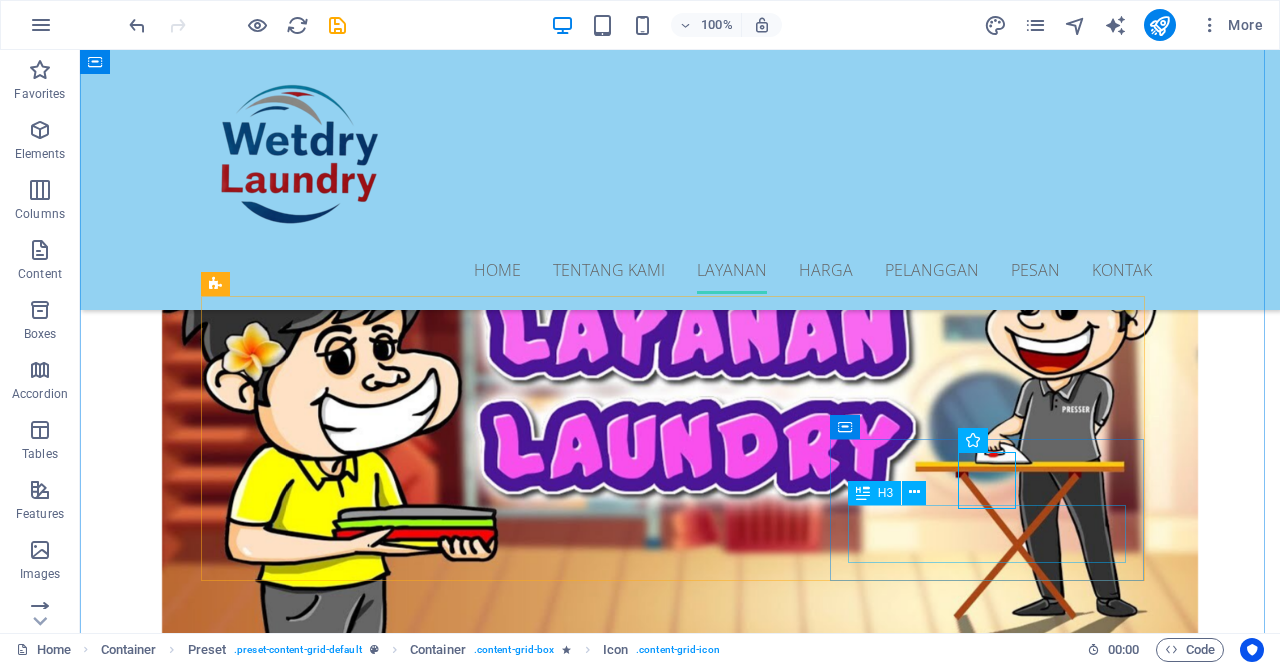 click on "Office Cleaning" at bounding box center [680, 2984] 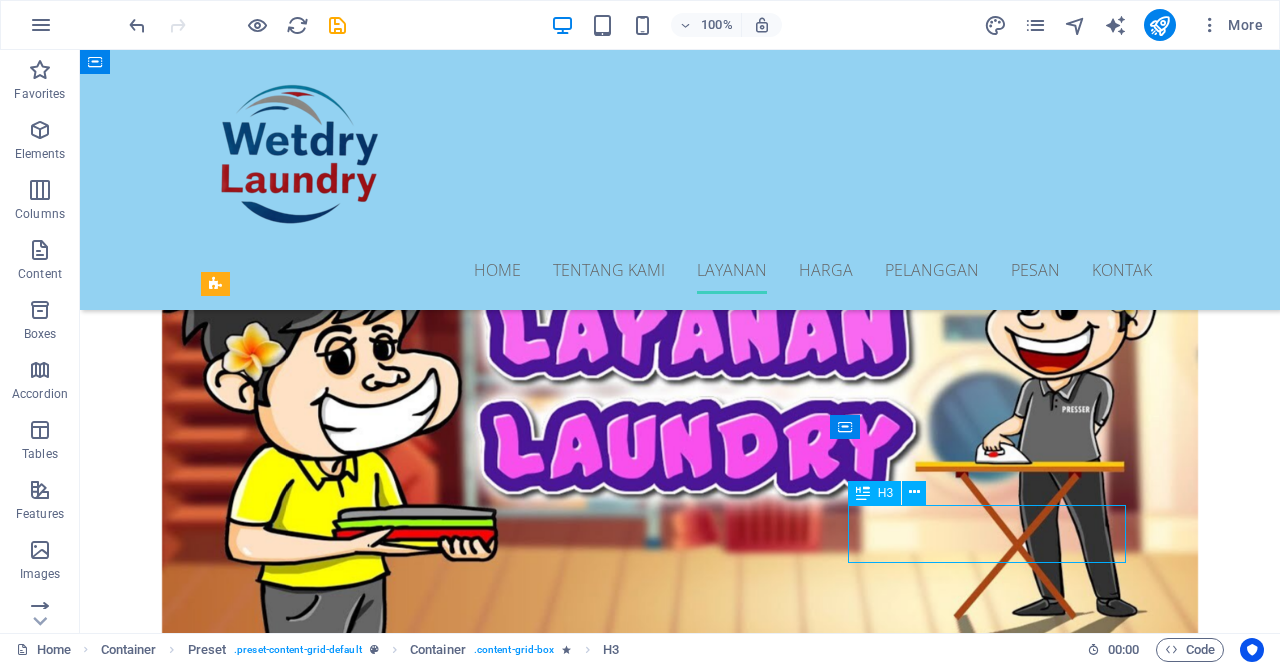 click on "Office Cleaning" at bounding box center [680, 2984] 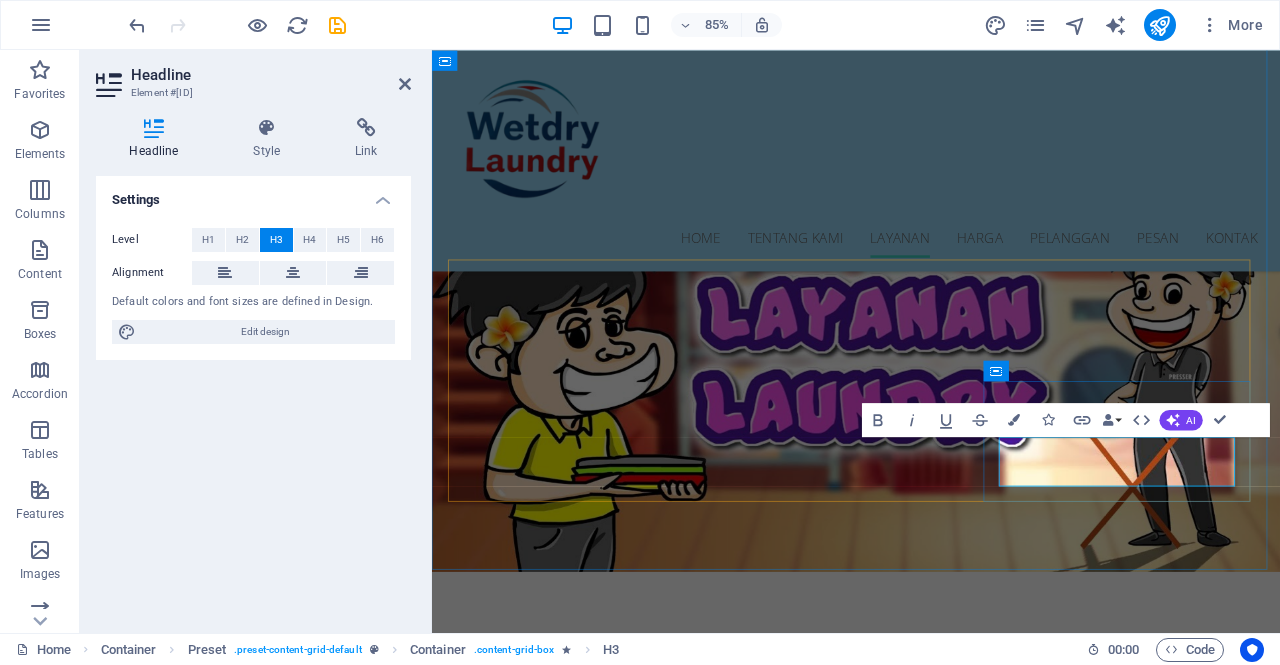type 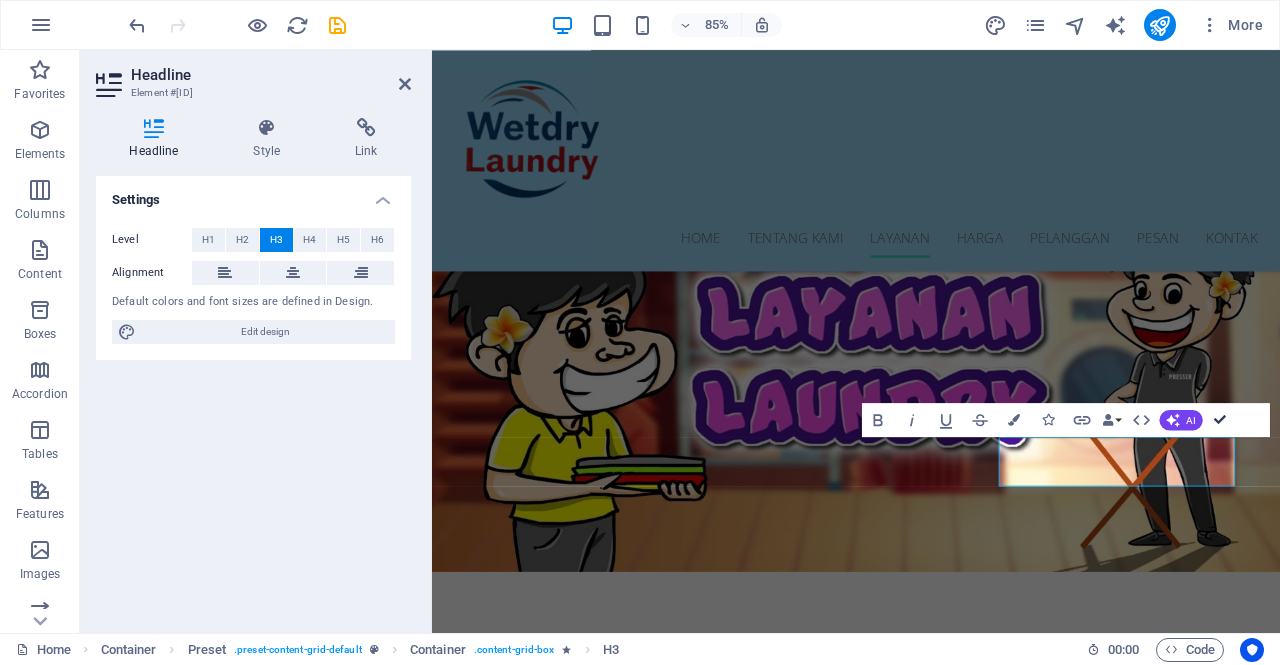 scroll, scrollTop: 2249, scrollLeft: 0, axis: vertical 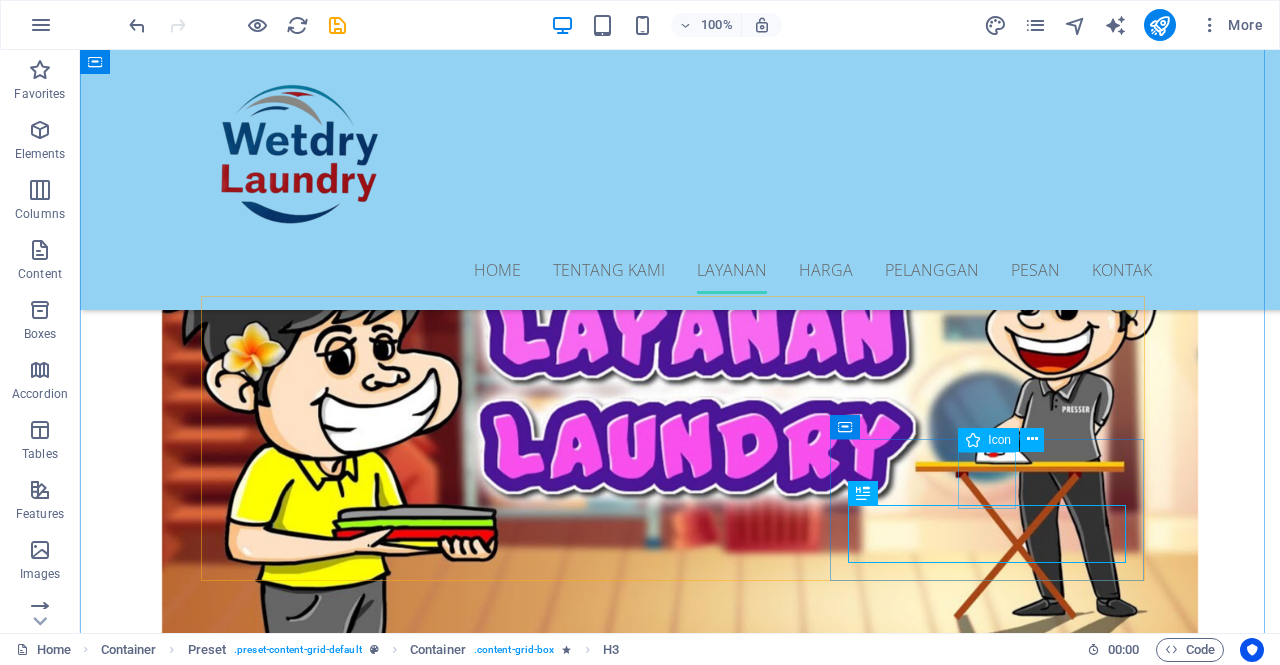 click at bounding box center [680, 2923] 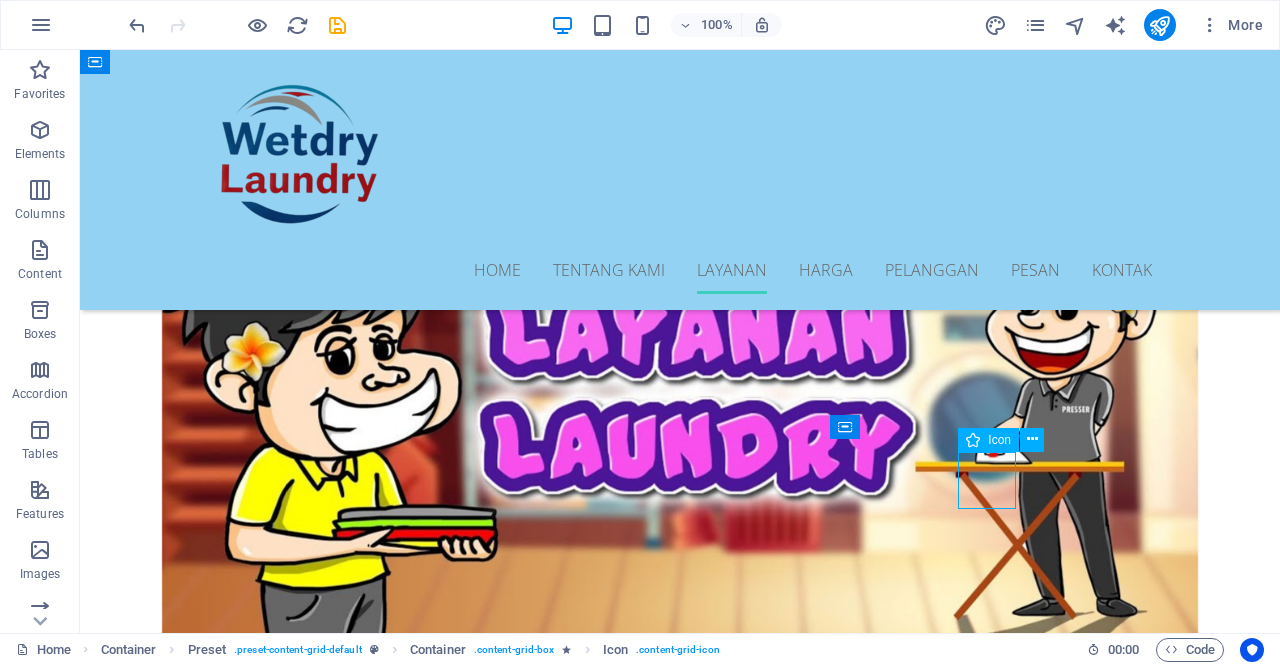 click at bounding box center [680, 2923] 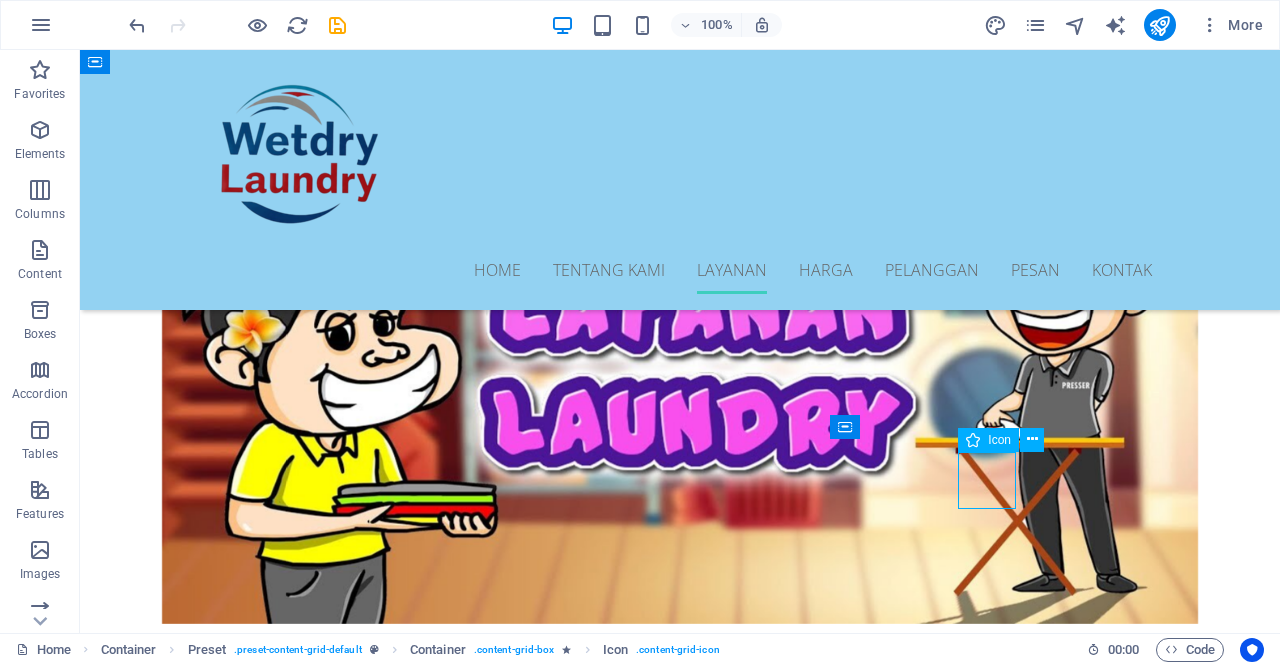 select on "xMidYMid" 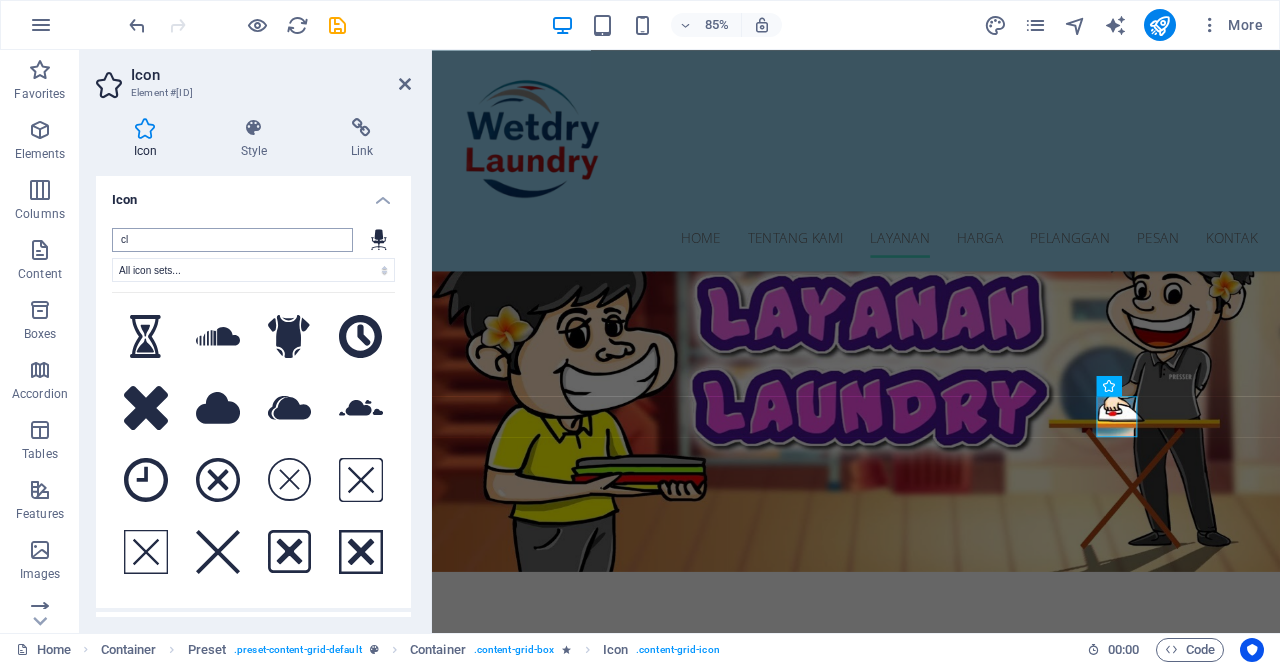 type on "c" 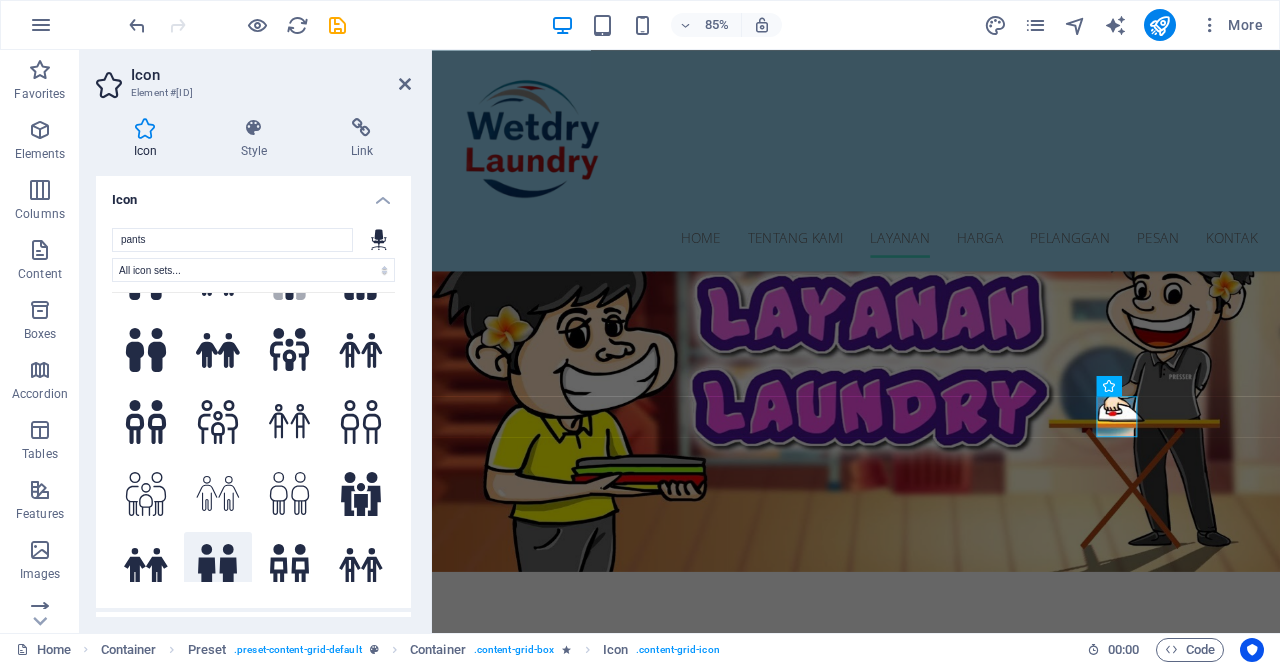 scroll, scrollTop: 0, scrollLeft: 0, axis: both 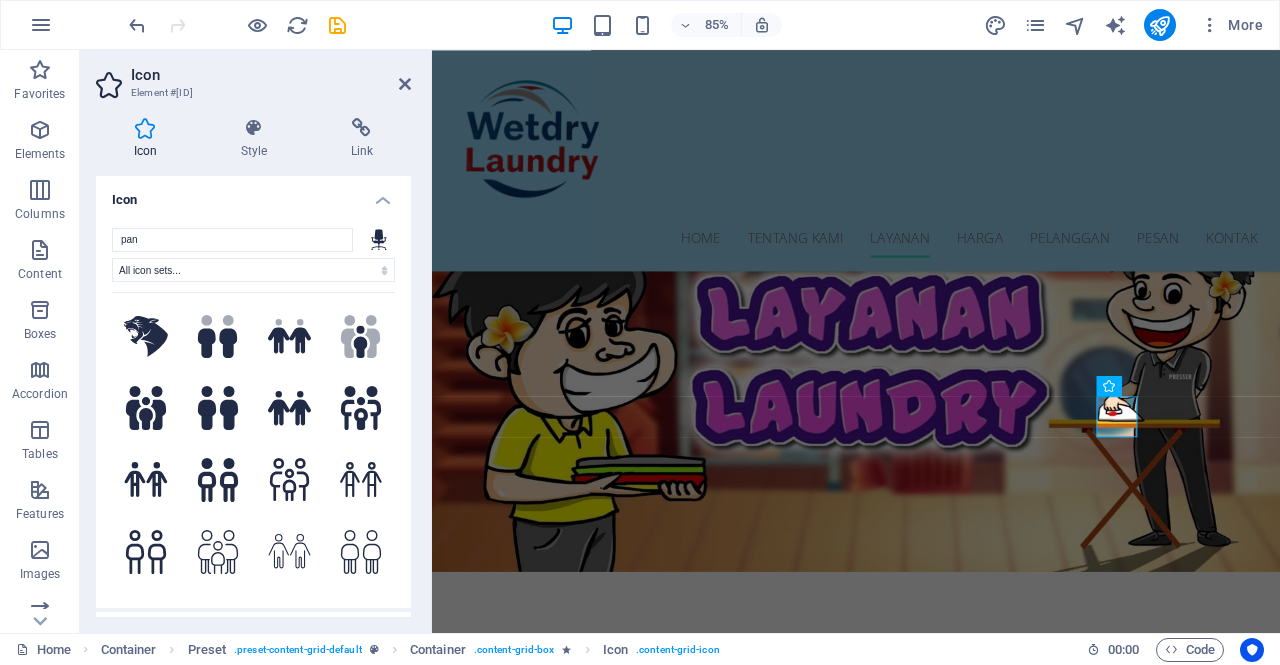 type on "pa" 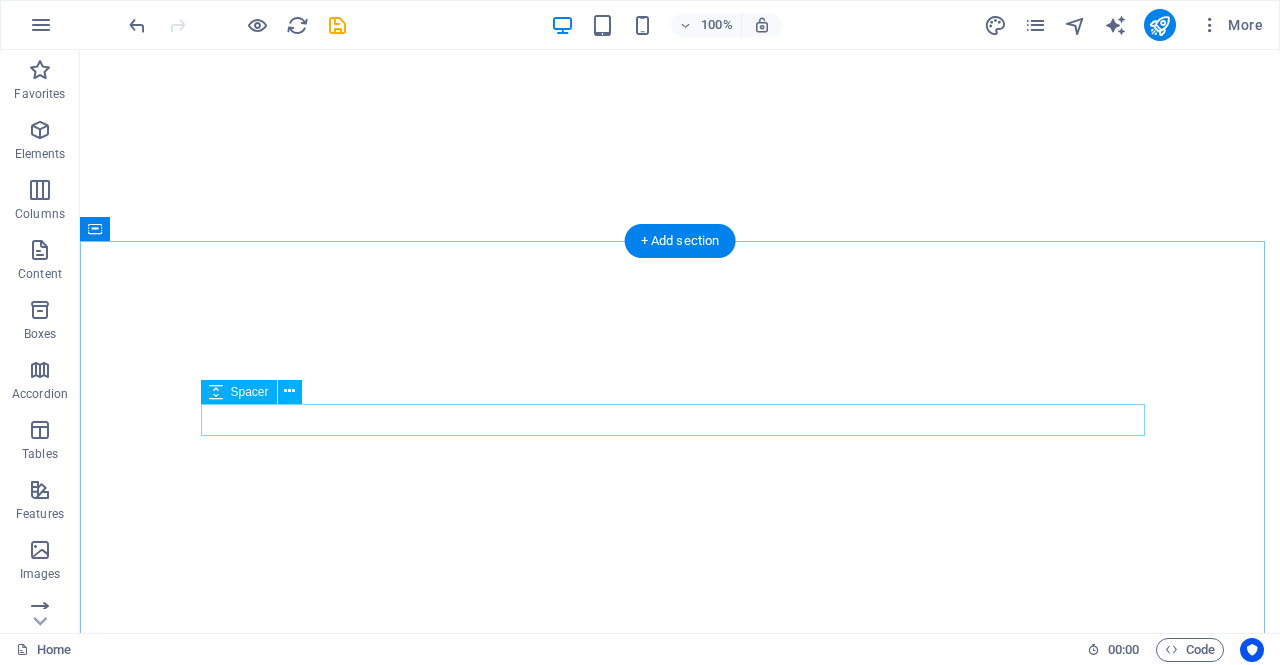 scroll, scrollTop: 0, scrollLeft: 0, axis: both 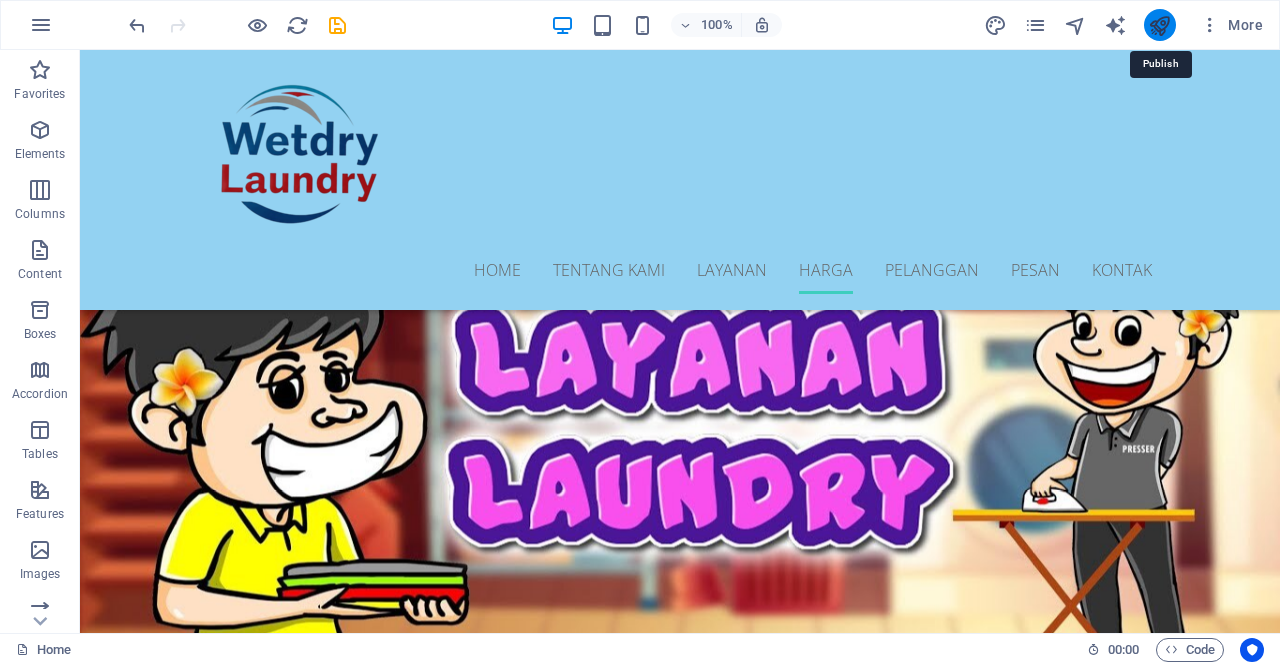 click at bounding box center (1159, 25) 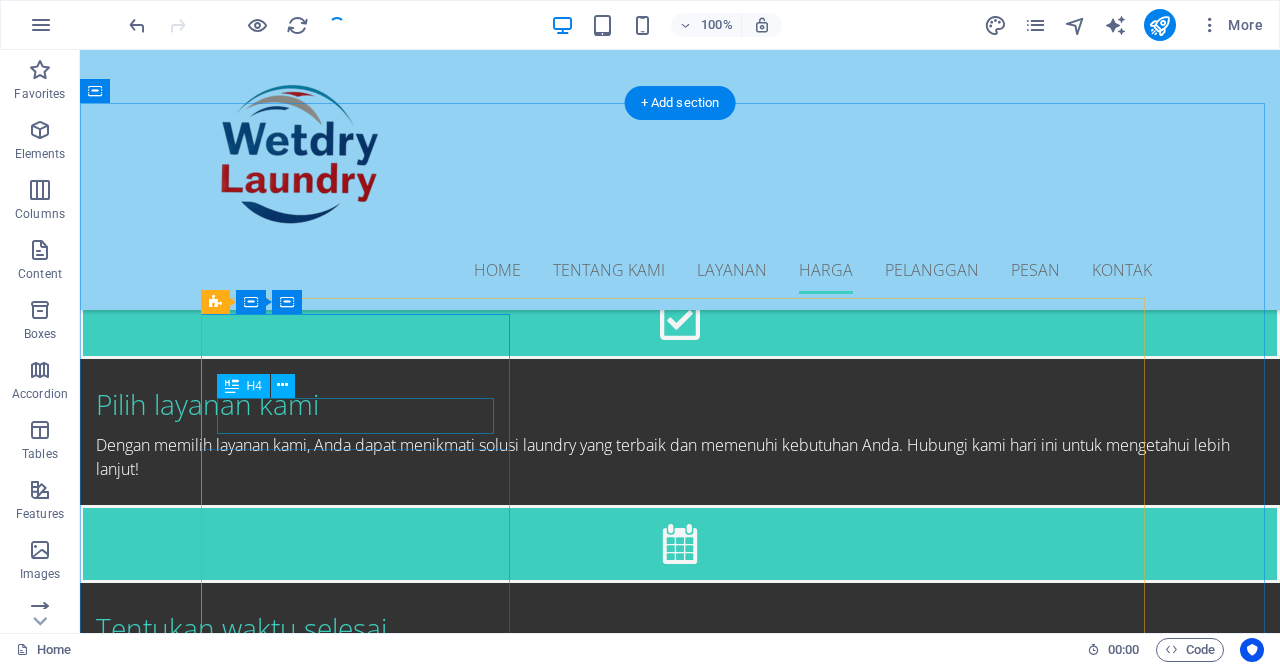 scroll, scrollTop: 2949, scrollLeft: 0, axis: vertical 